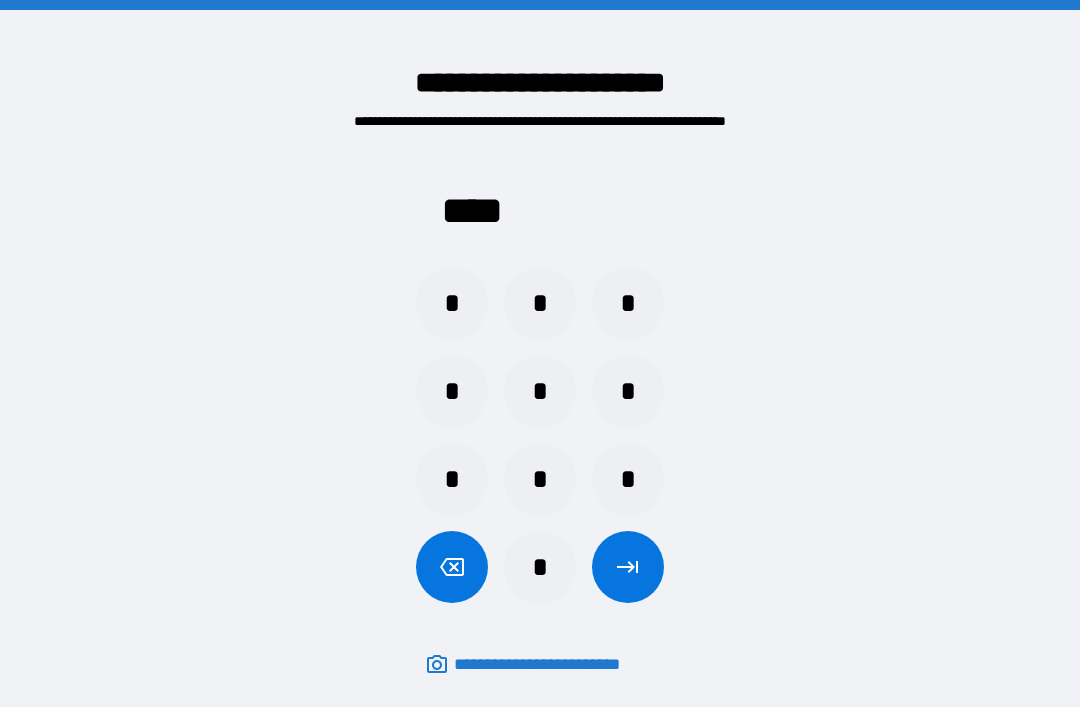 scroll, scrollTop: 64, scrollLeft: 0, axis: vertical 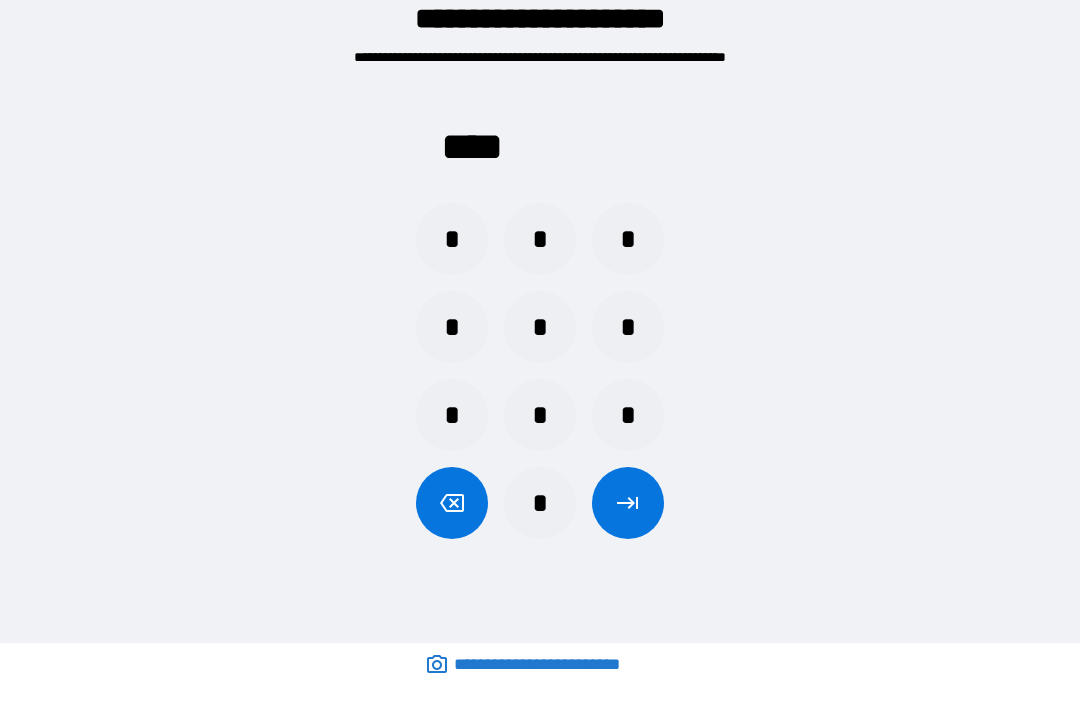 click at bounding box center (628, 503) 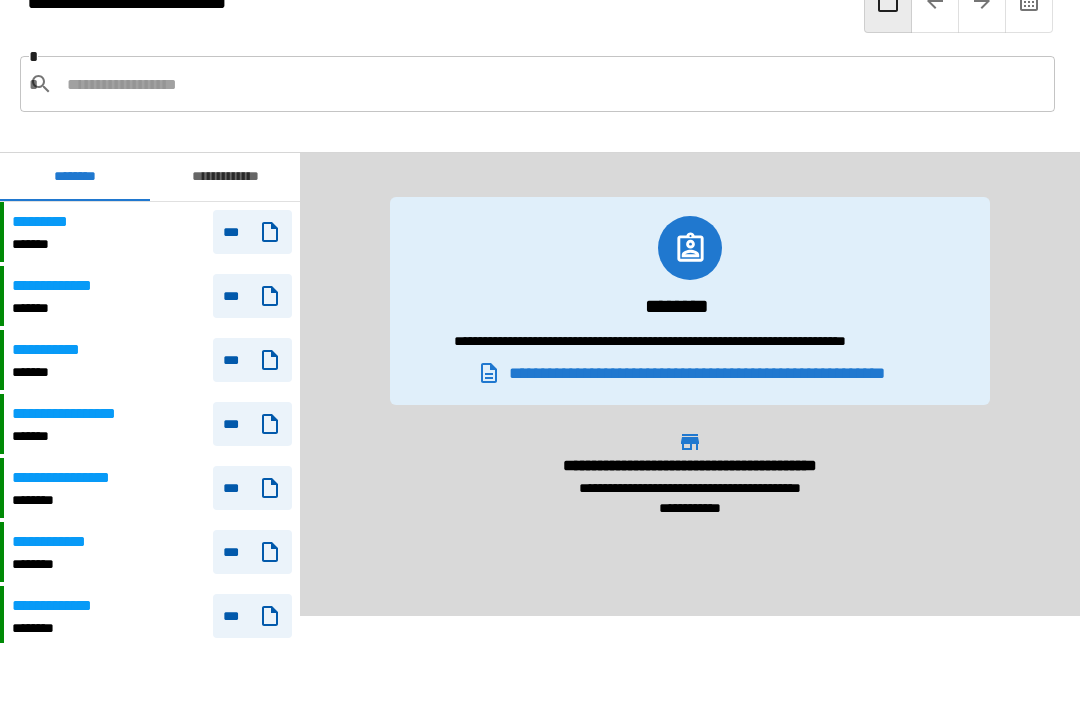scroll, scrollTop: -6, scrollLeft: 0, axis: vertical 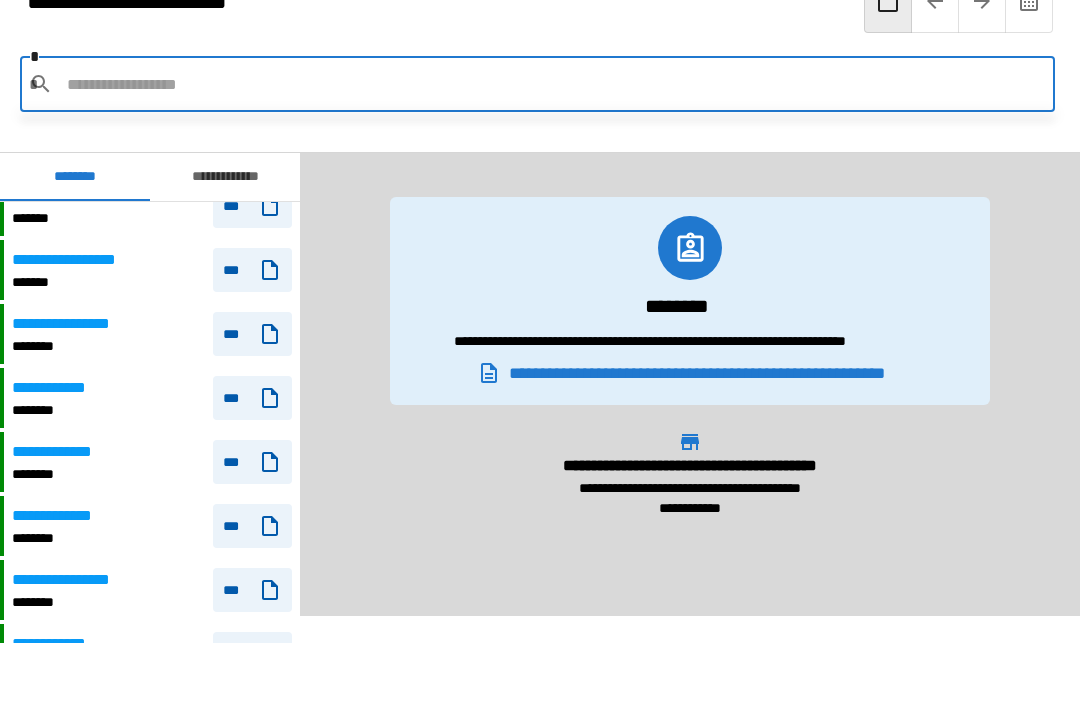 click 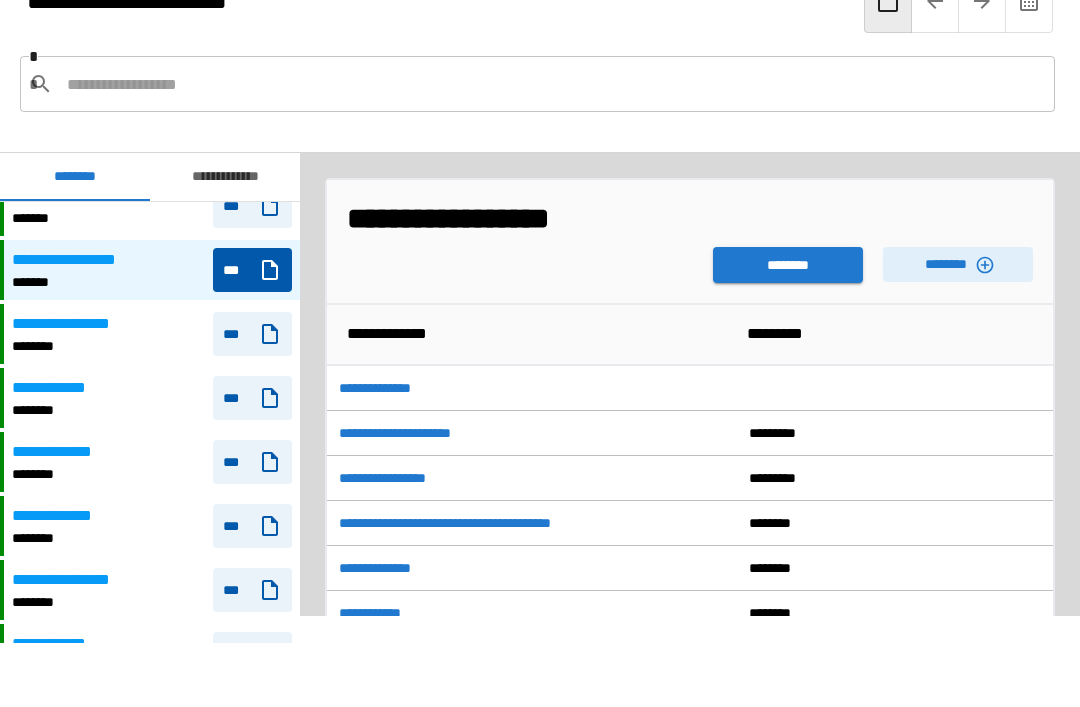 click on "********" at bounding box center [788, 265] 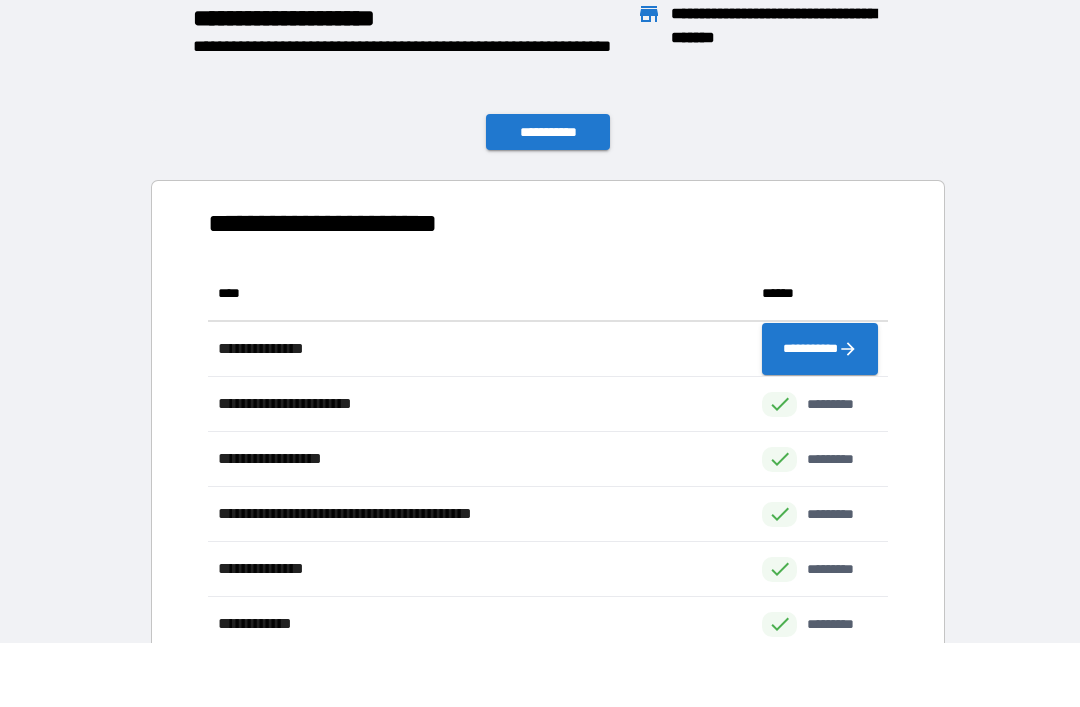scroll, scrollTop: 1, scrollLeft: 1, axis: both 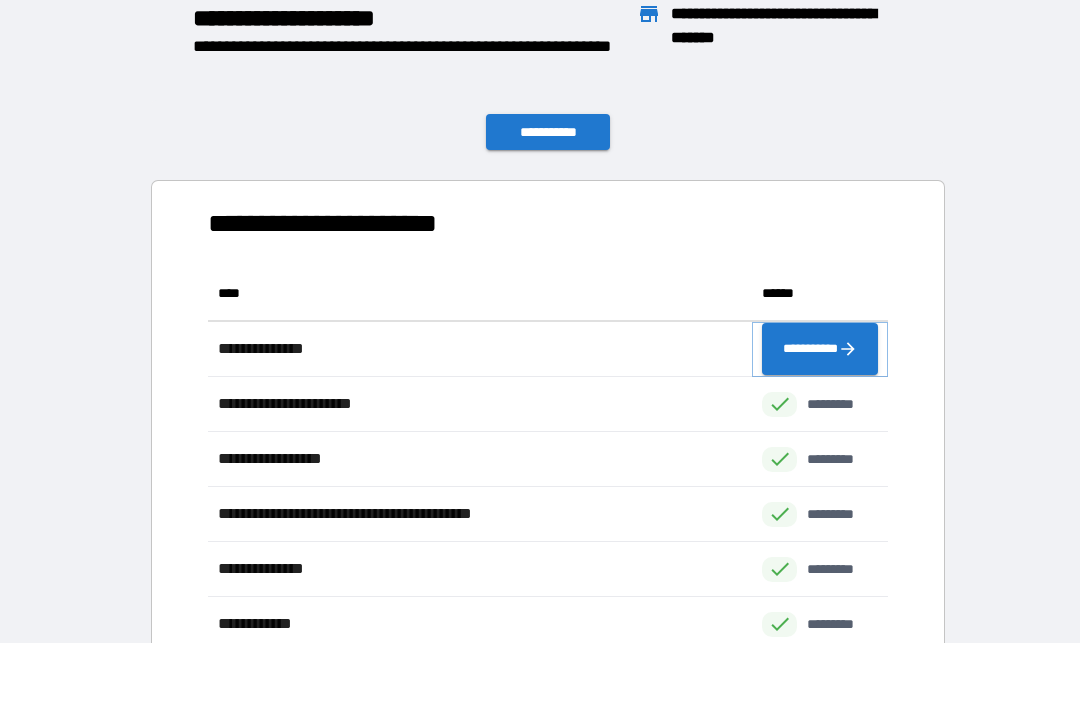 click on "**********" at bounding box center [820, 349] 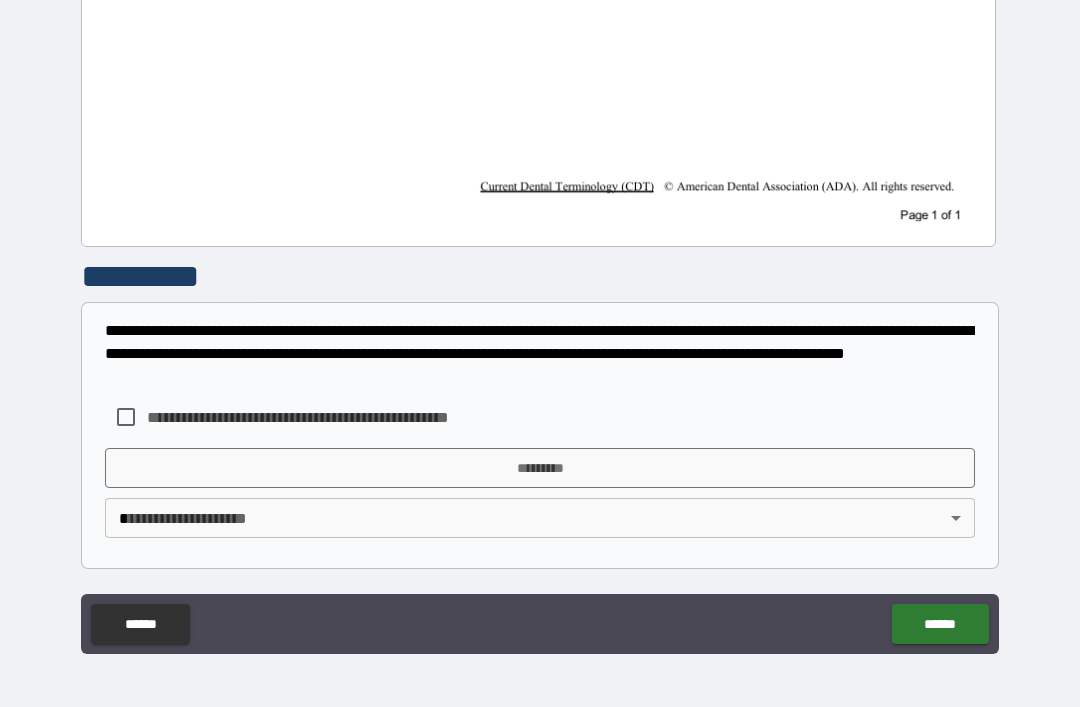 scroll, scrollTop: 953, scrollLeft: 0, axis: vertical 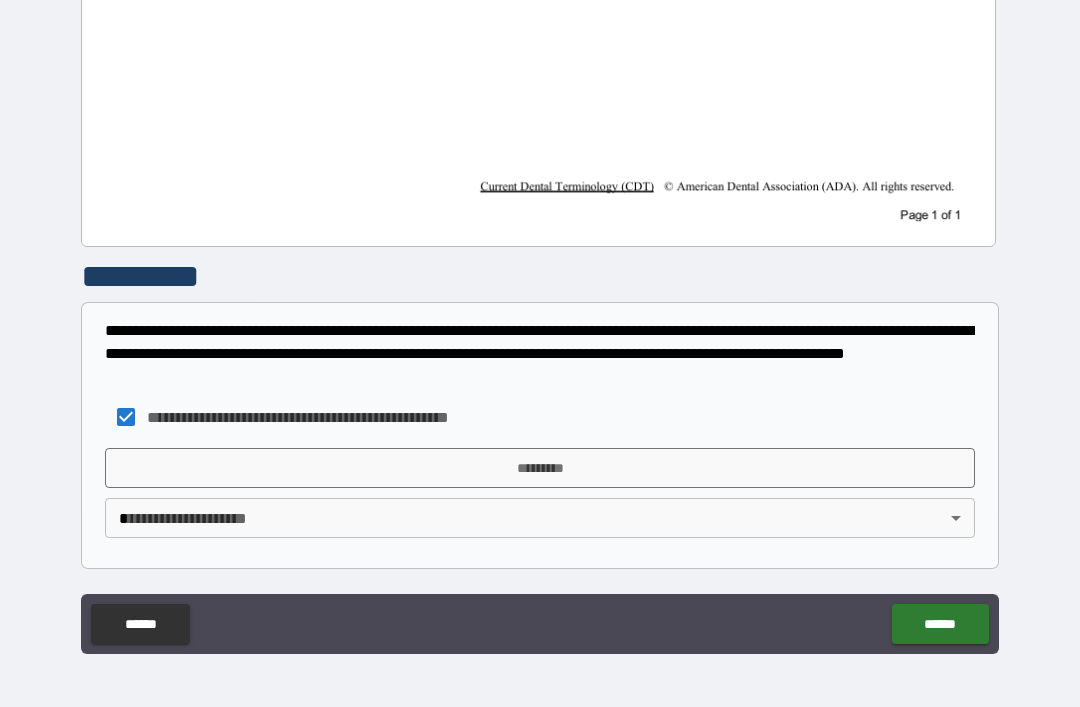 click on "**********" at bounding box center [540, 321] 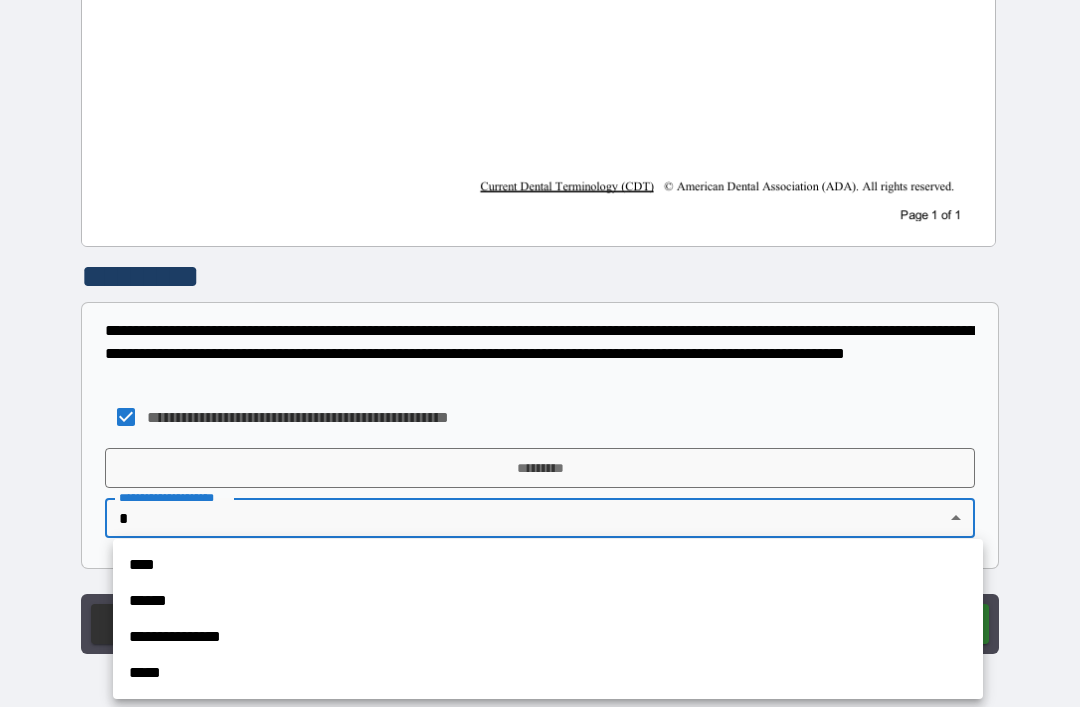click on "**********" at bounding box center (548, 637) 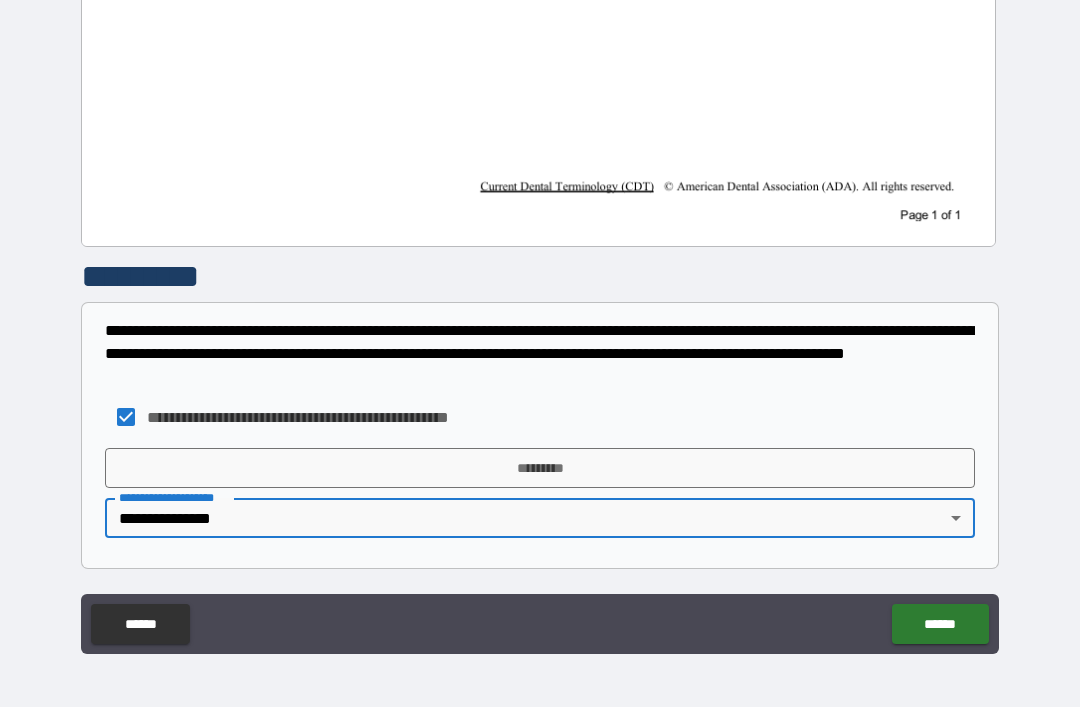 click on "*********" at bounding box center (540, 468) 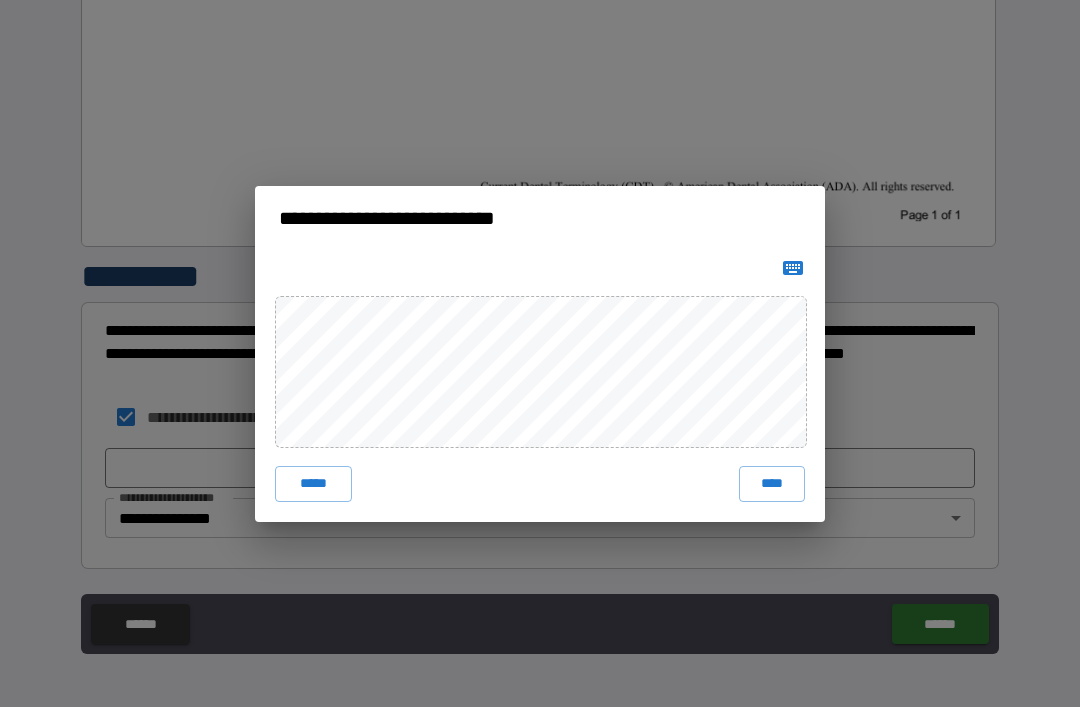 click on "****" at bounding box center (772, 484) 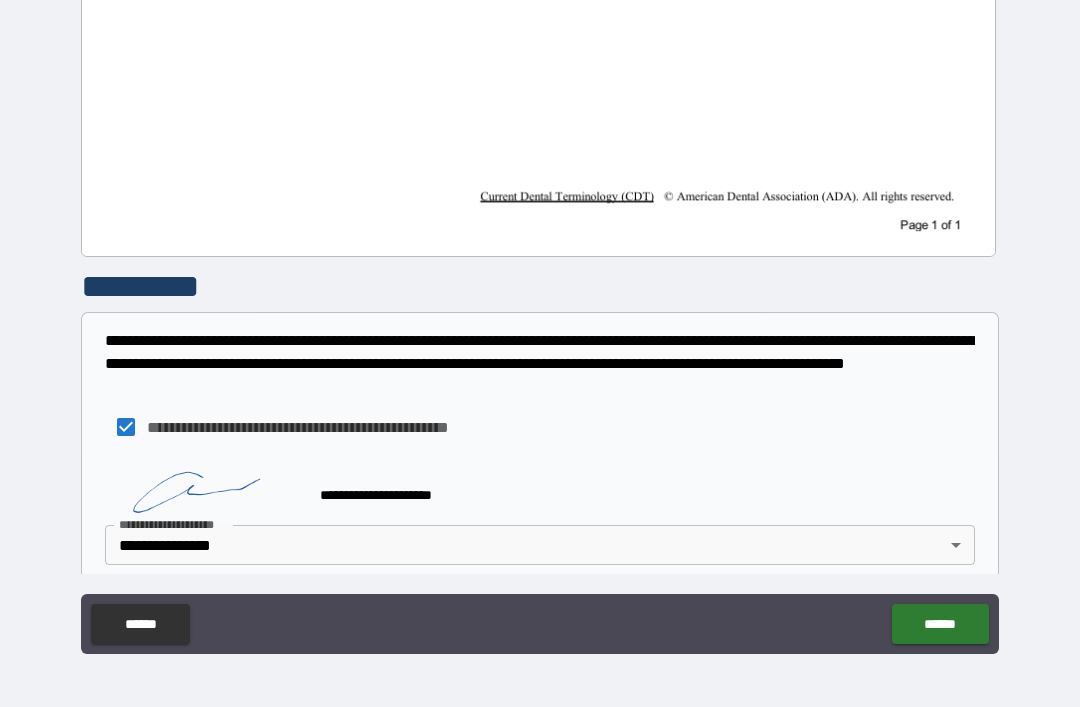 click on "******" at bounding box center (940, 624) 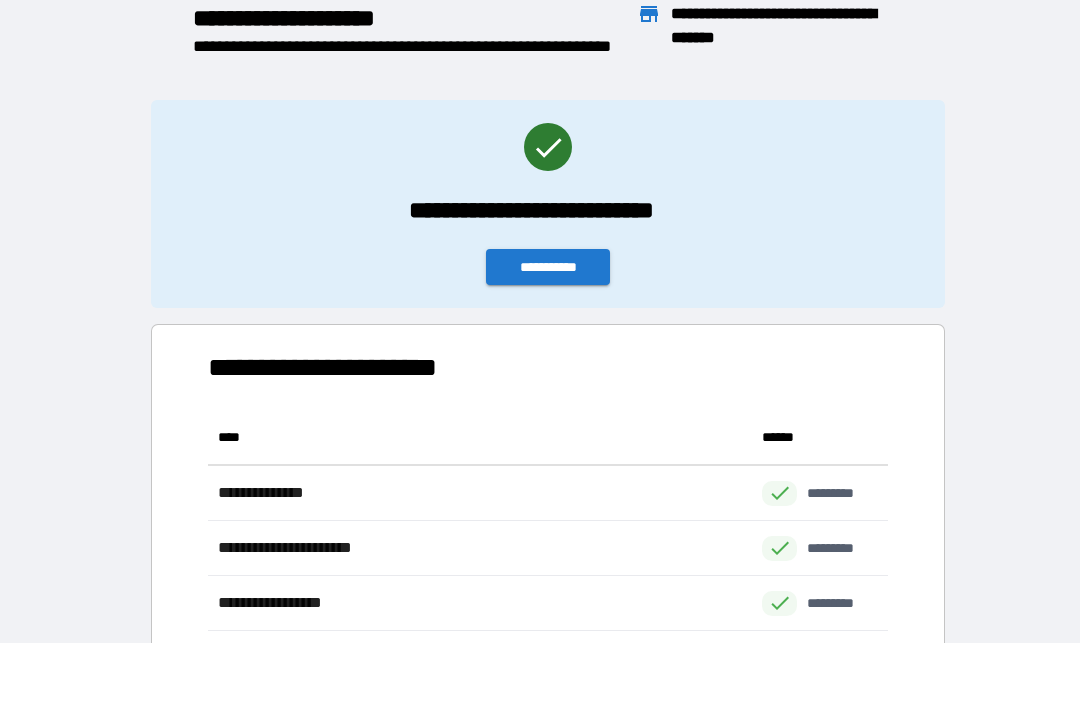 scroll, scrollTop: 441, scrollLeft: 680, axis: both 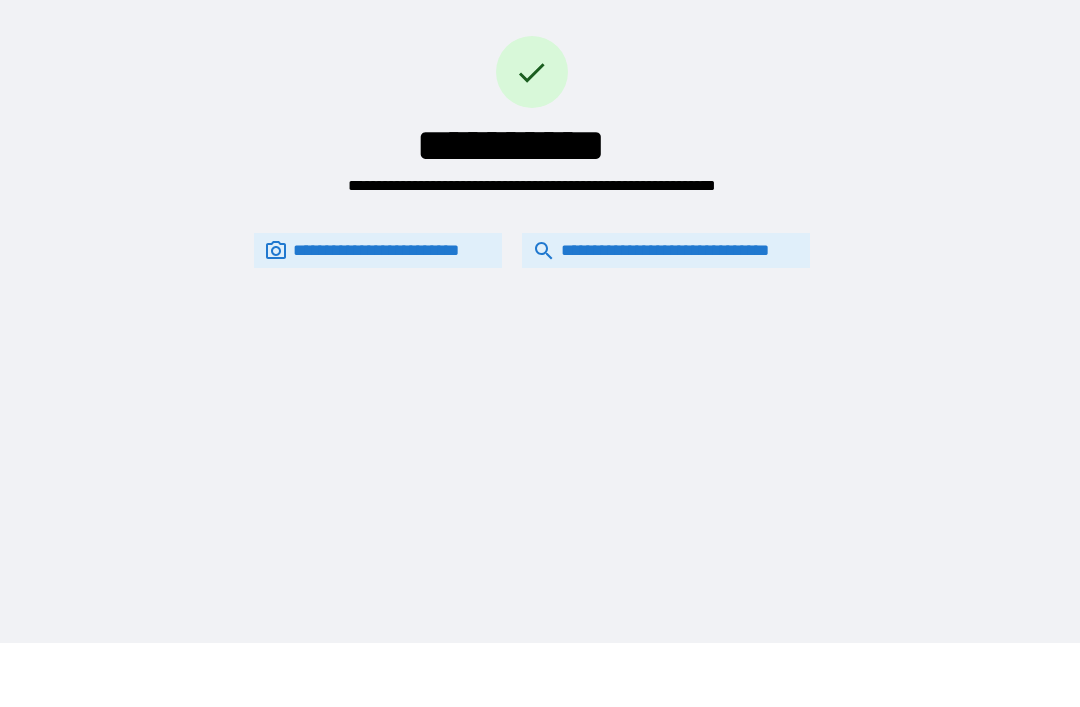 click on "**********" at bounding box center (666, 250) 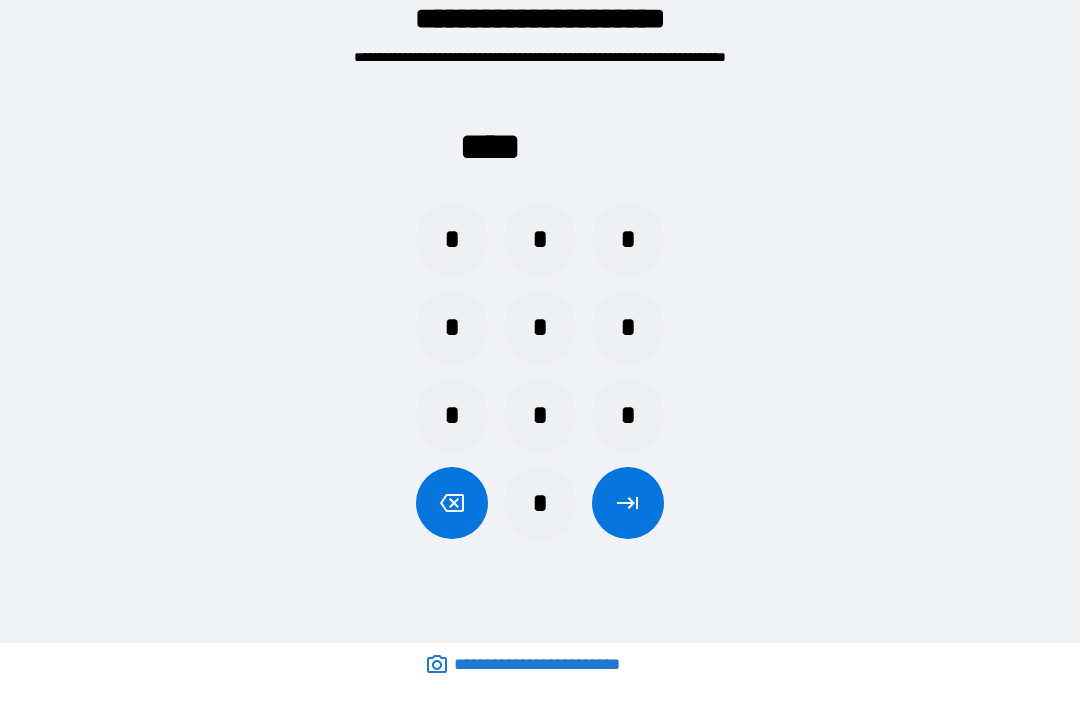 click on "*" at bounding box center [540, 239] 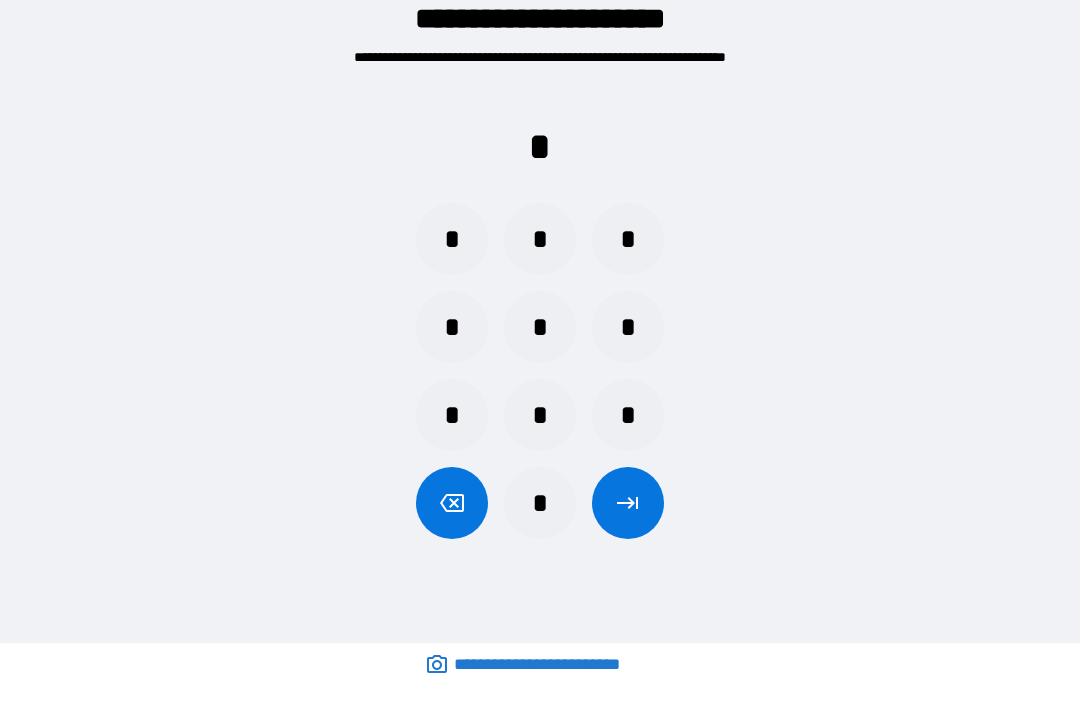 click on "*" at bounding box center (628, 415) 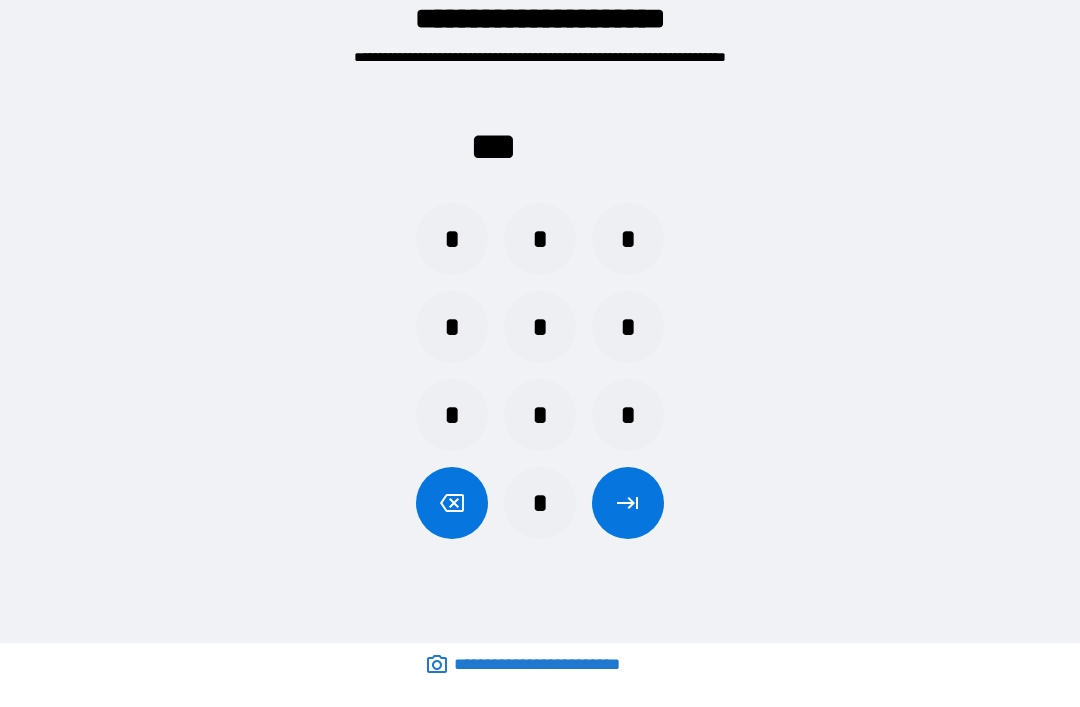 click on "*" at bounding box center (452, 239) 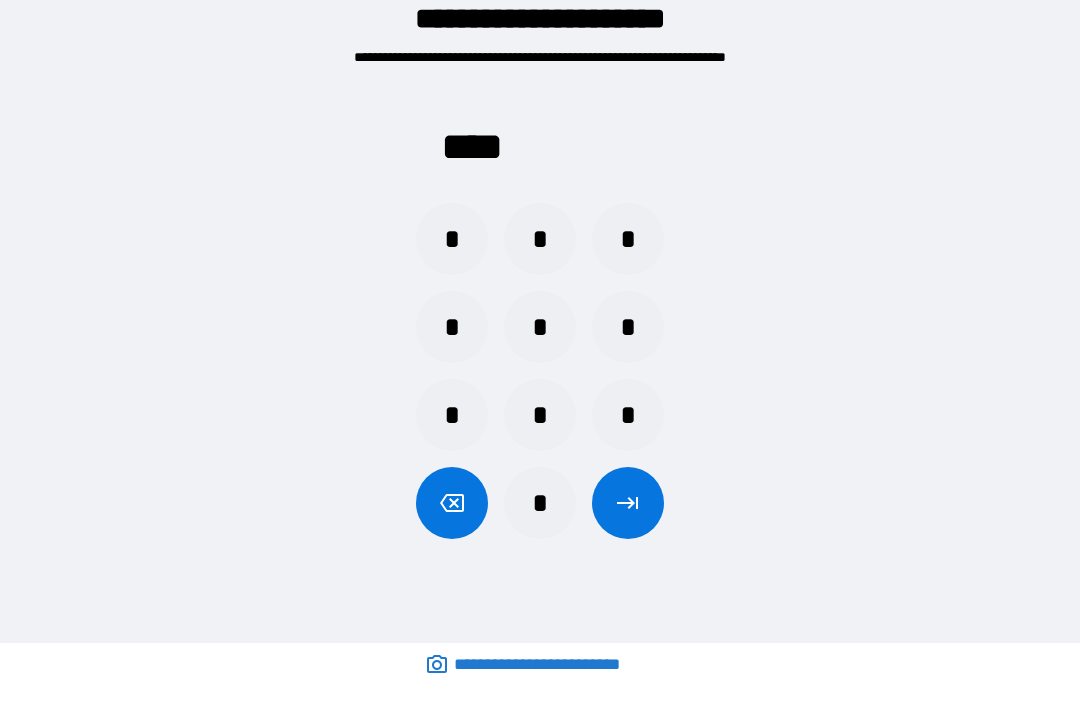 click at bounding box center [628, 503] 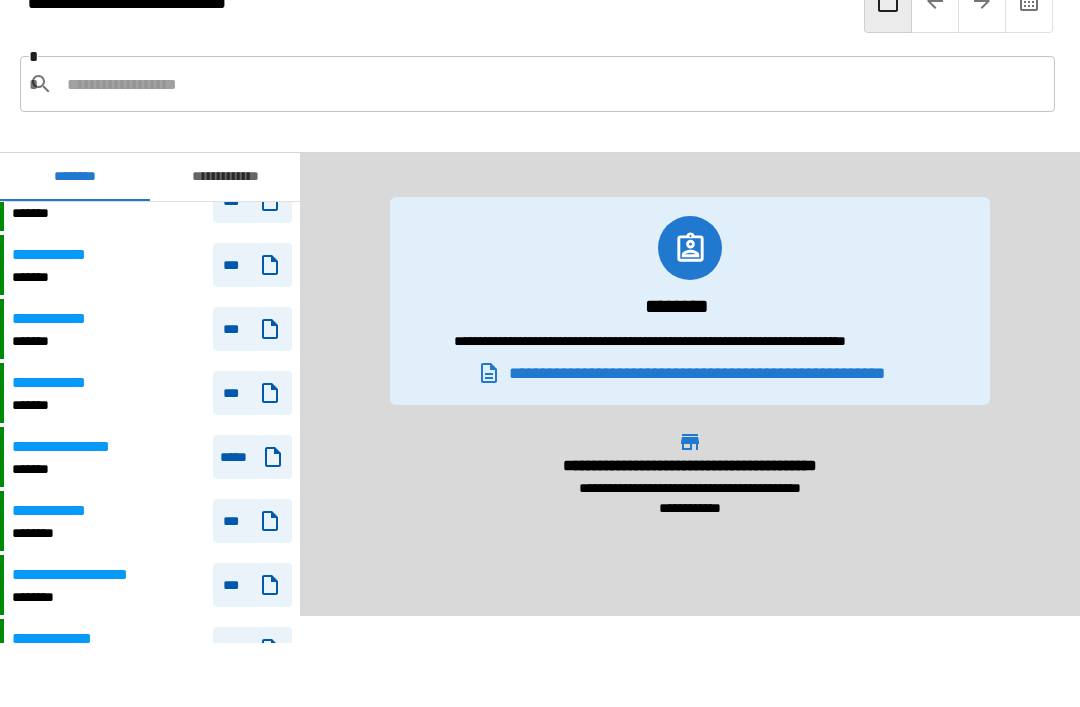 scroll, scrollTop: 1171, scrollLeft: 0, axis: vertical 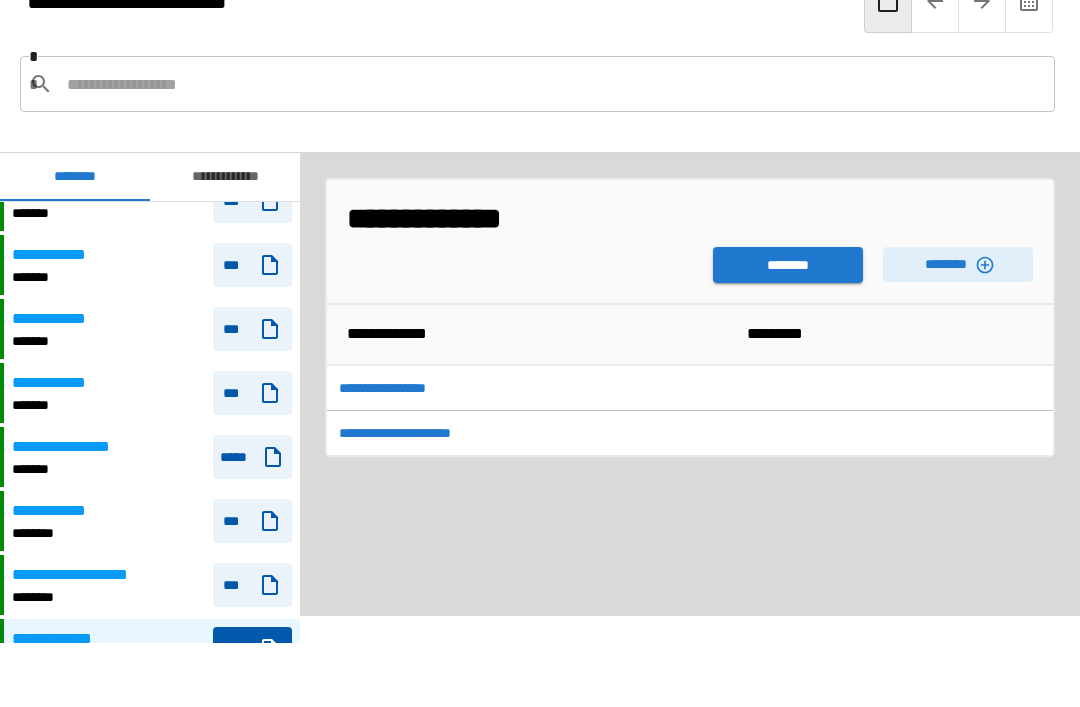 click on "********" at bounding box center [788, 265] 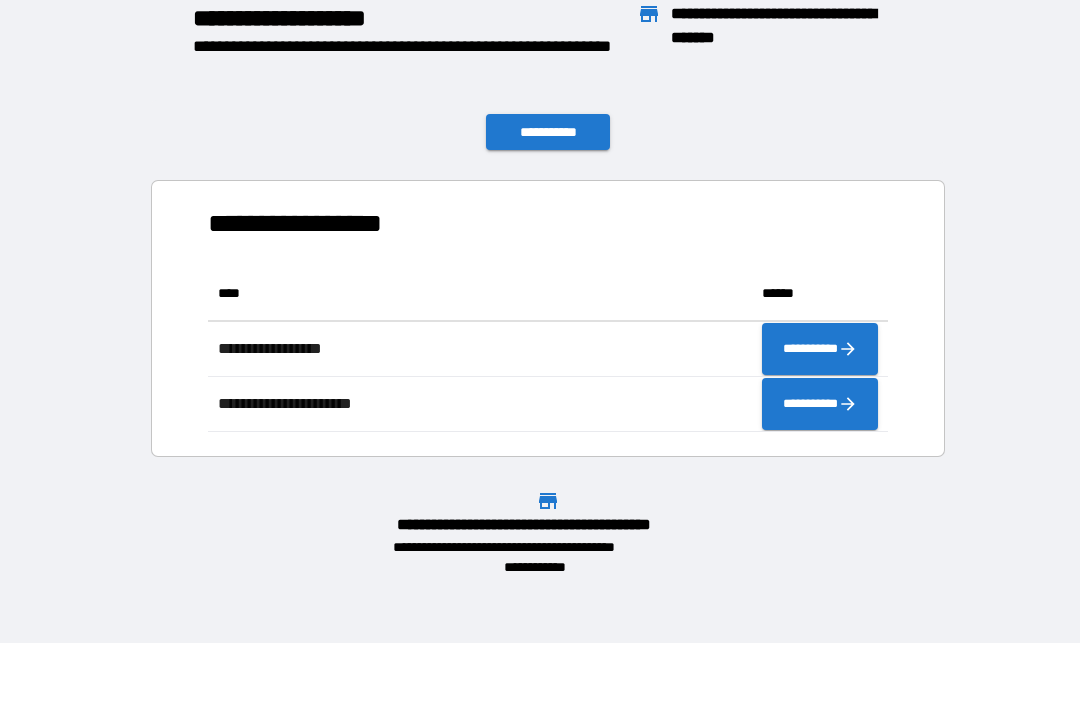scroll, scrollTop: 166, scrollLeft: 680, axis: both 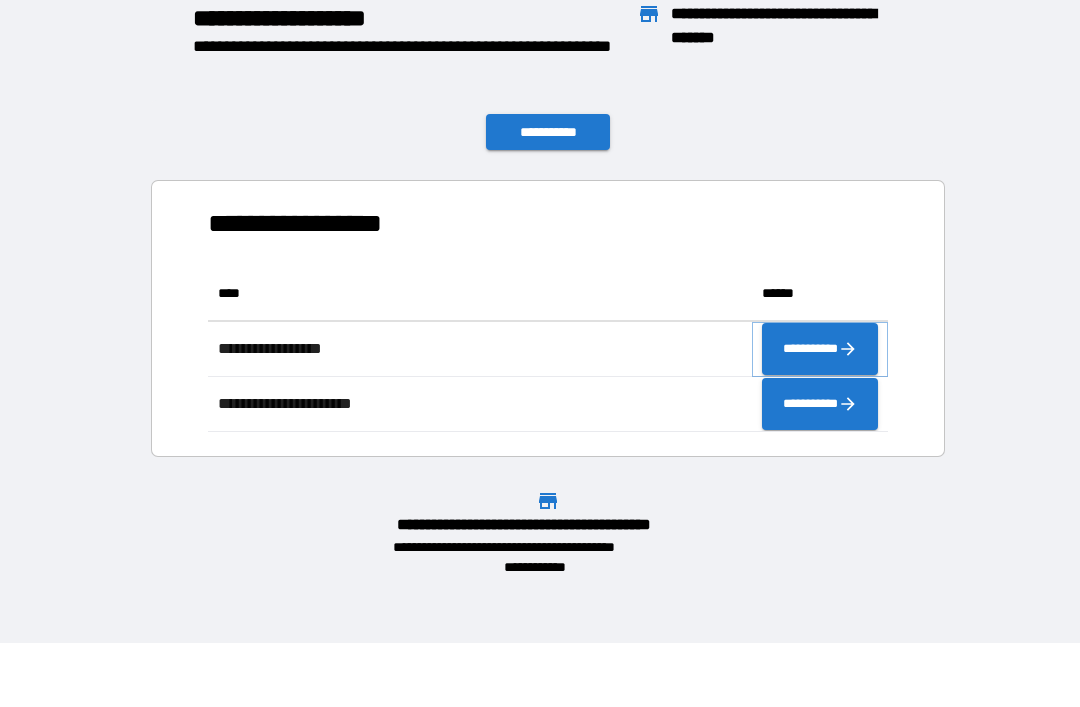 click 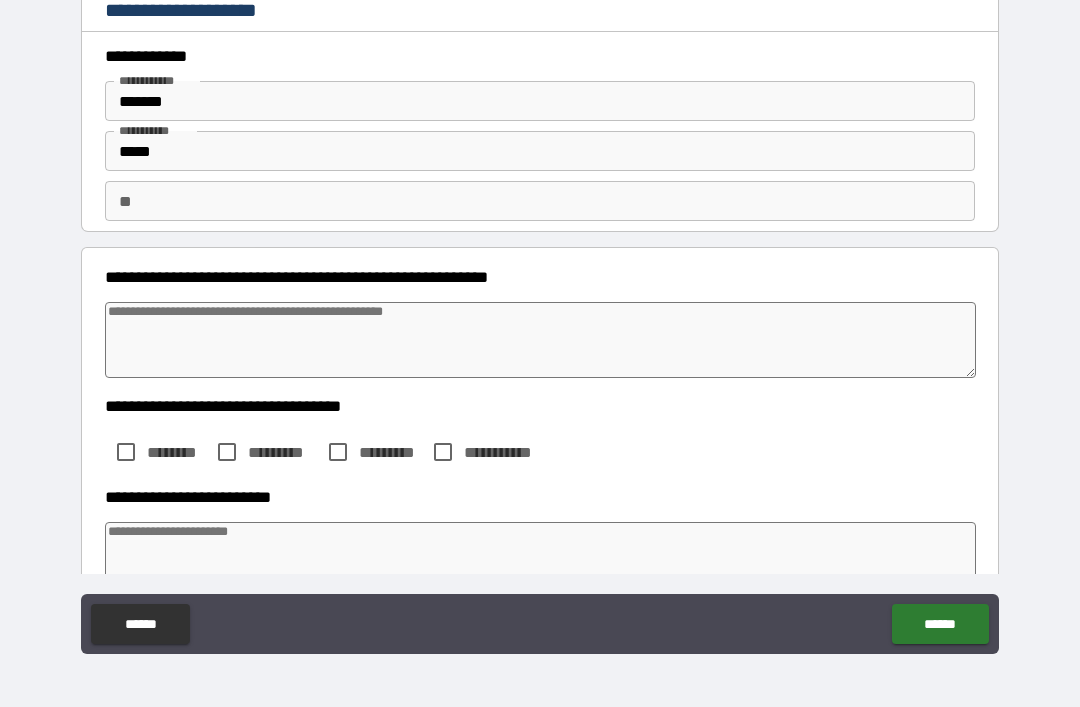 type on "*" 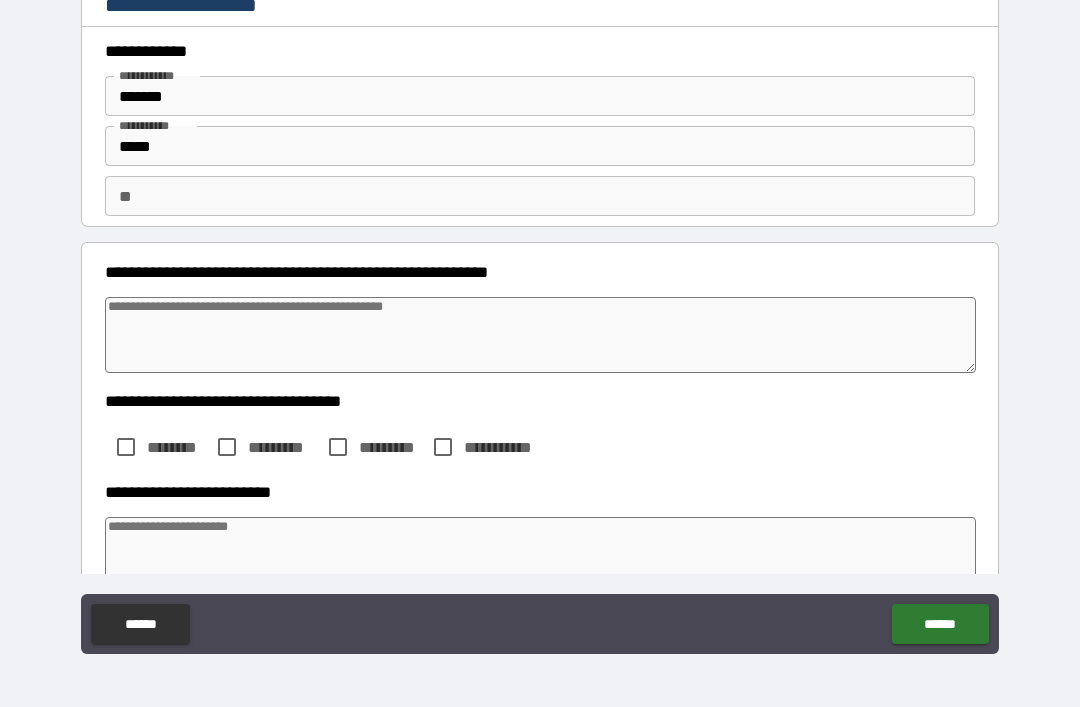 scroll, scrollTop: 9, scrollLeft: 0, axis: vertical 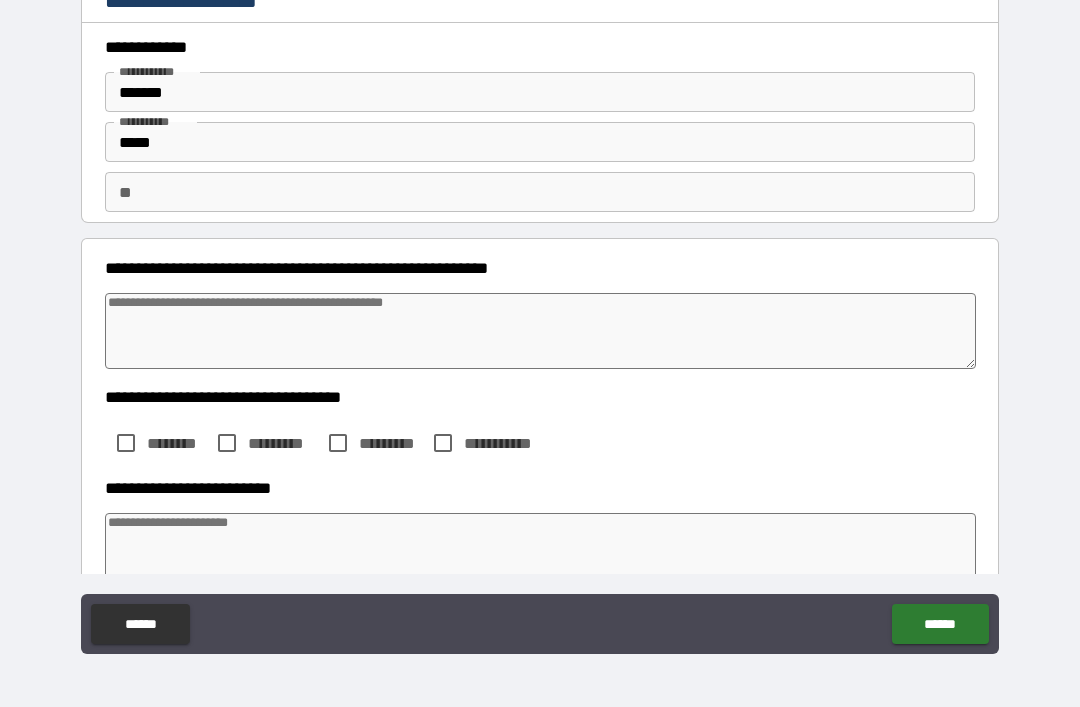 type on "*" 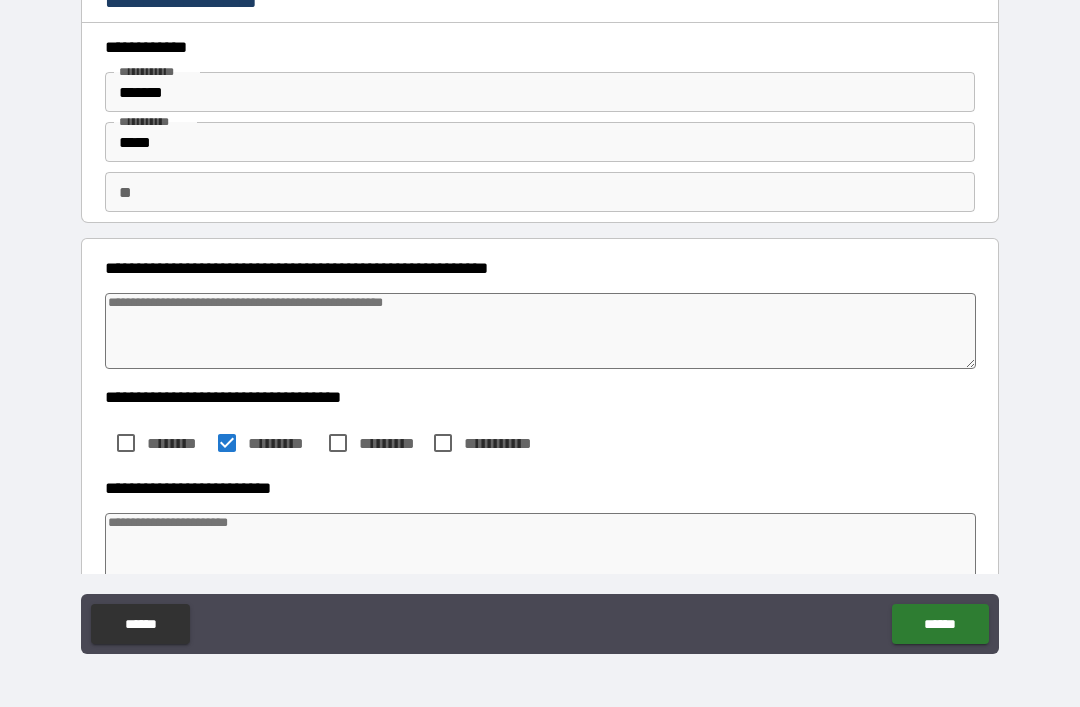 type on "*" 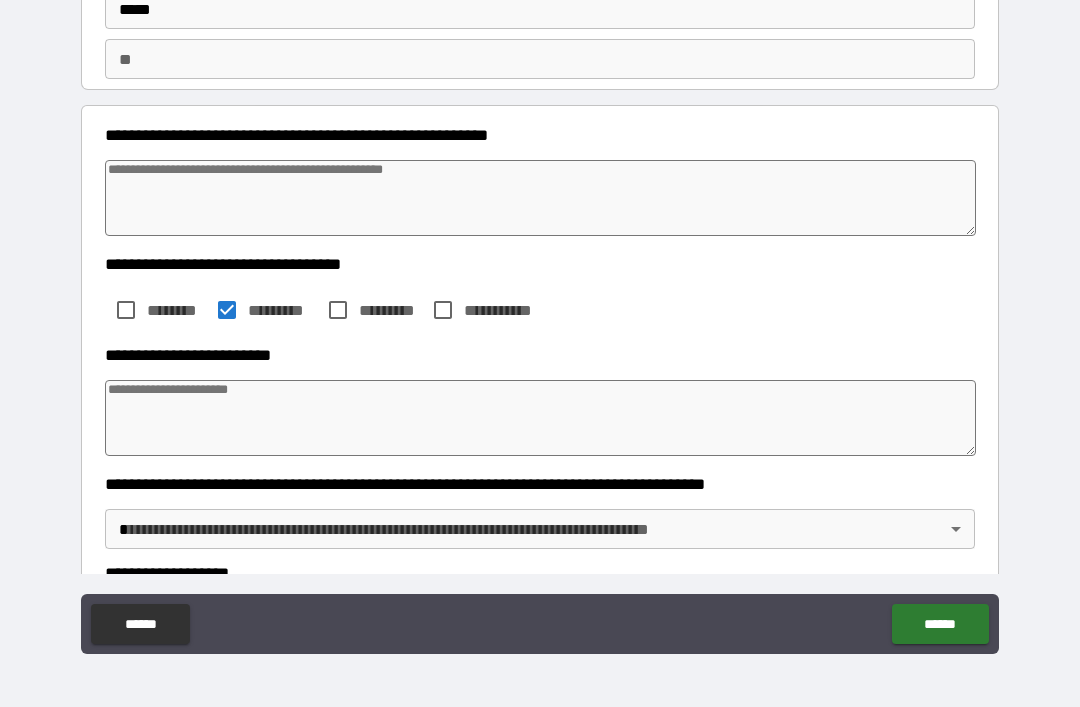 scroll, scrollTop: 221, scrollLeft: 0, axis: vertical 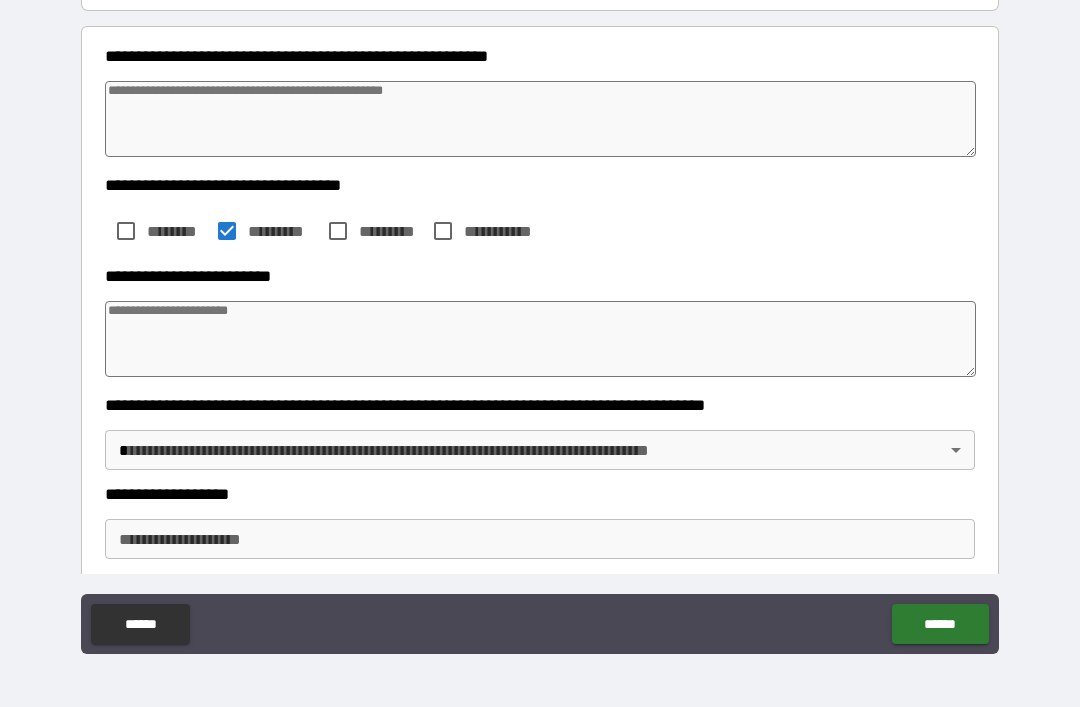 click at bounding box center (540, 339) 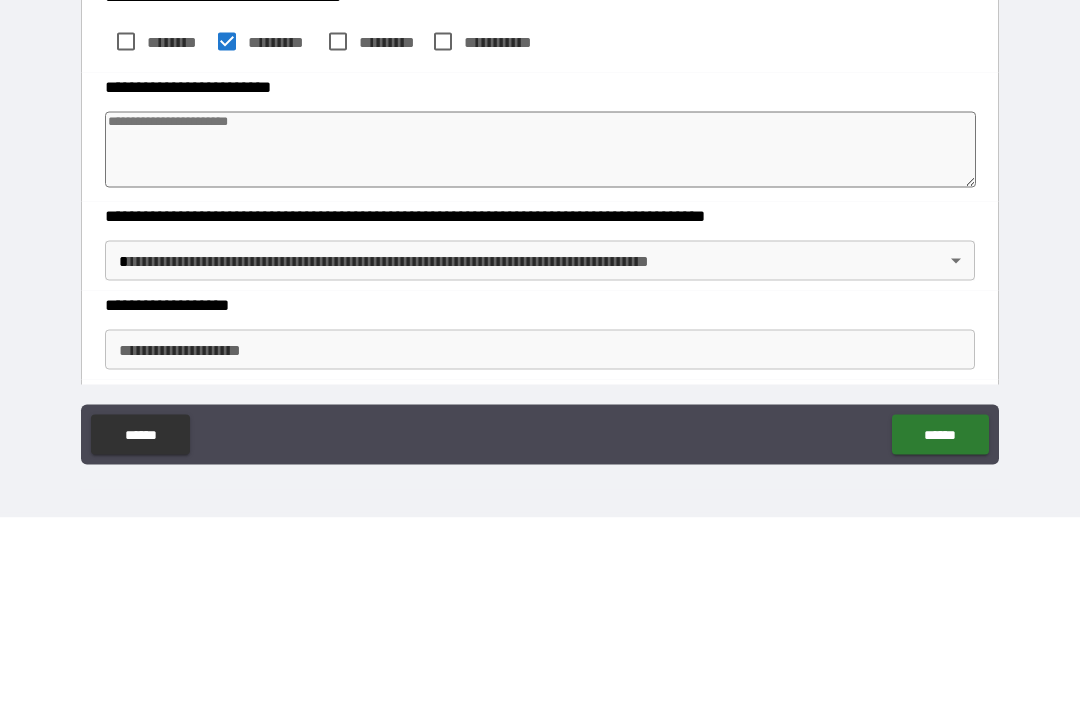 type on "*" 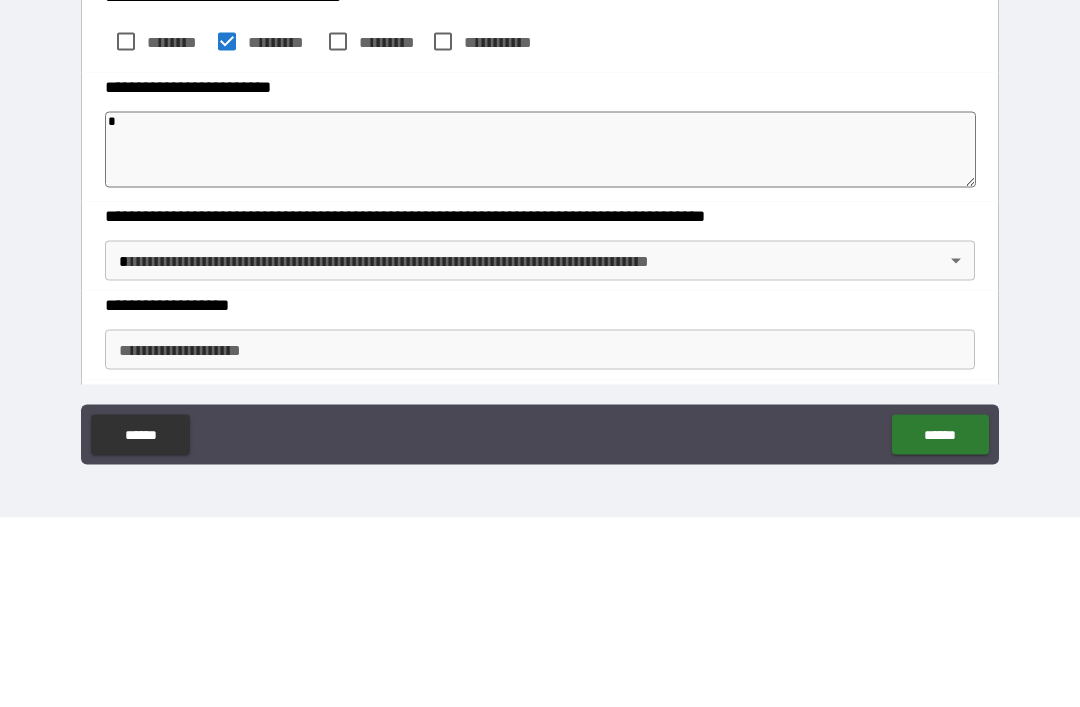 type on "*" 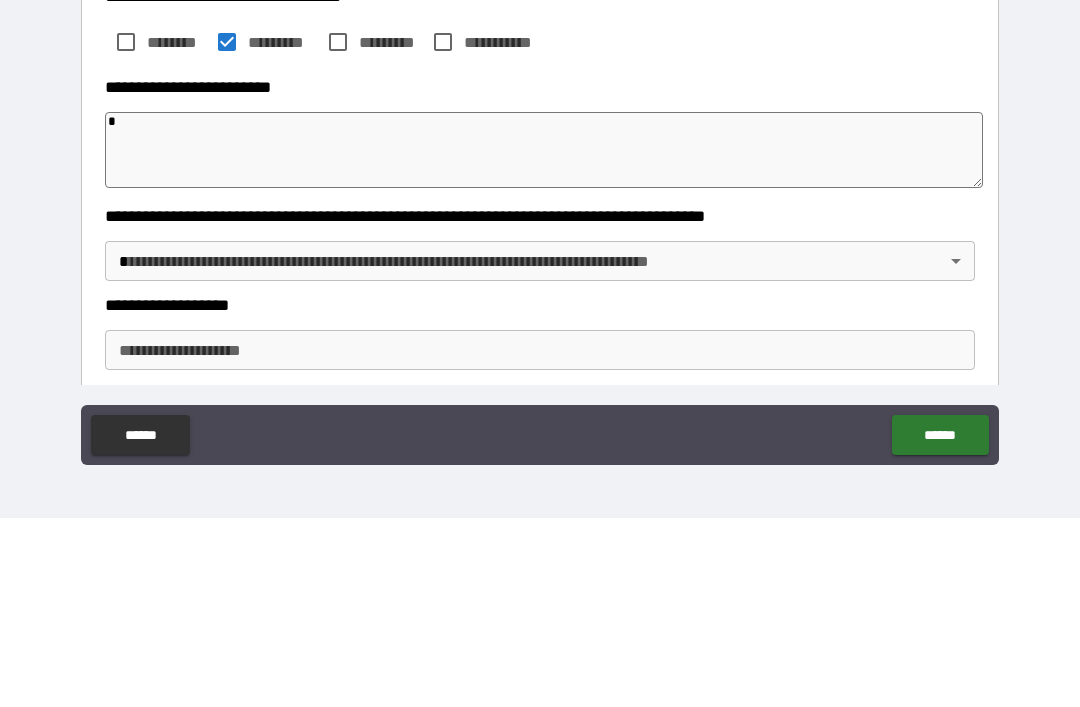 type on "*" 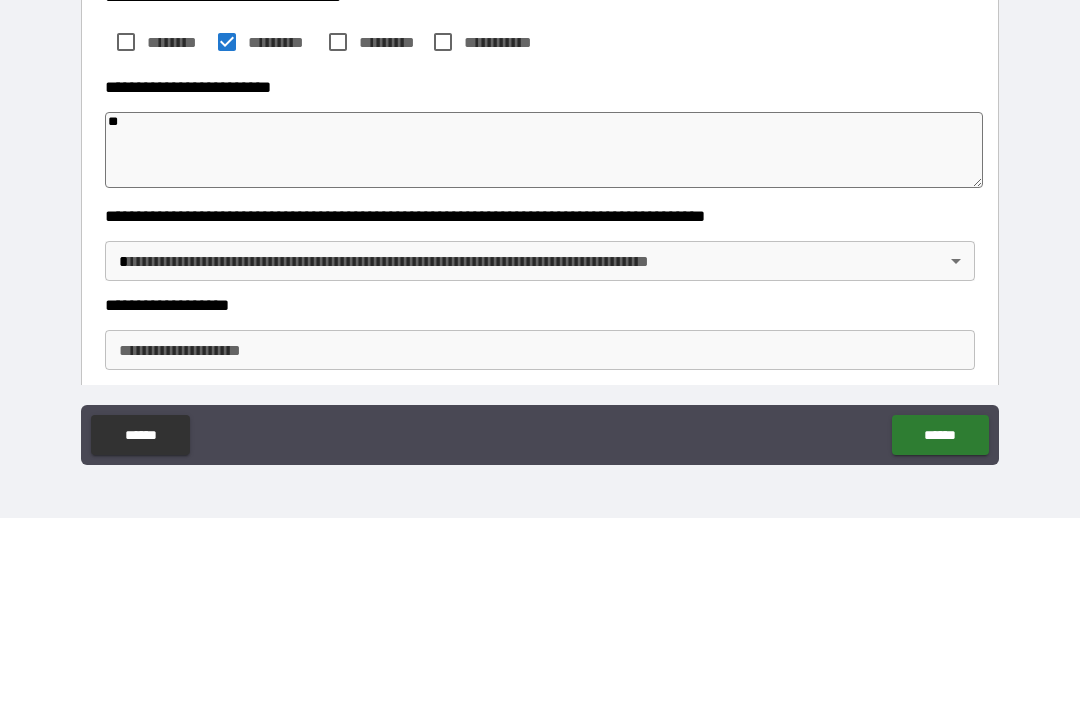 type on "*" 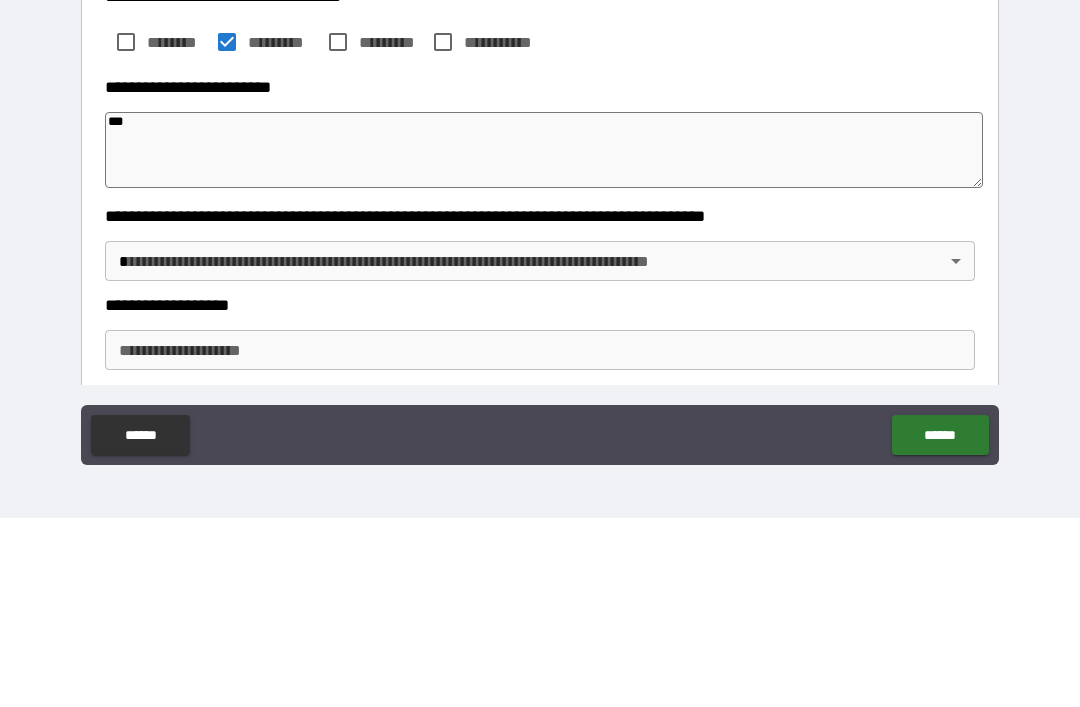 type on "*" 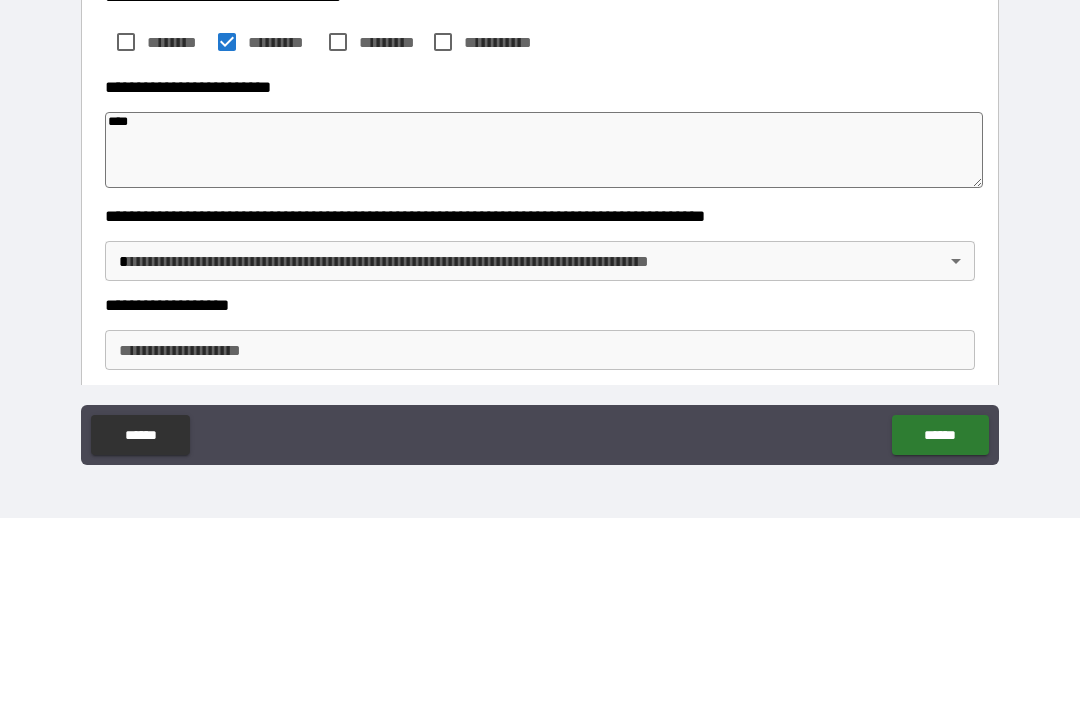 type on "*" 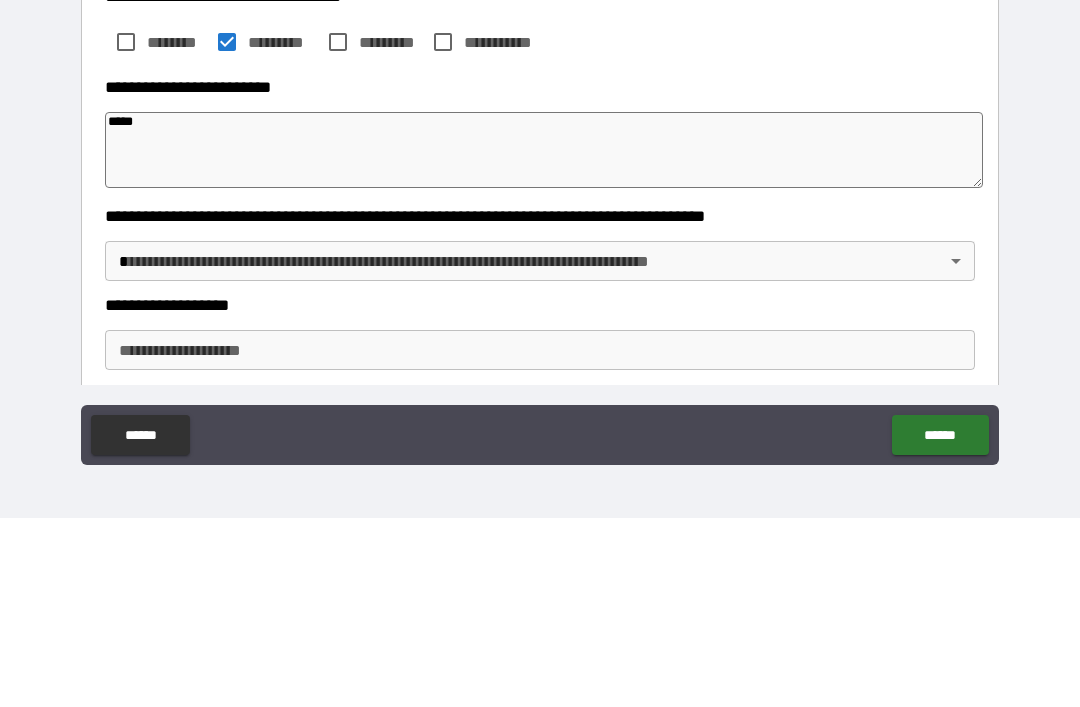 type on "*" 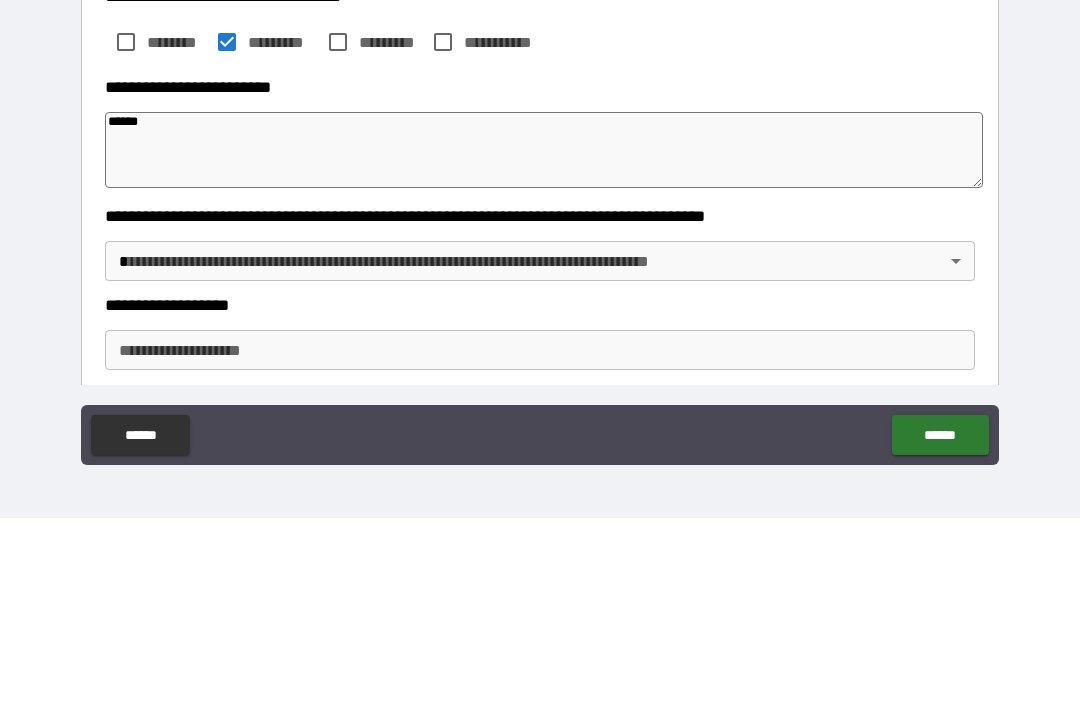 type on "*" 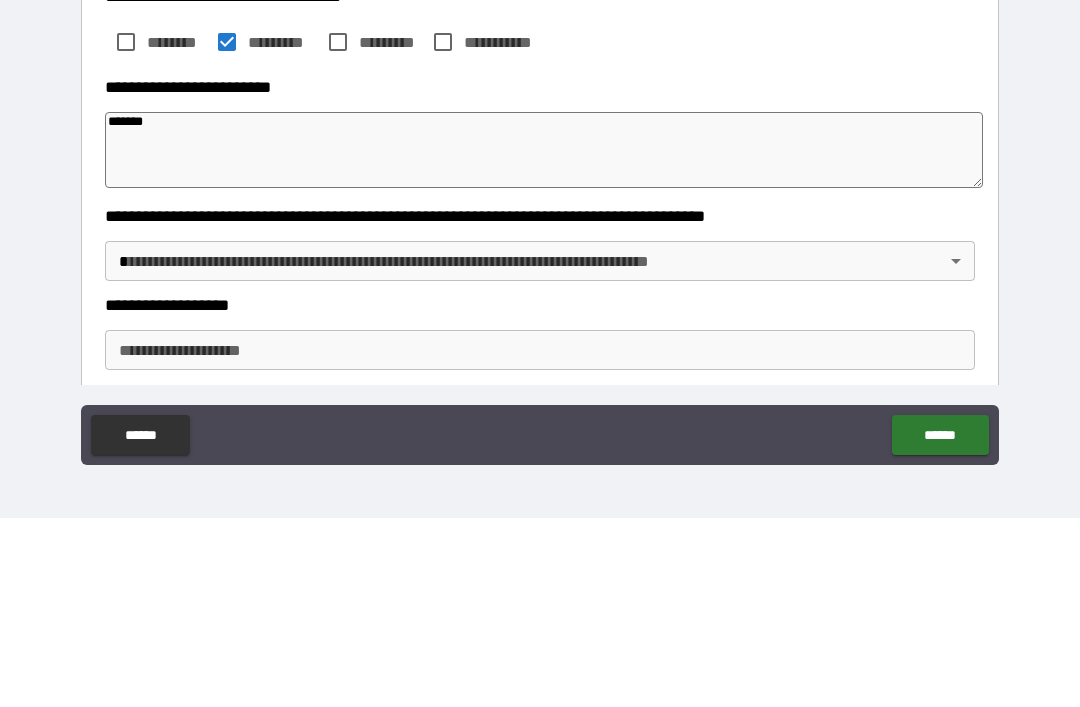 type on "*" 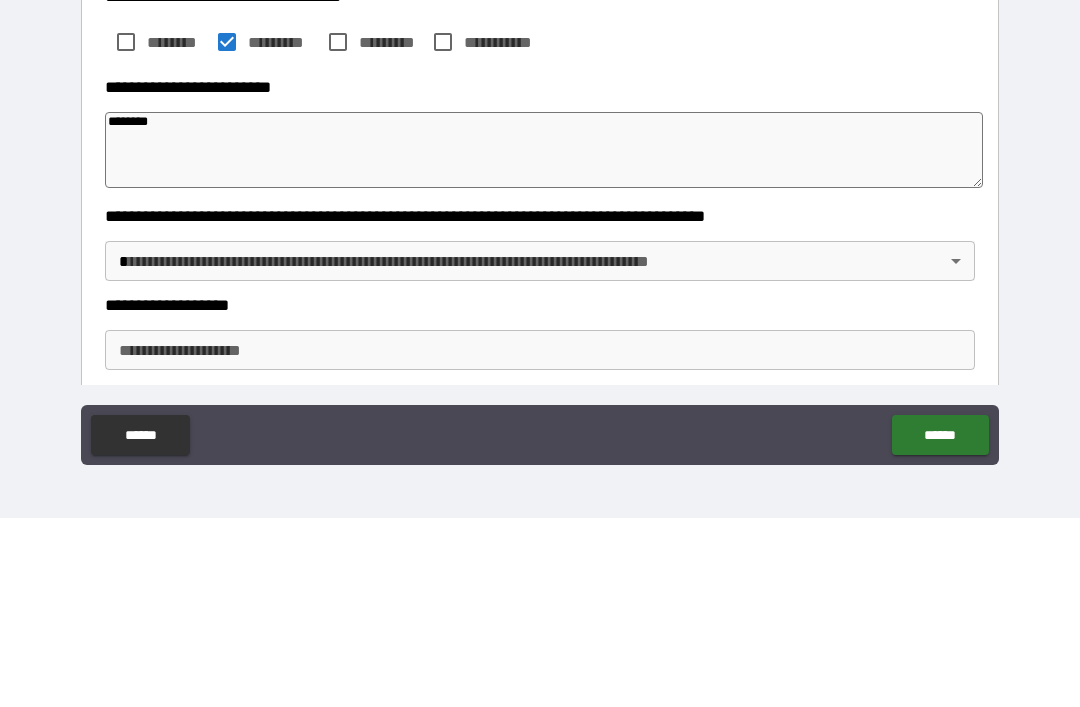 type on "*" 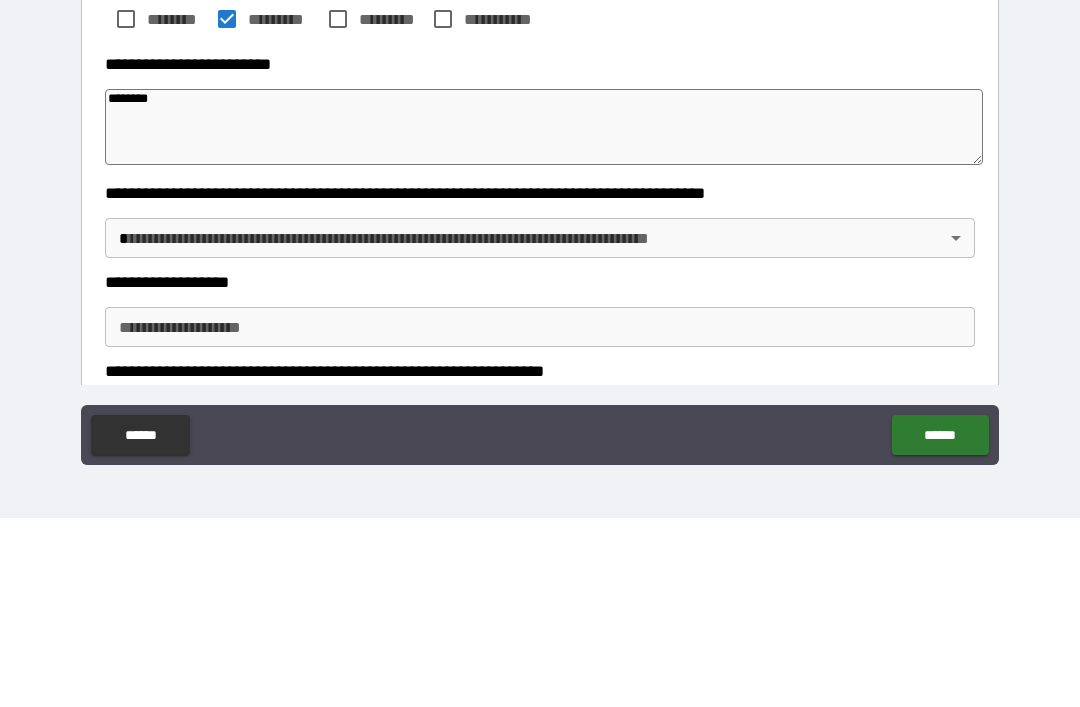 scroll, scrollTop: 240, scrollLeft: 0, axis: vertical 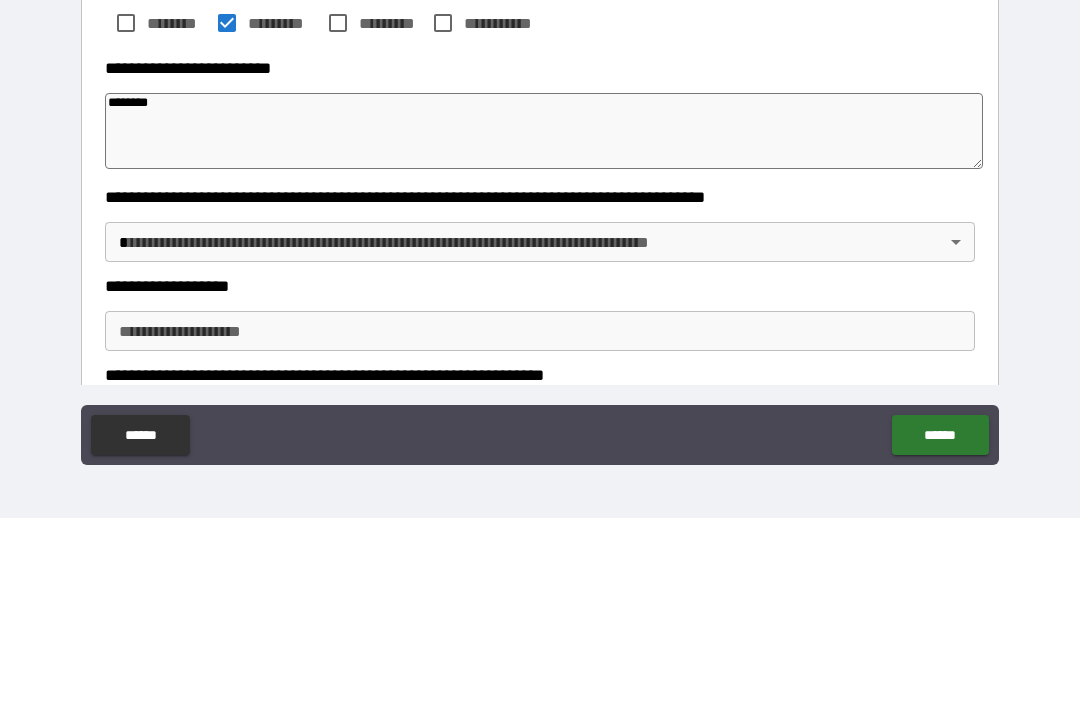 type on "*" 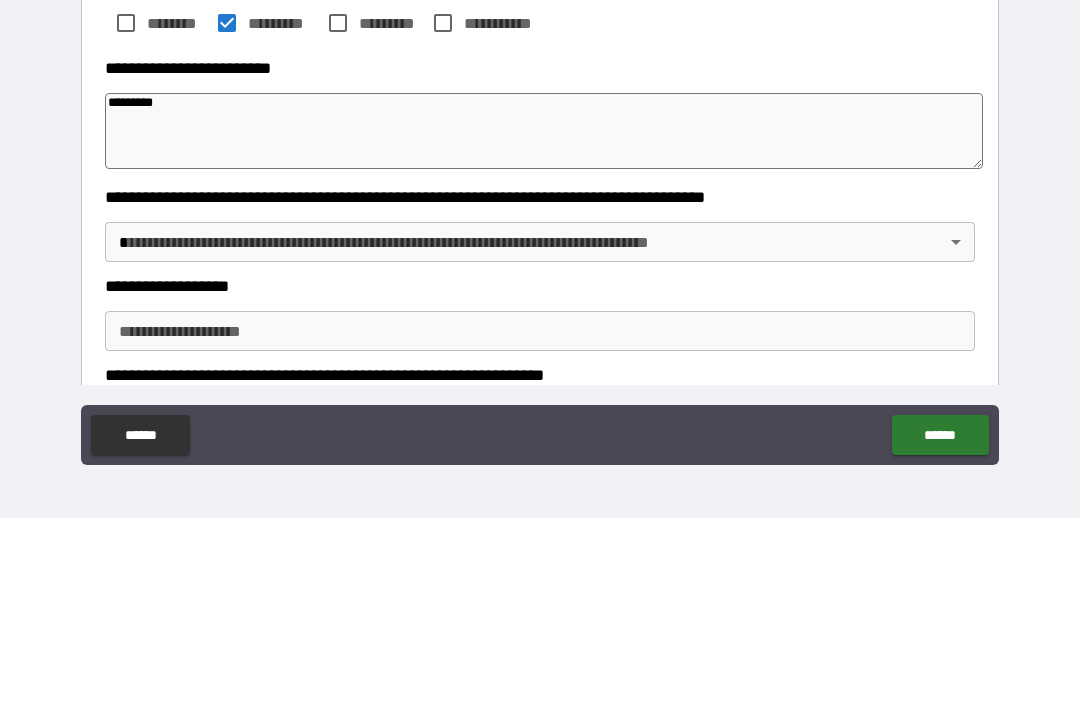 type on "*" 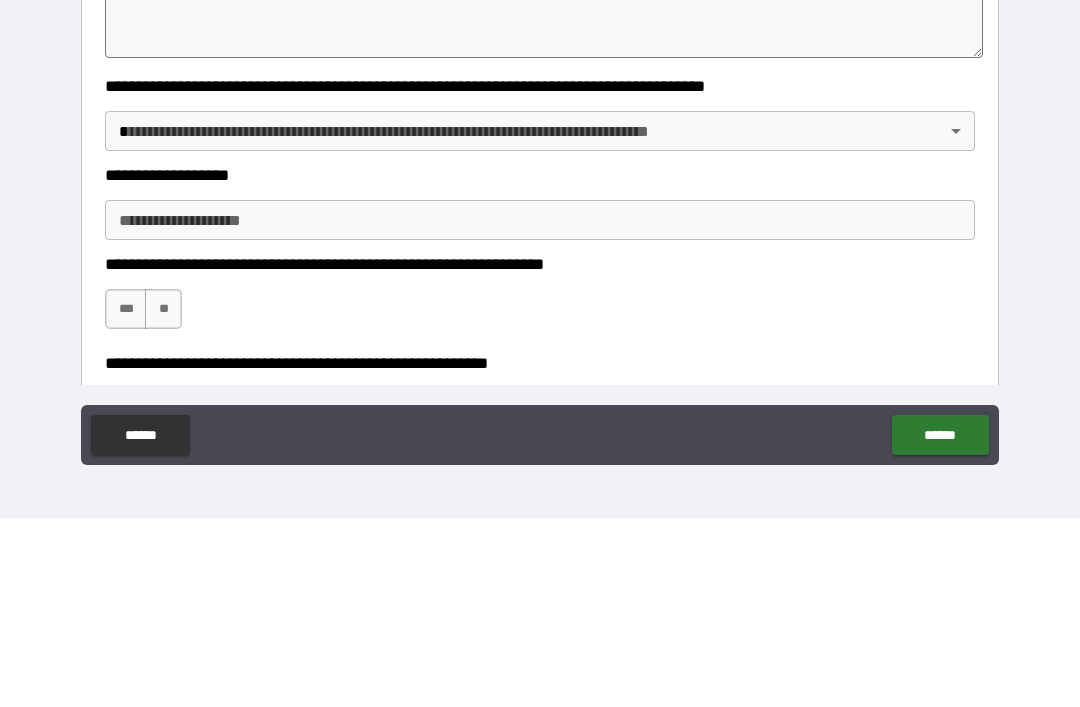 scroll, scrollTop: 348, scrollLeft: 0, axis: vertical 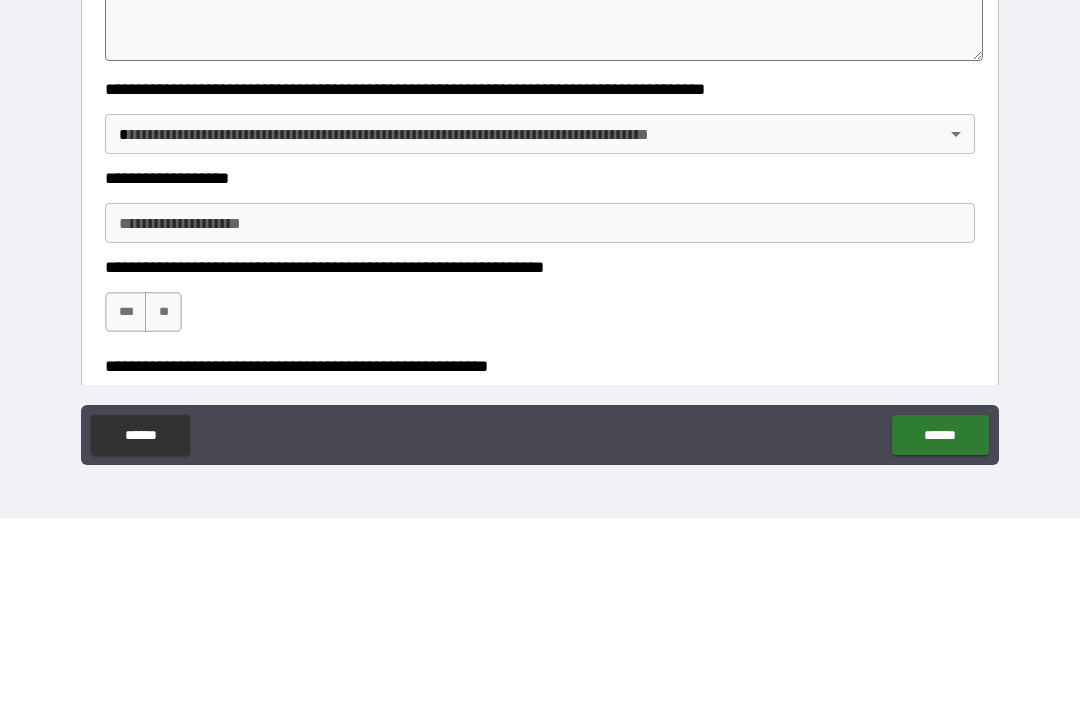 type on "********" 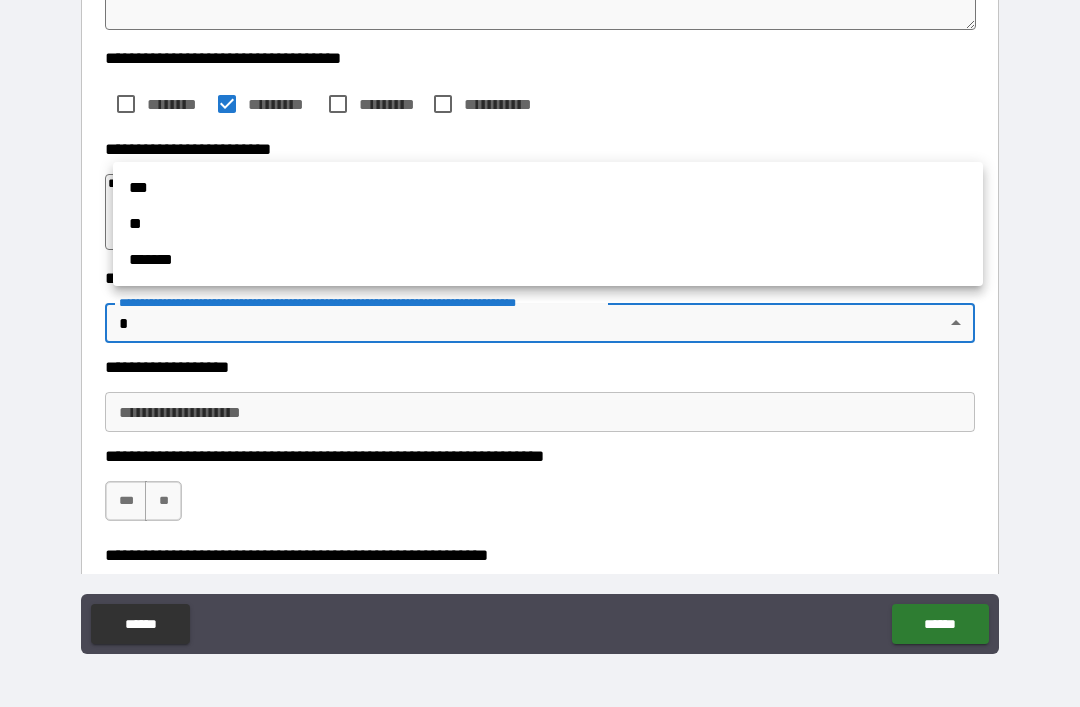 click at bounding box center (540, 353) 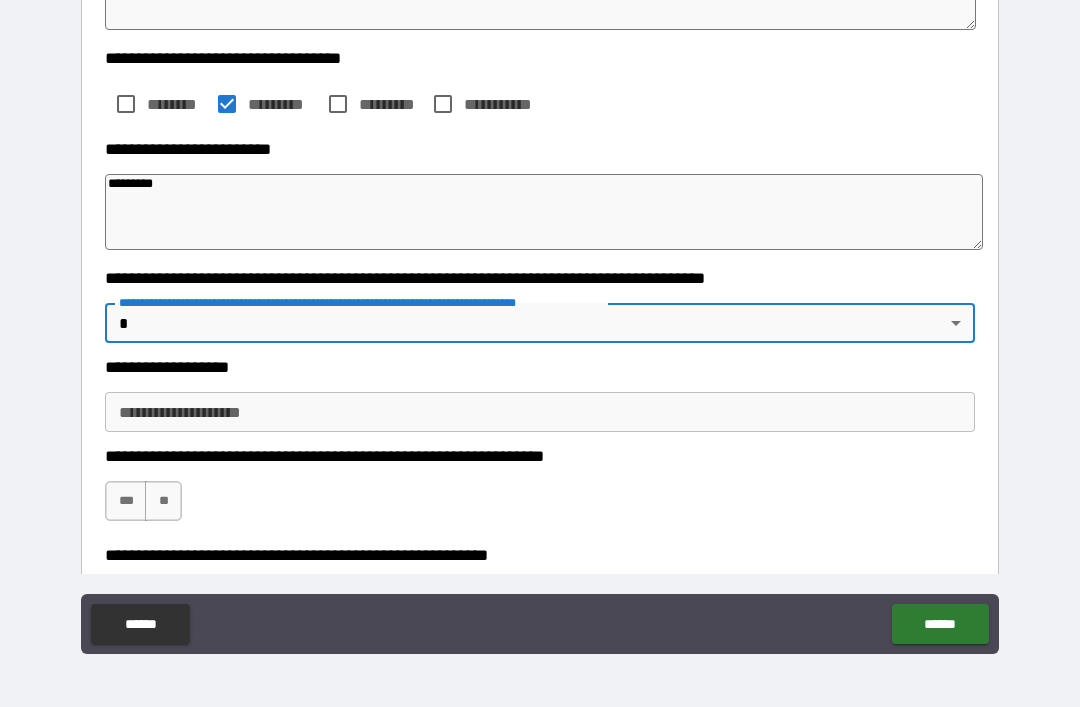 click on "**********" at bounding box center [540, 321] 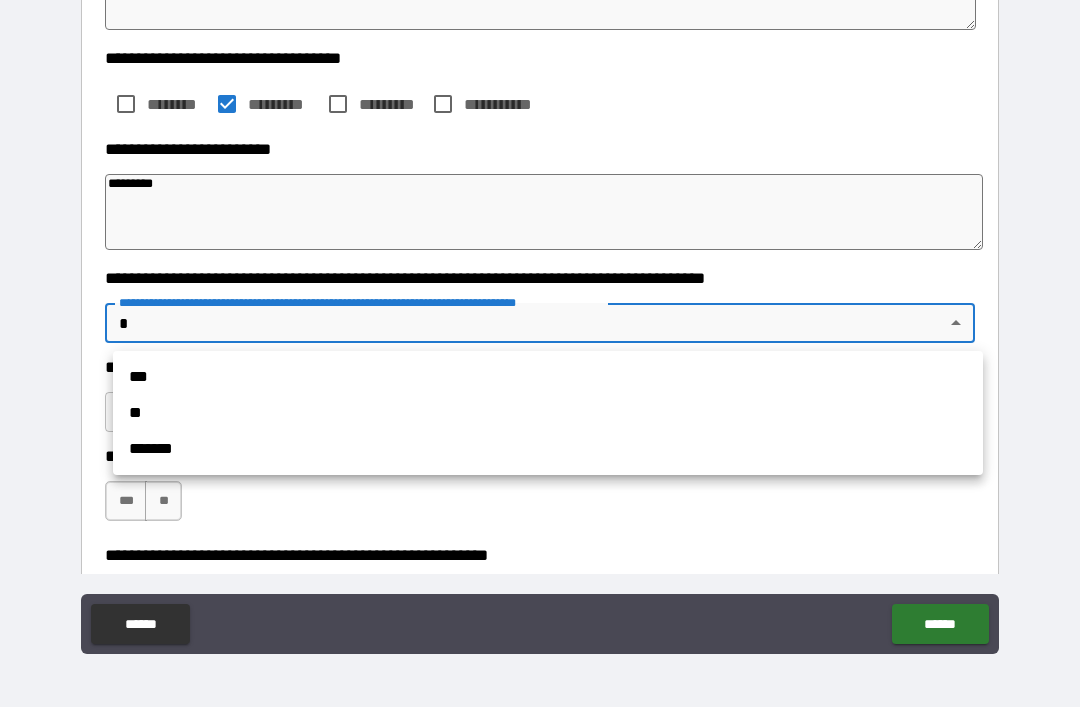 click on "**" at bounding box center [548, 413] 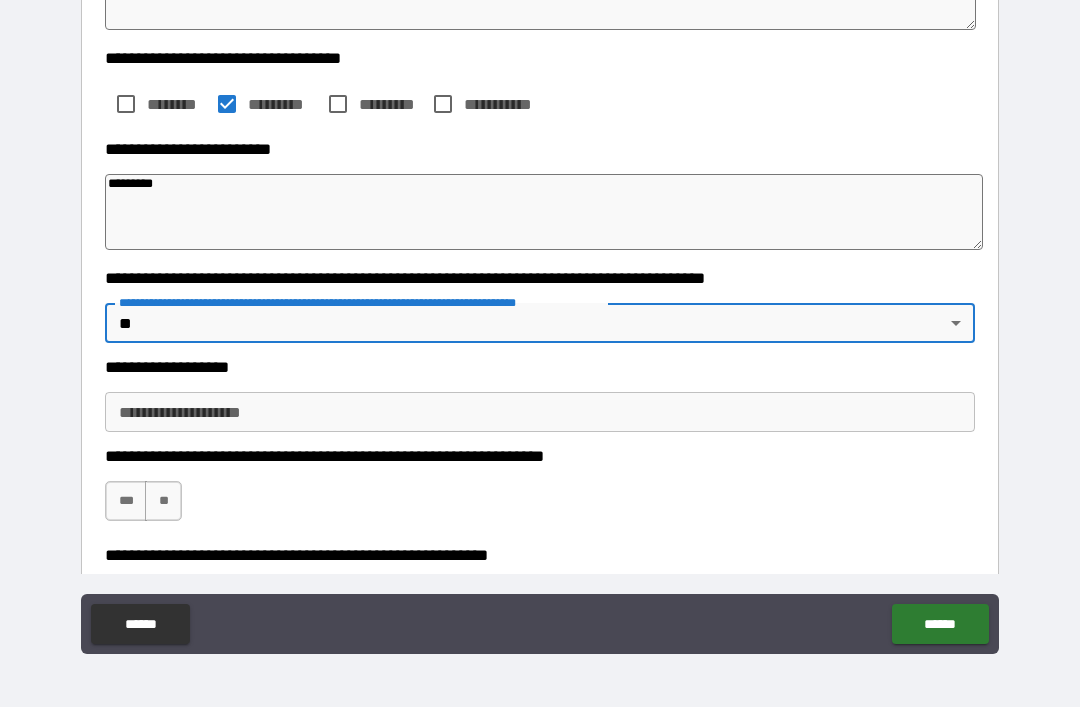 type on "*" 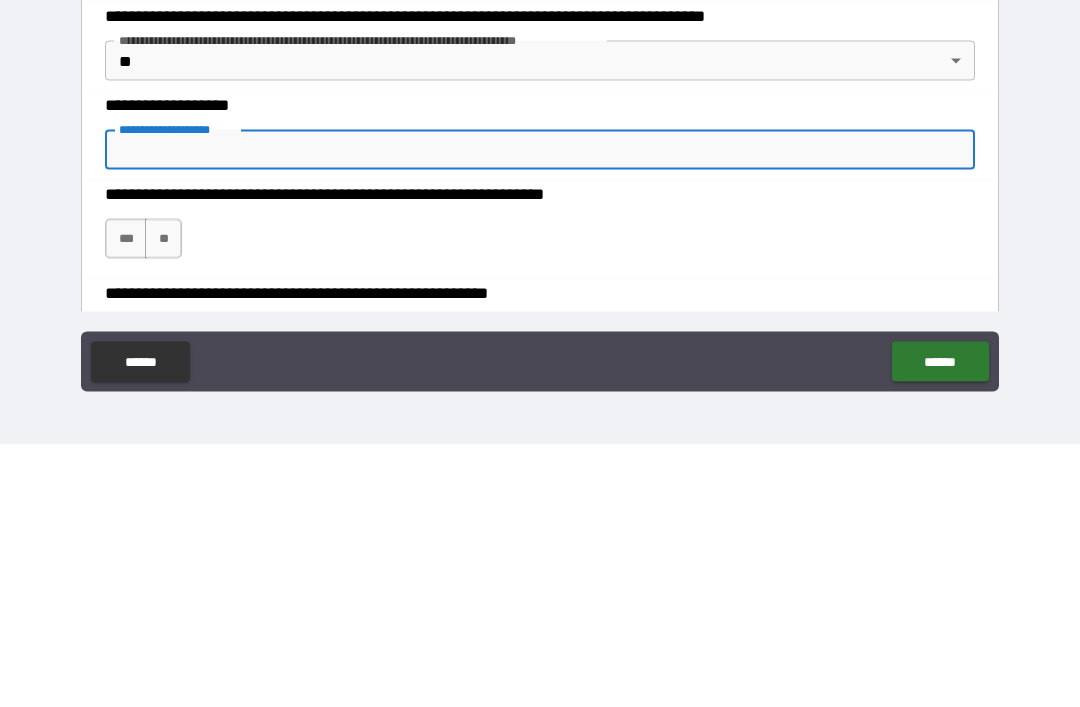 type on "*" 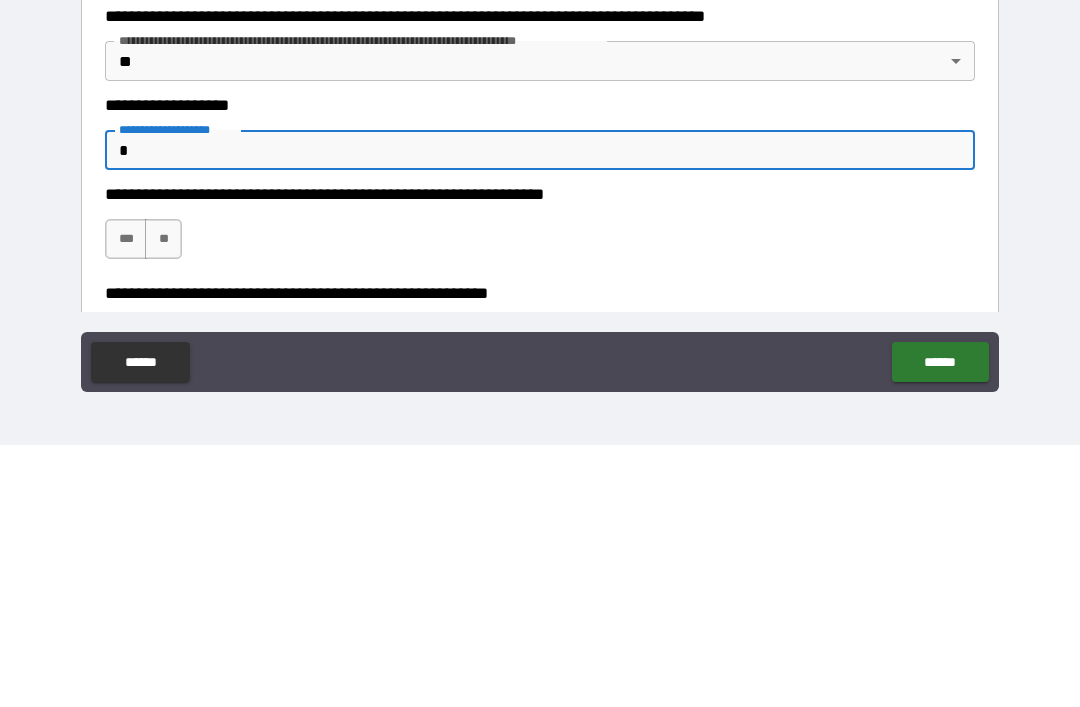 type on "*" 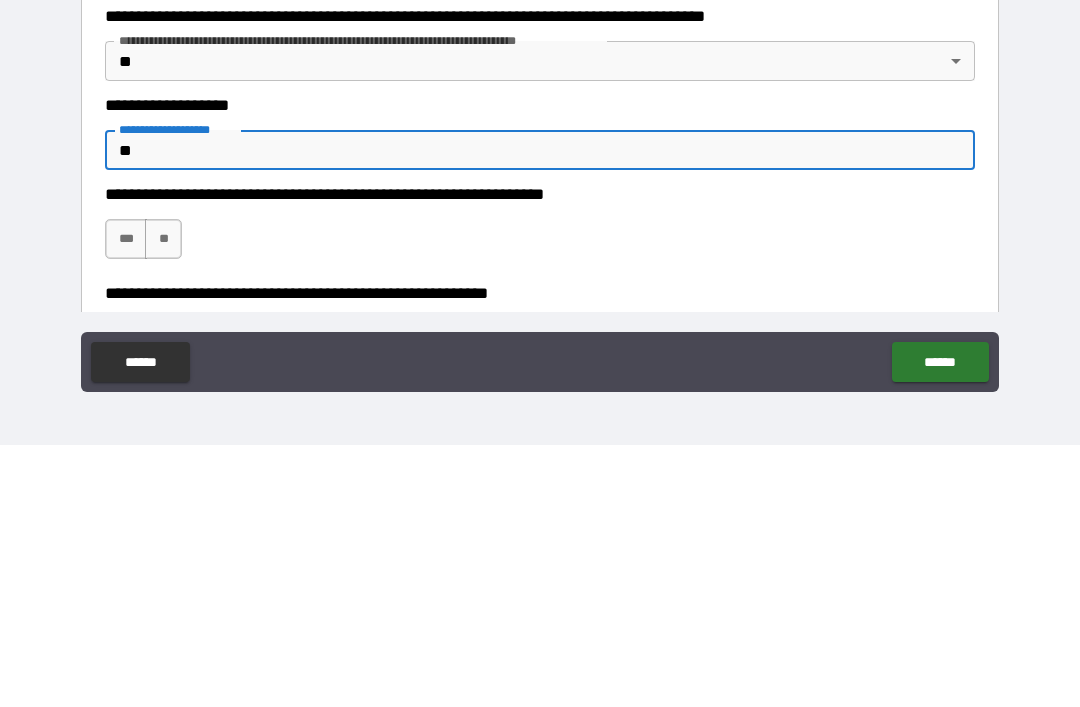 type on "*" 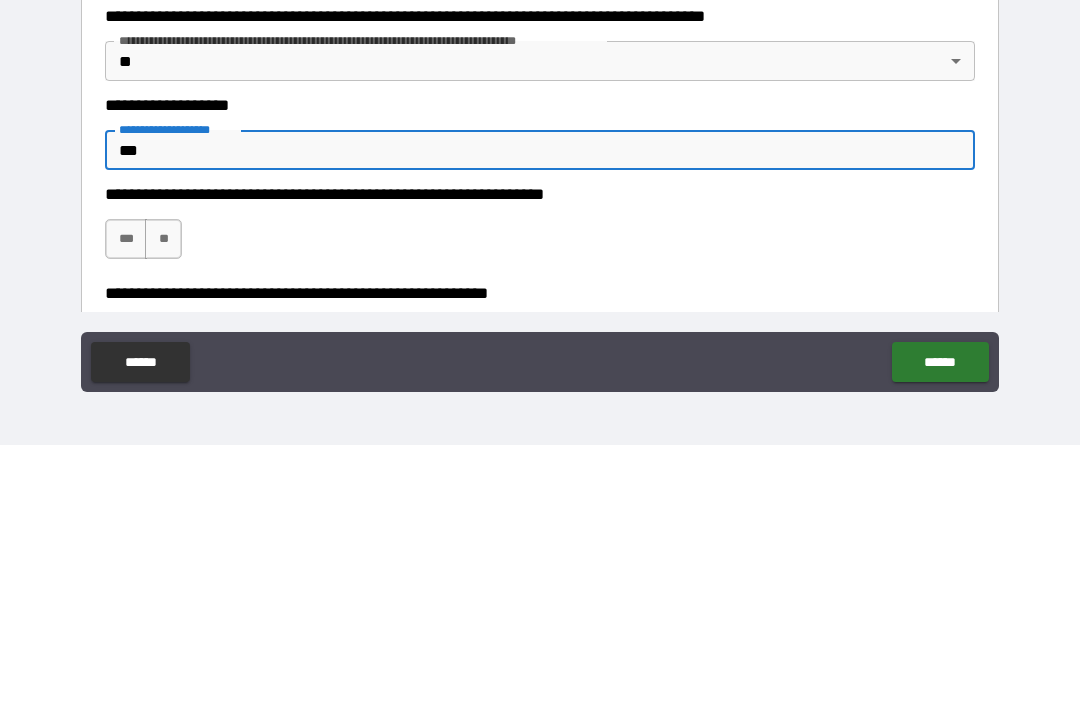 type on "*" 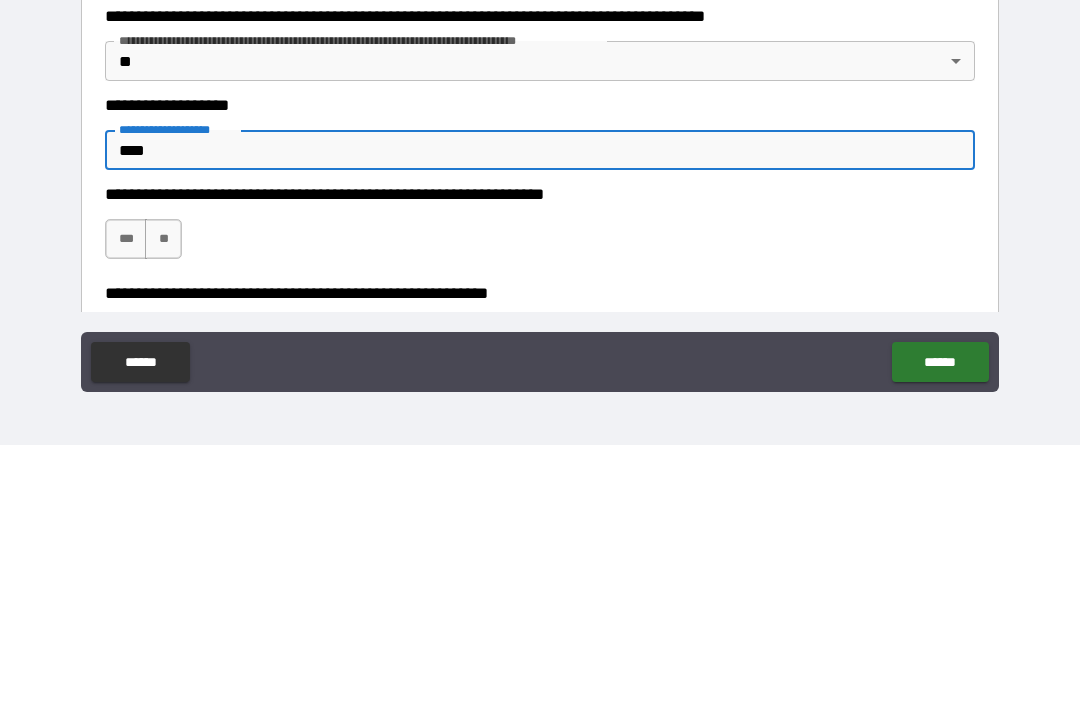 type on "*" 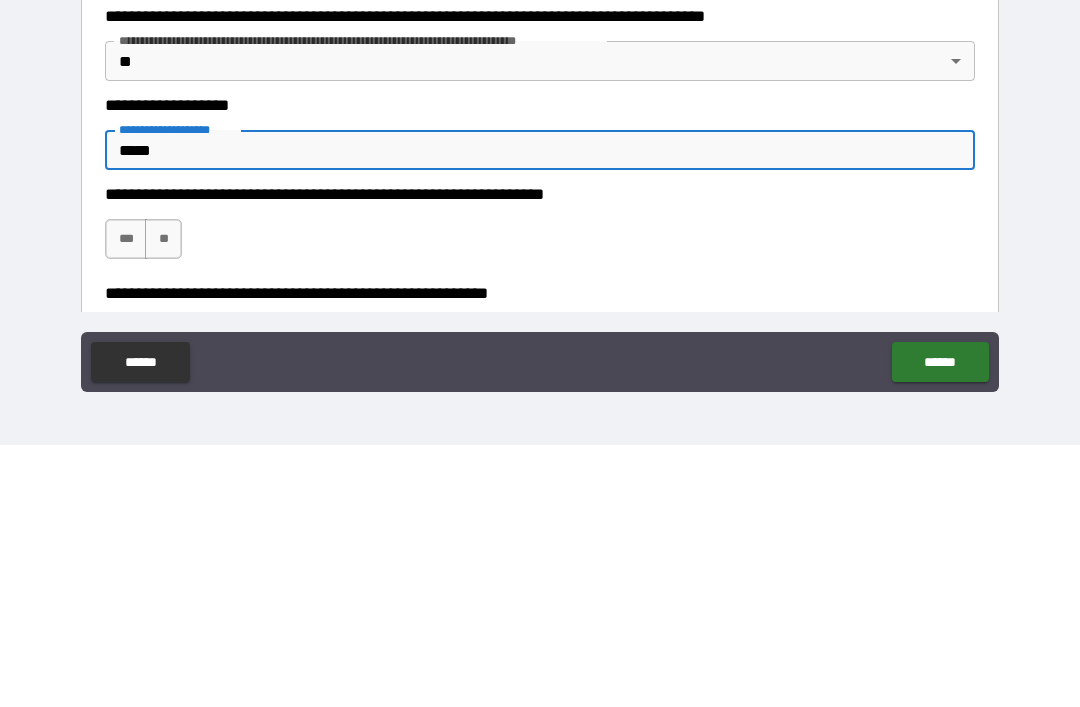 type on "*" 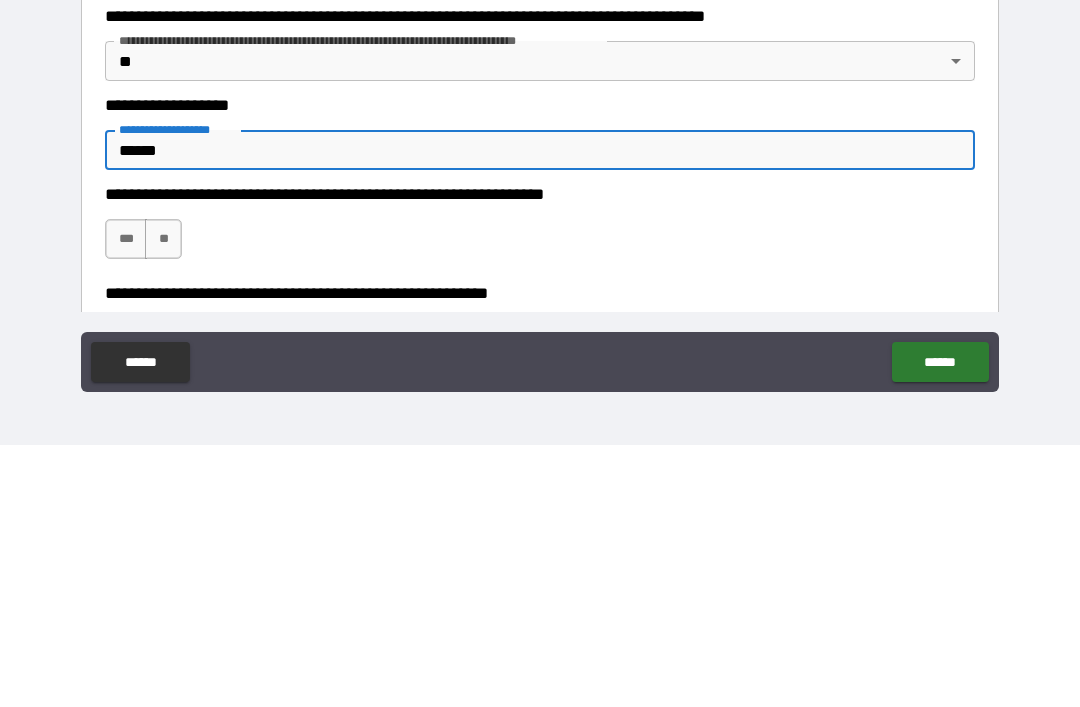 type on "*" 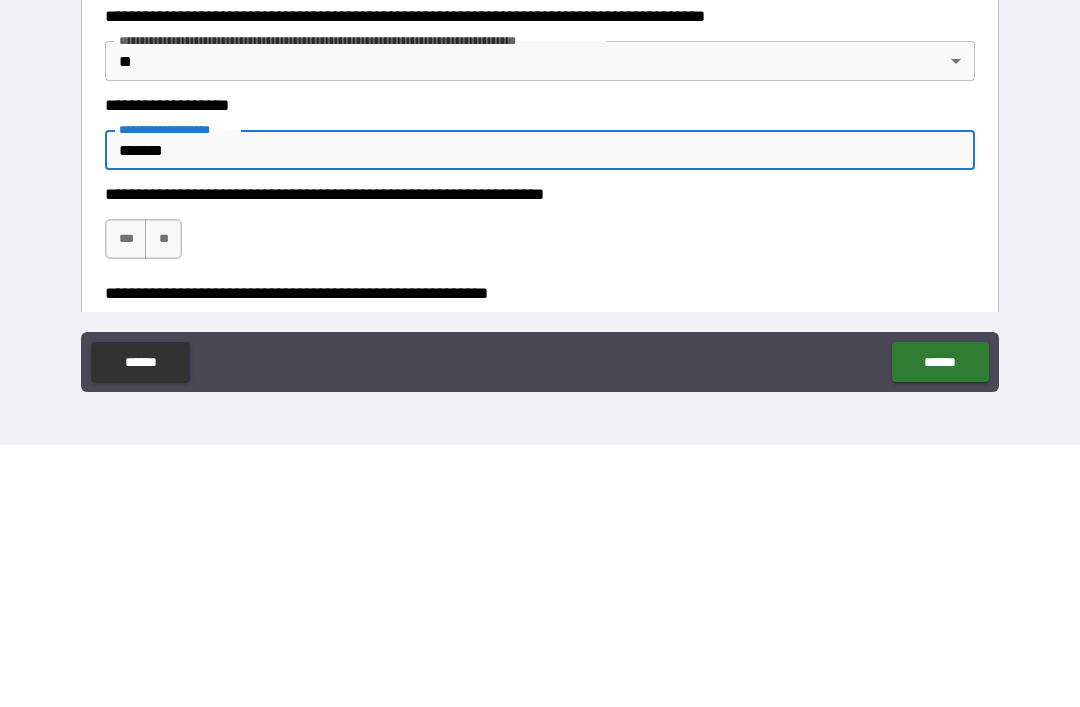 type on "*" 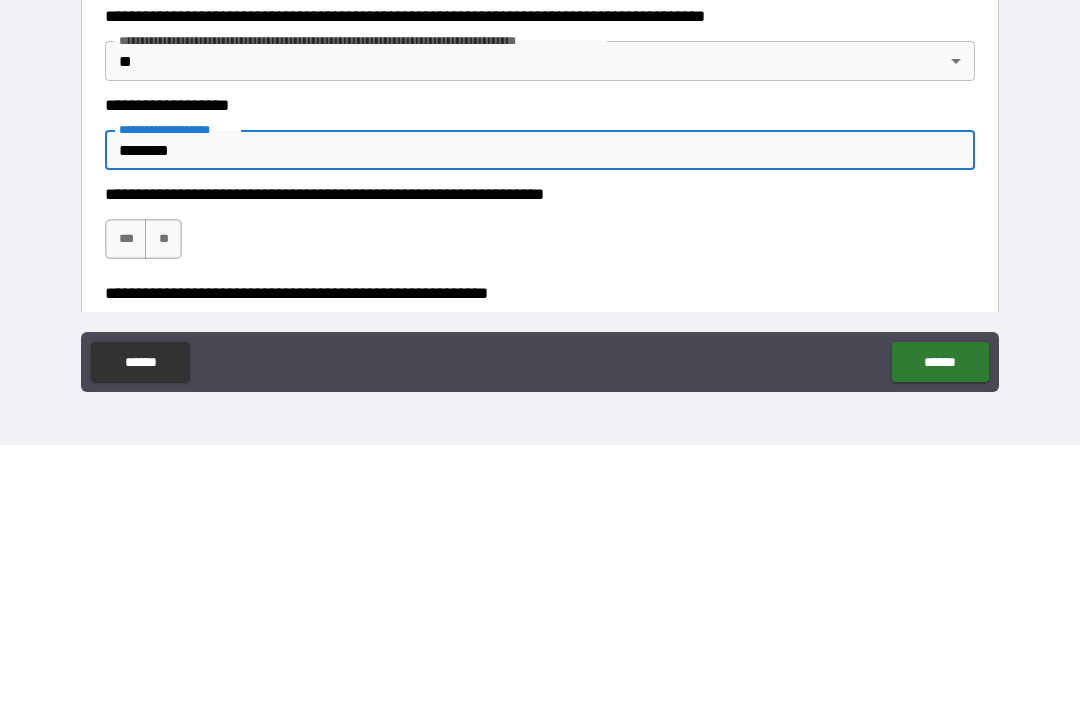 type on "*" 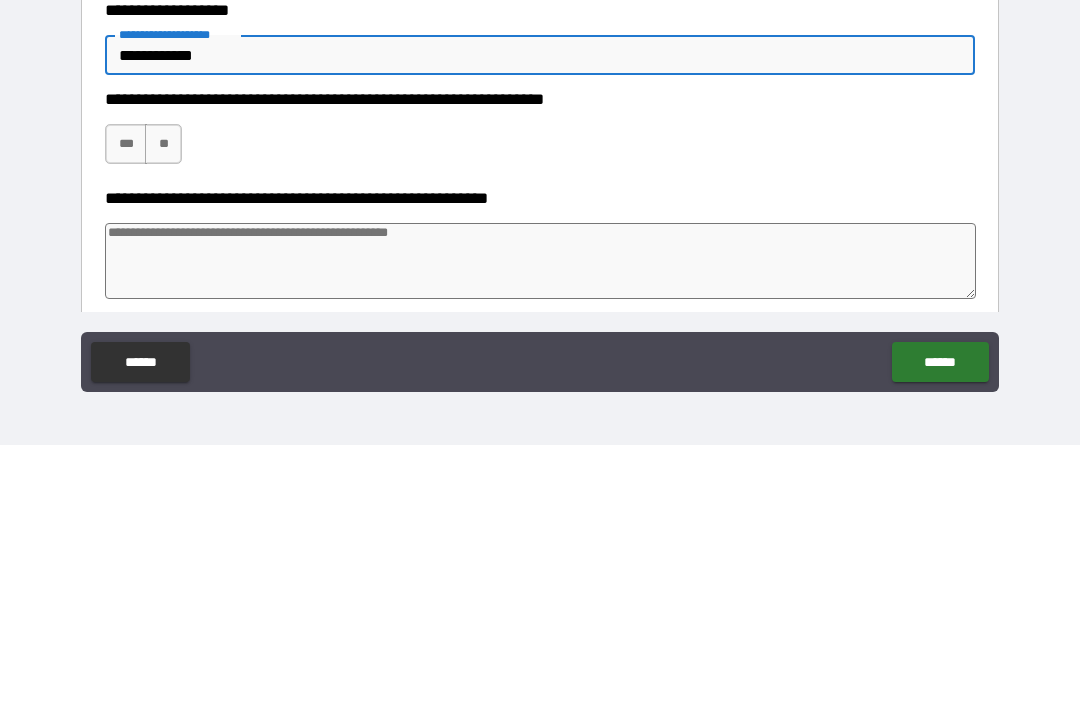 scroll, scrollTop: 455, scrollLeft: 0, axis: vertical 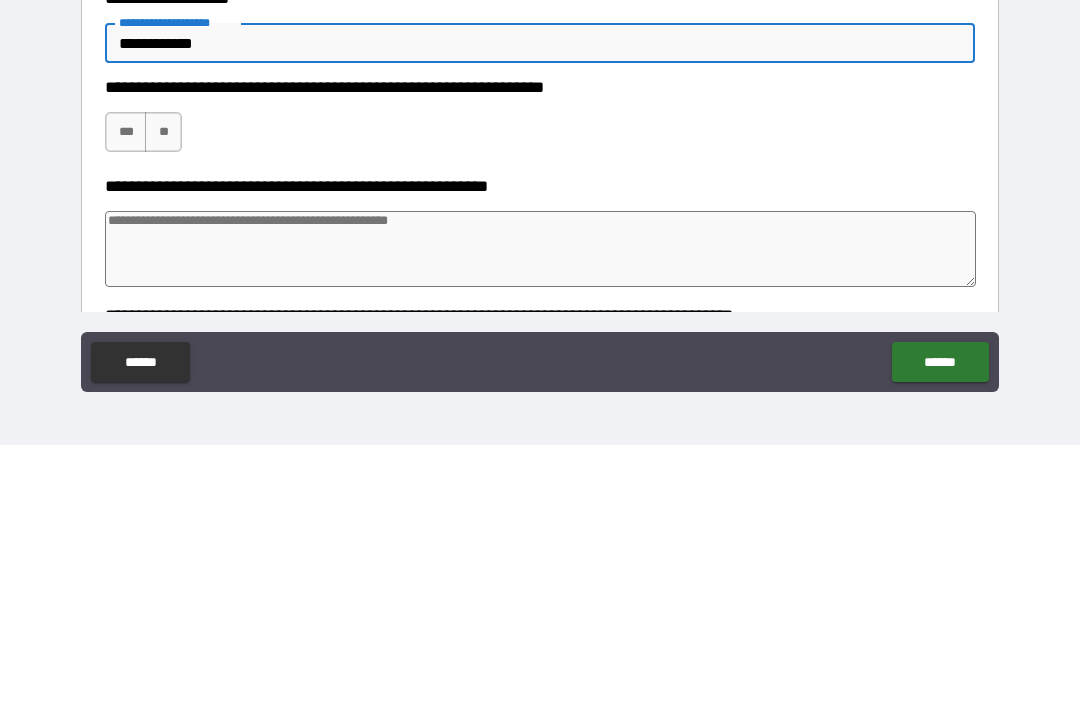 click on "***" at bounding box center (126, 394) 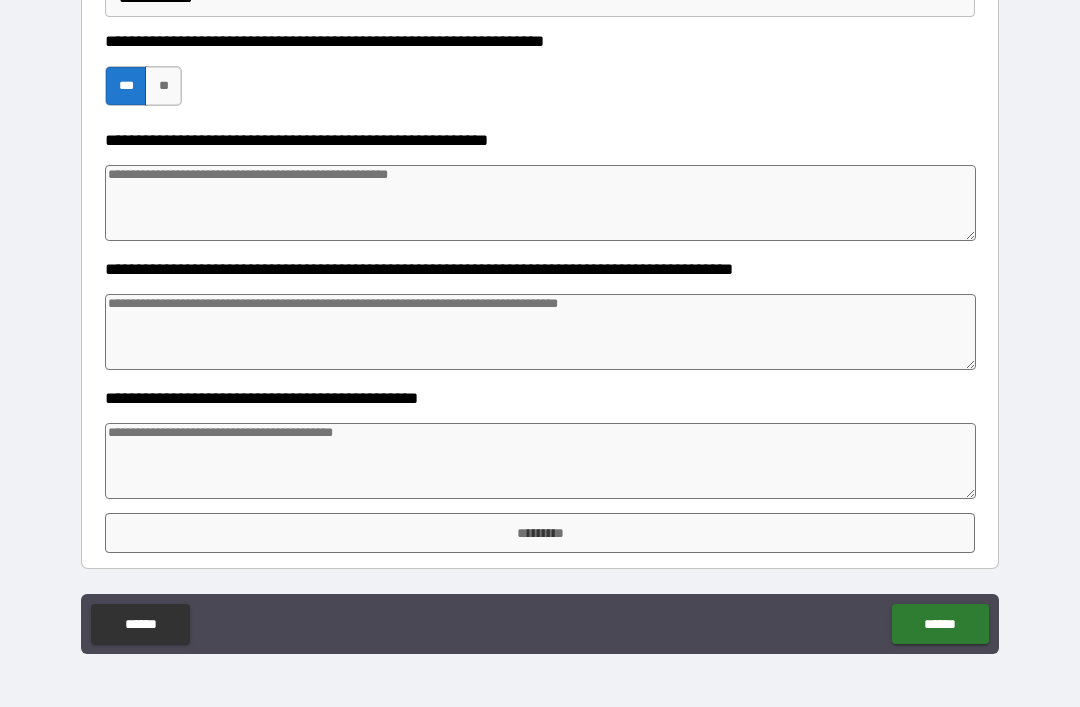 scroll, scrollTop: 763, scrollLeft: 0, axis: vertical 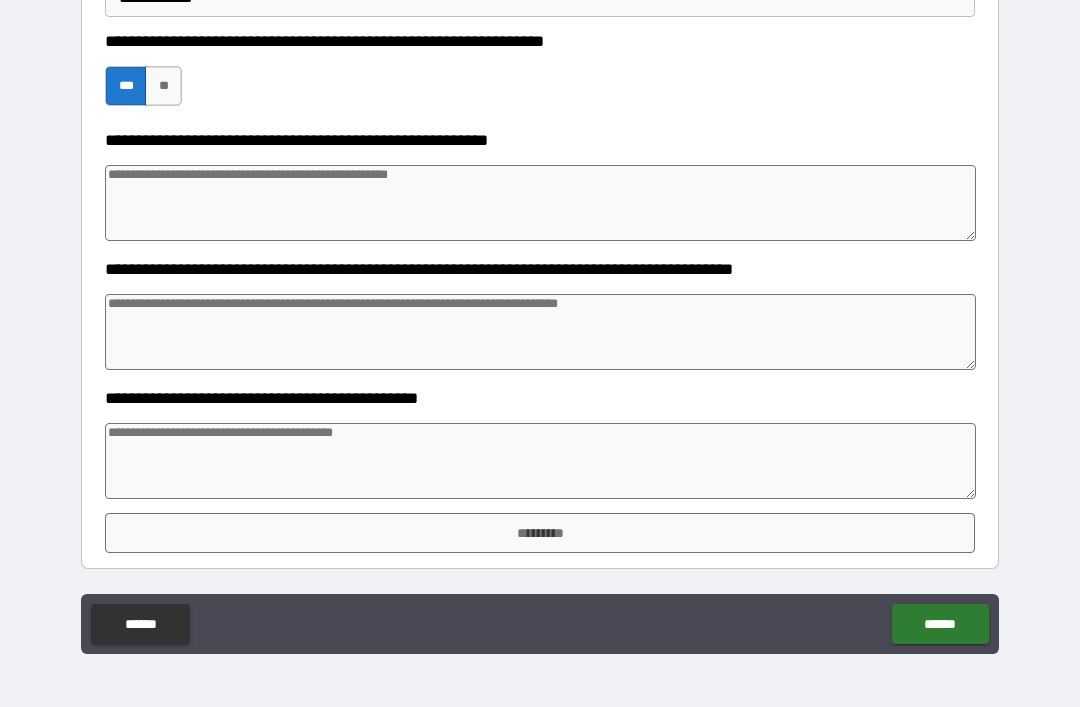 click at bounding box center (540, 461) 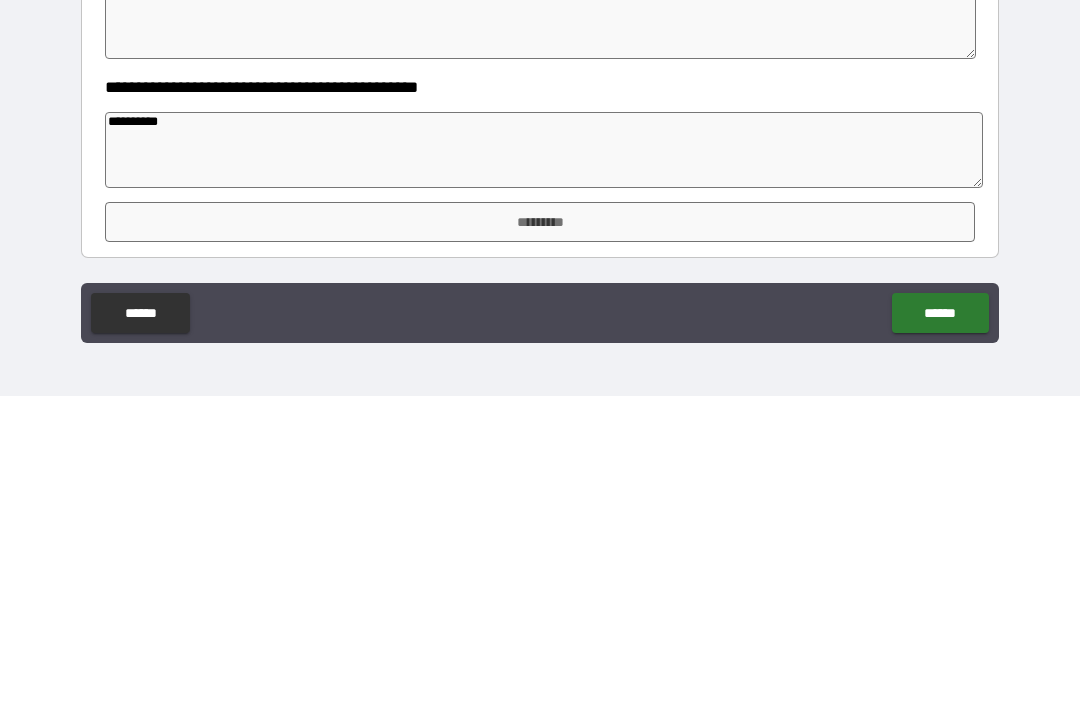 click on "*********" at bounding box center [540, 533] 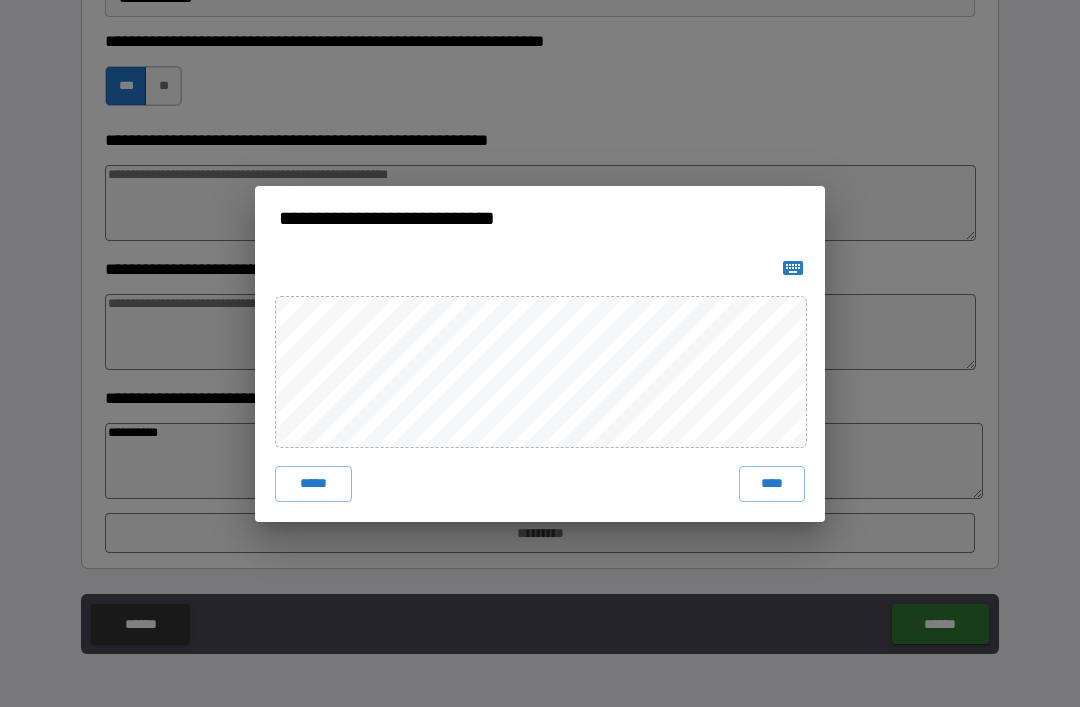 click on "****" at bounding box center [772, 484] 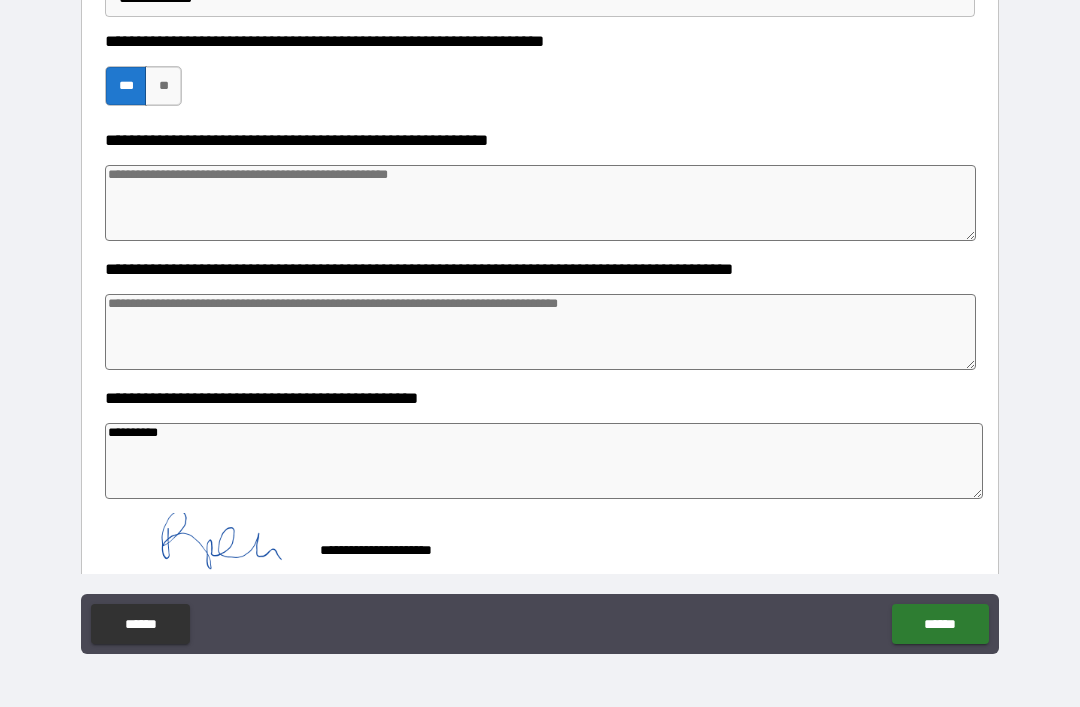 scroll, scrollTop: 753, scrollLeft: 0, axis: vertical 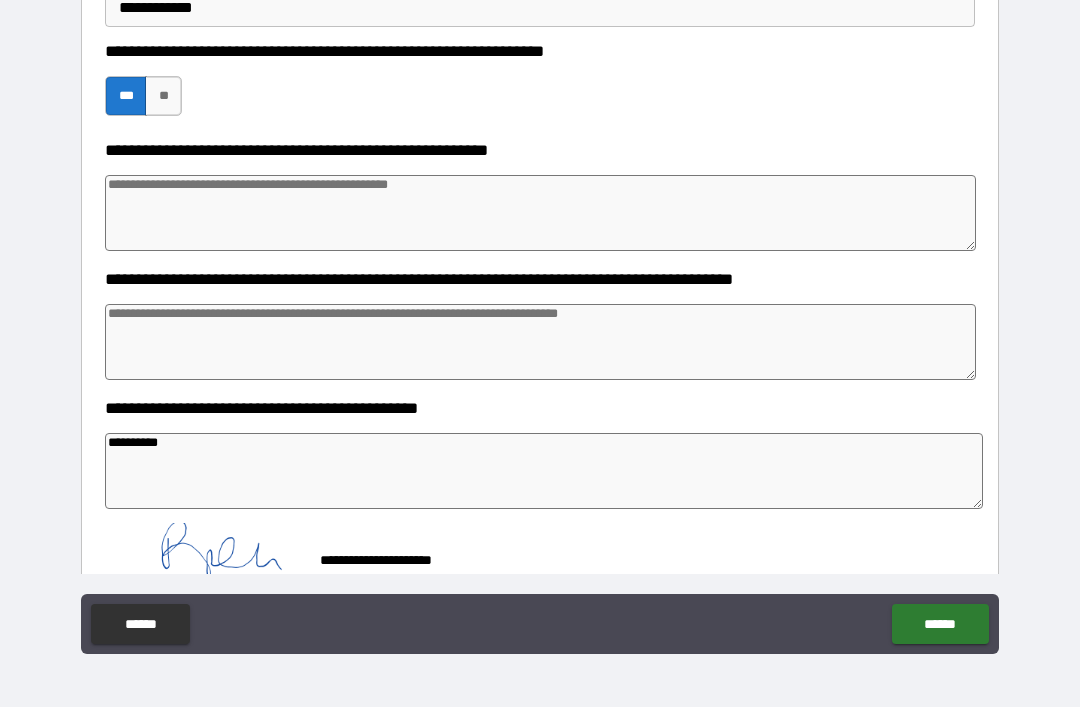 click on "******" at bounding box center [940, 624] 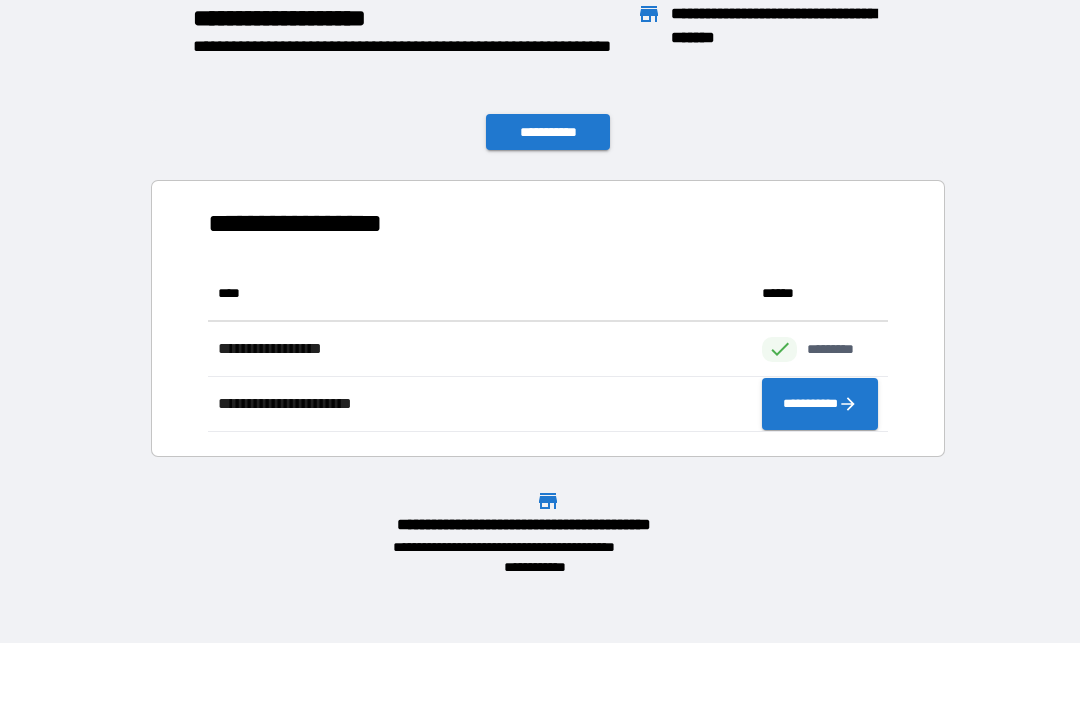 scroll, scrollTop: 1, scrollLeft: 1, axis: both 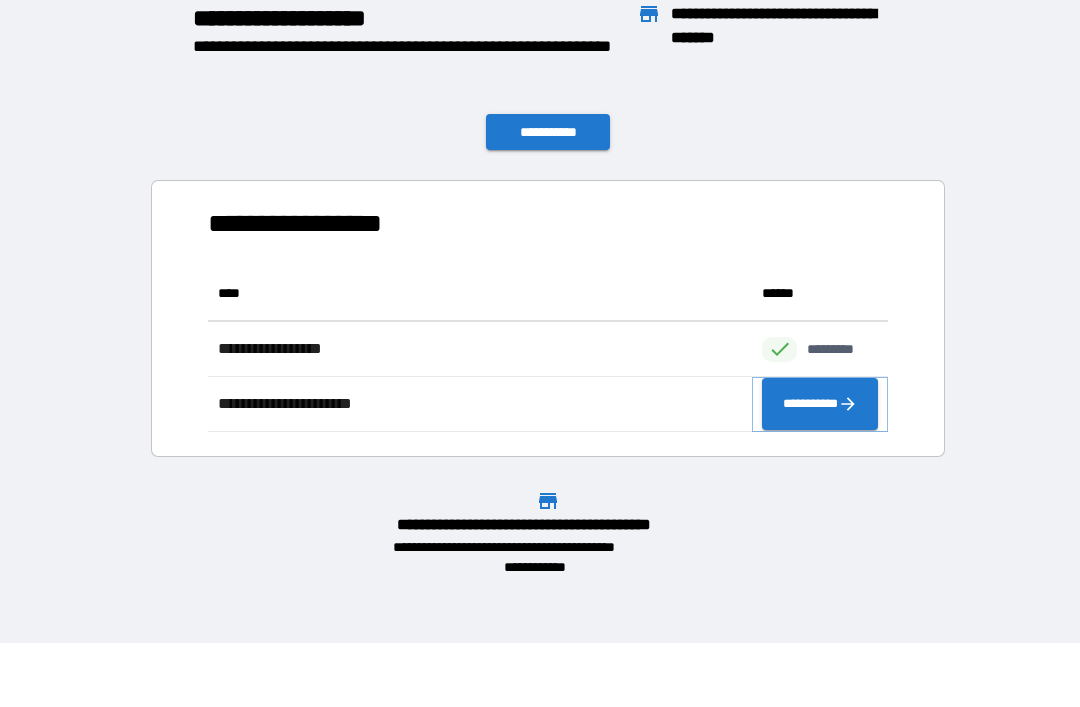 click on "**********" at bounding box center [820, 404] 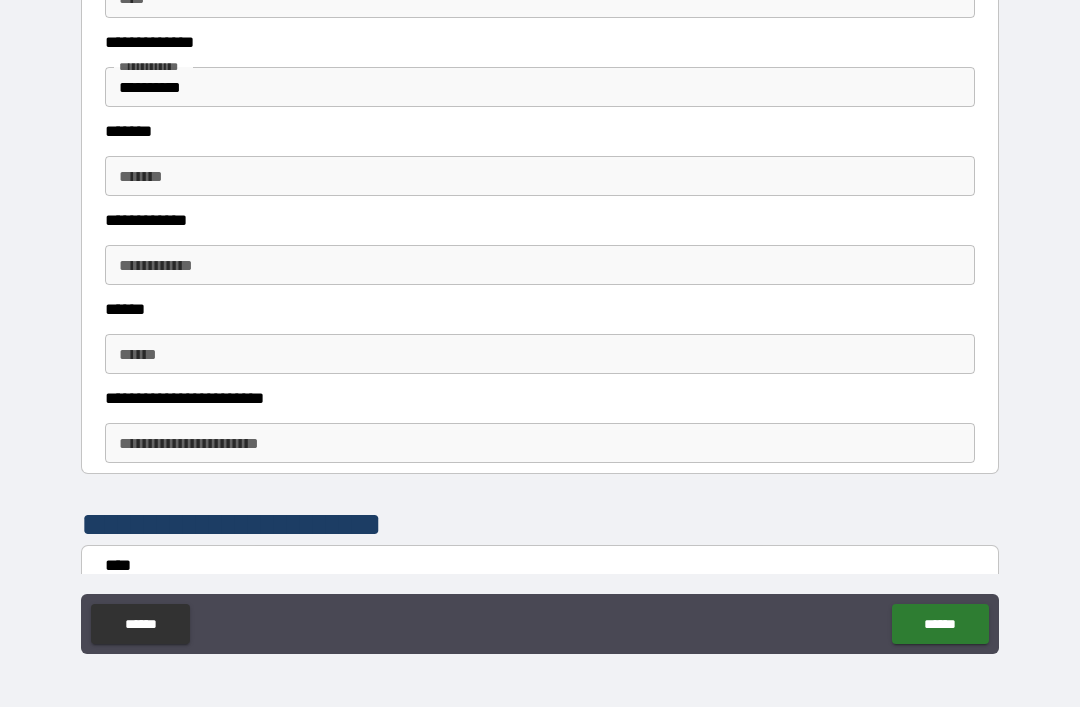 scroll, scrollTop: 522, scrollLeft: 0, axis: vertical 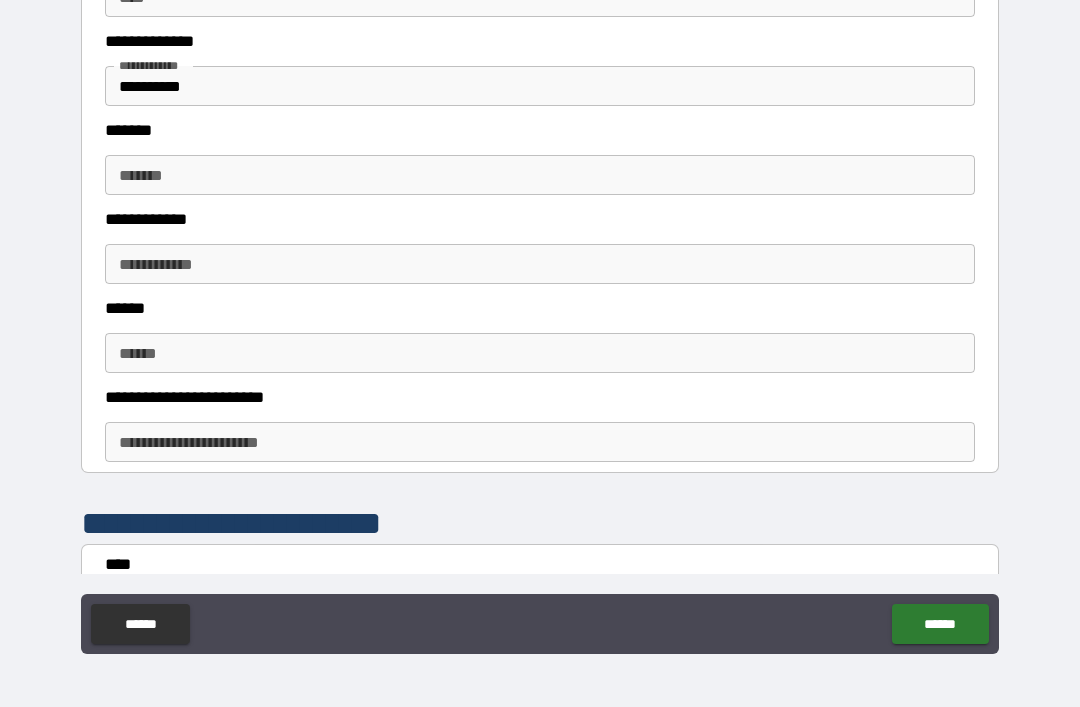 click on "*******" at bounding box center [540, 175] 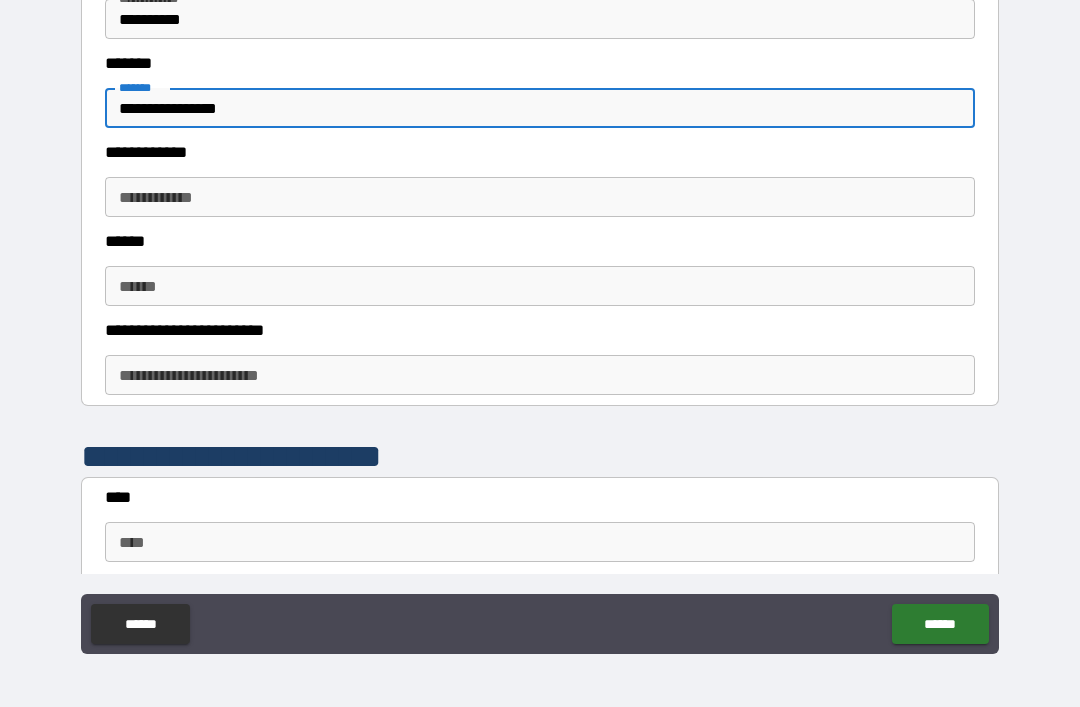 scroll, scrollTop: 622, scrollLeft: 0, axis: vertical 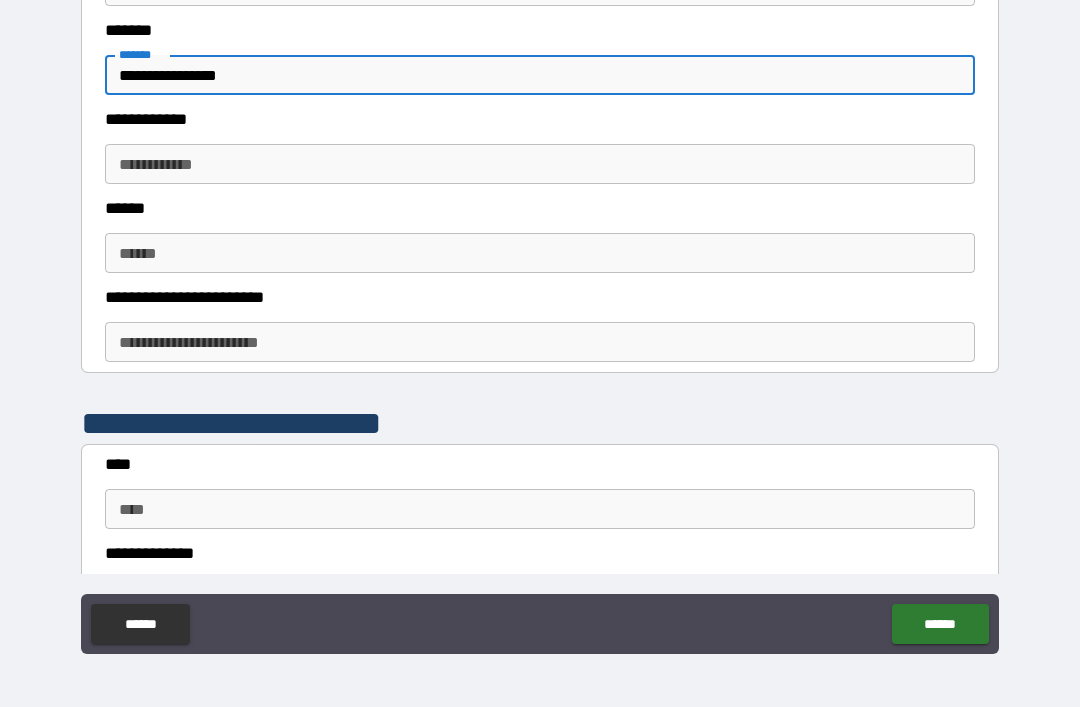 click on "**********" at bounding box center (540, 164) 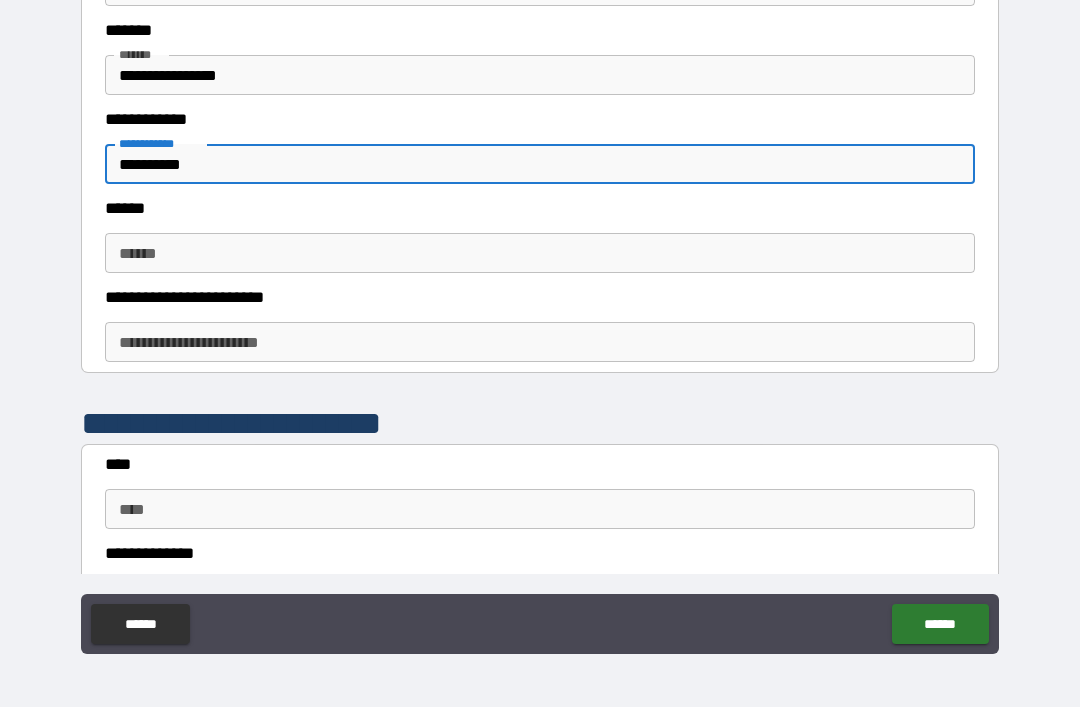click on "******" at bounding box center [540, 253] 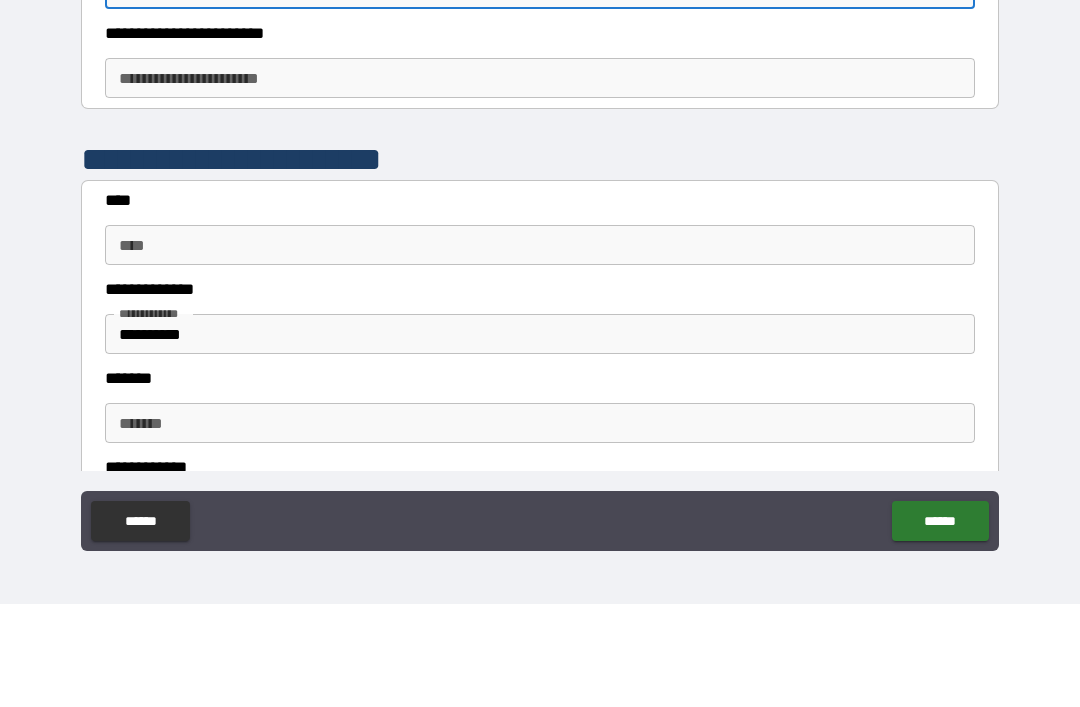 scroll, scrollTop: 782, scrollLeft: 0, axis: vertical 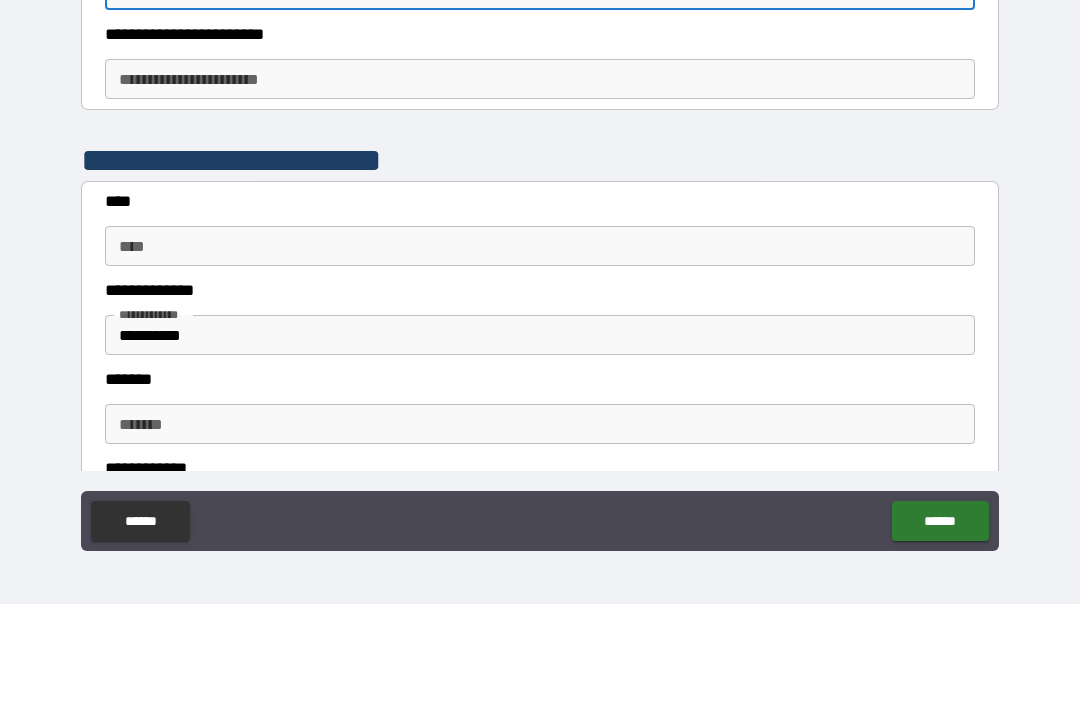 click on "**********" at bounding box center (540, 182) 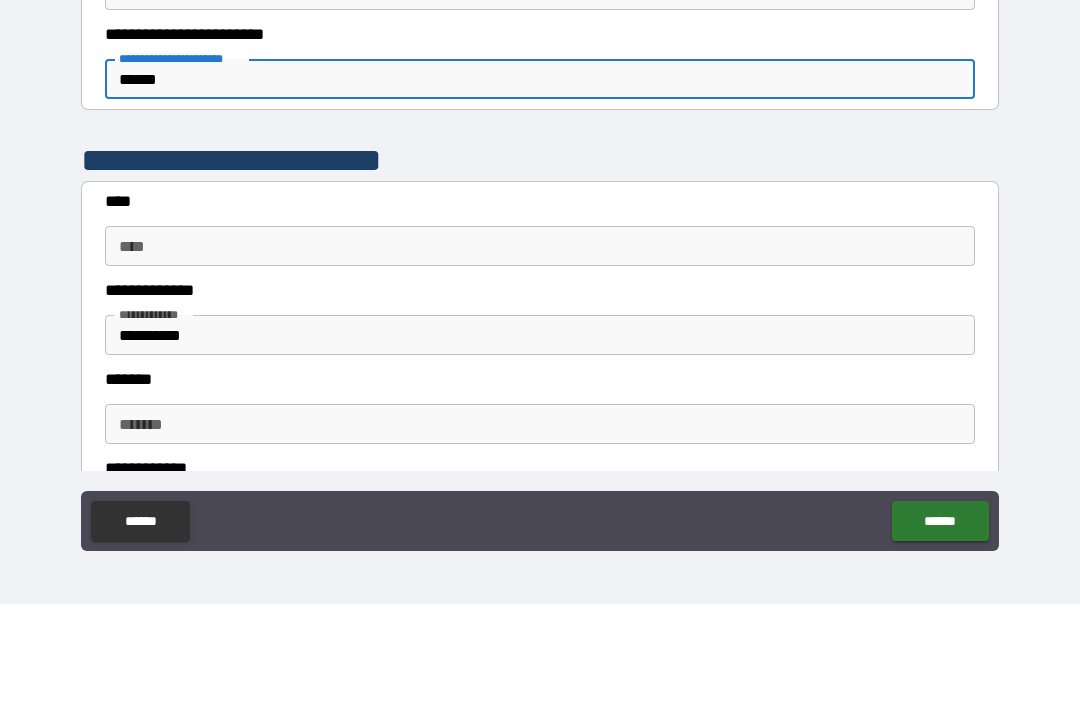 click on "****" at bounding box center (540, 349) 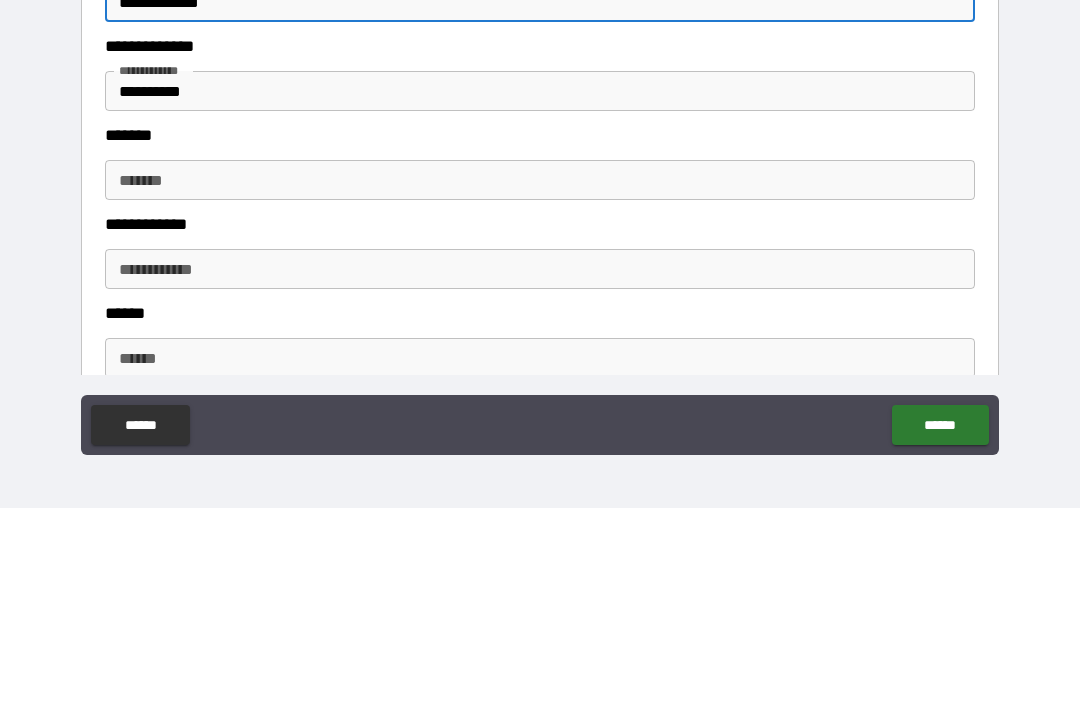 scroll, scrollTop: 928, scrollLeft: 0, axis: vertical 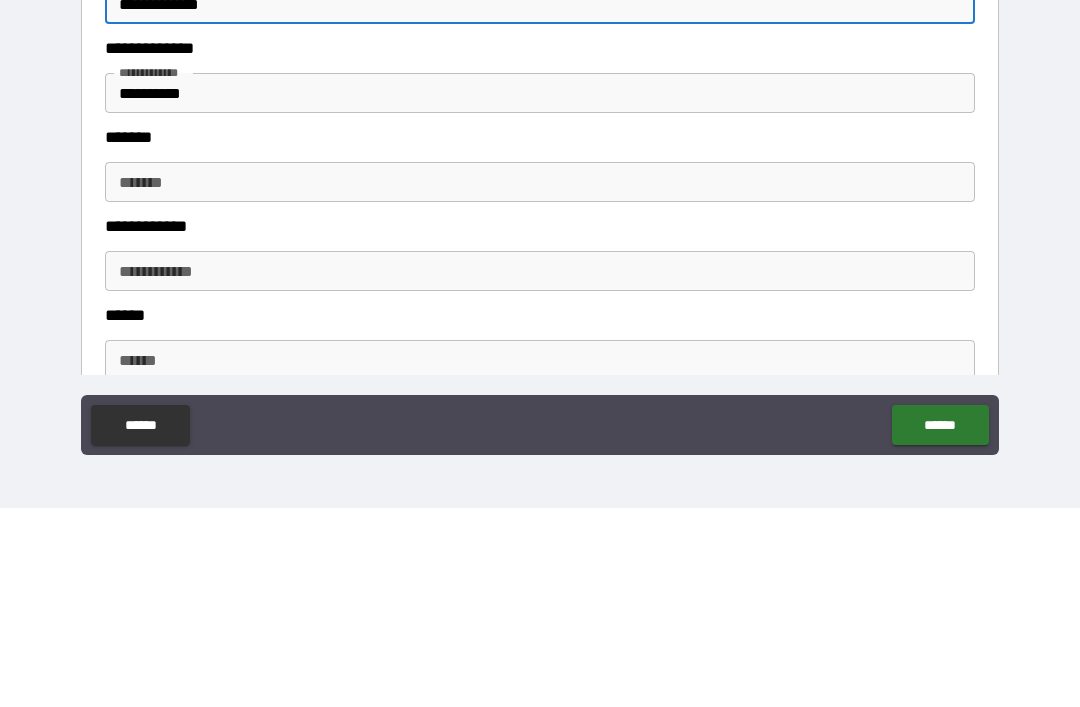 click on "*******" at bounding box center (540, 381) 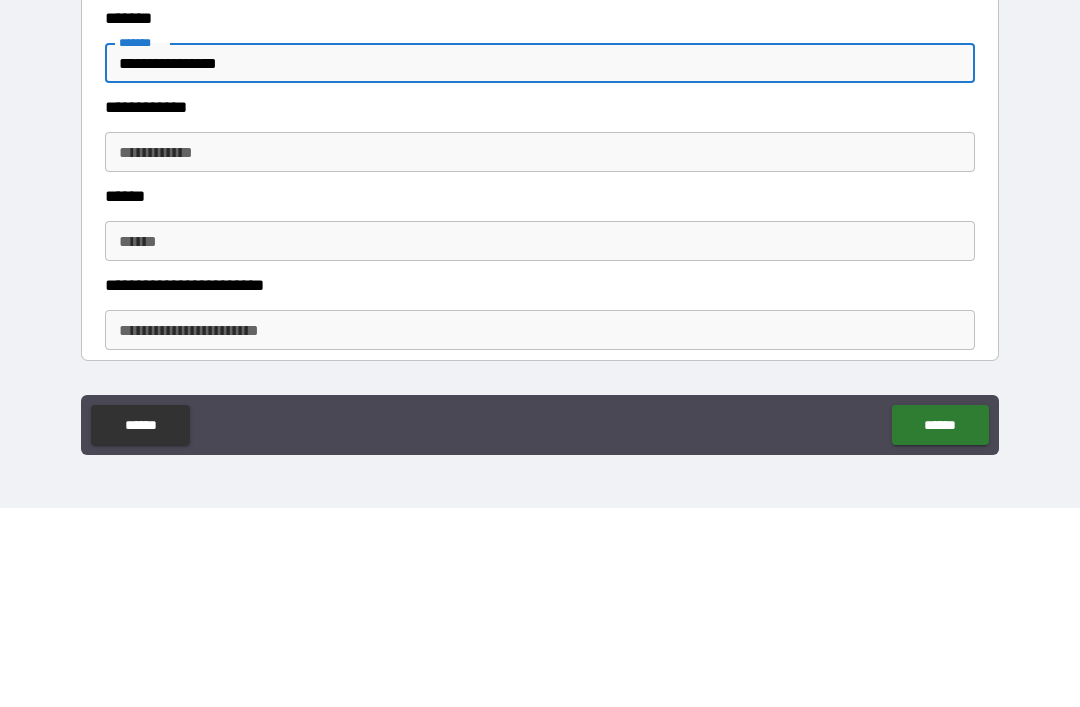 scroll, scrollTop: 1041, scrollLeft: 0, axis: vertical 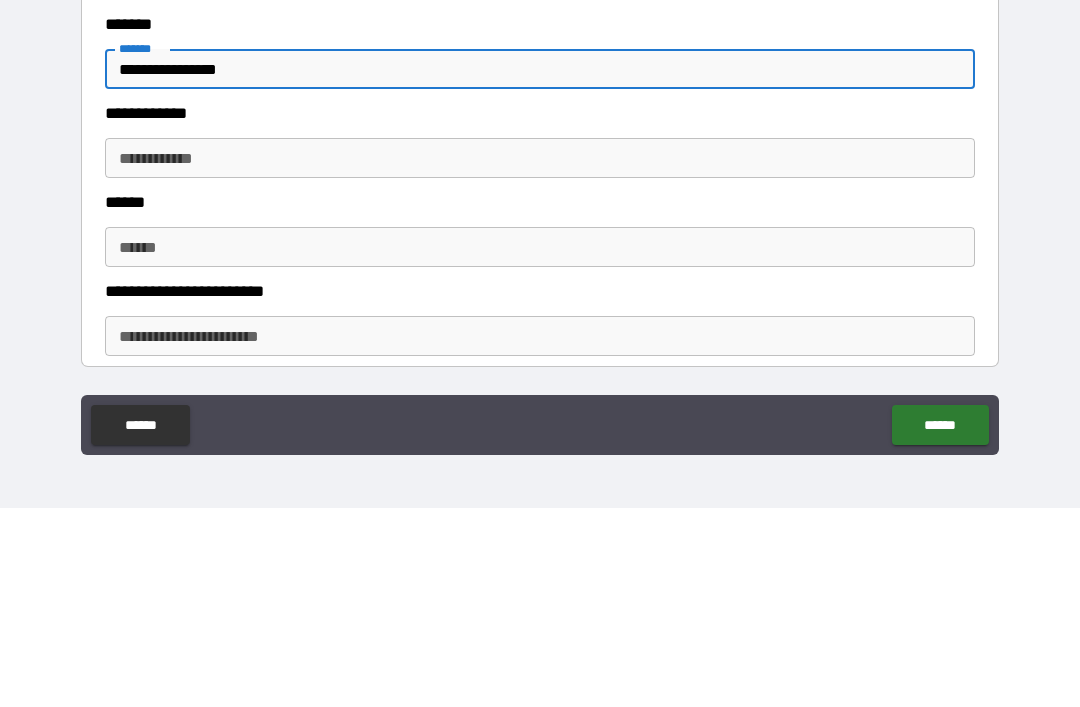 click on "**********" at bounding box center (540, 357) 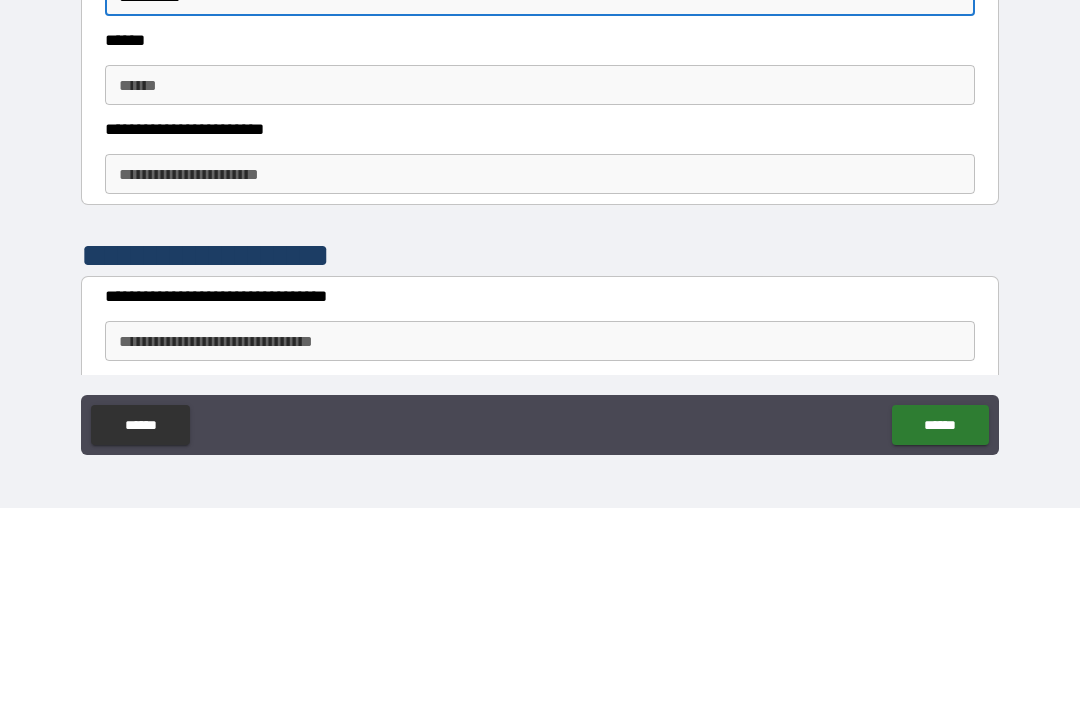 scroll, scrollTop: 1202, scrollLeft: 0, axis: vertical 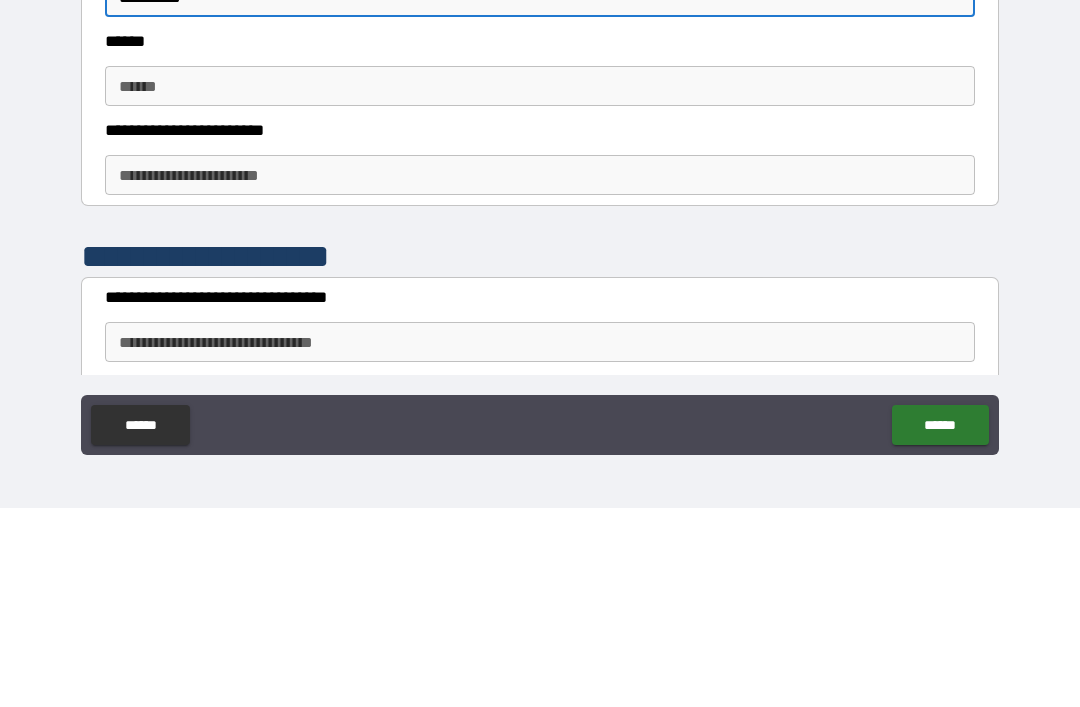 click on "**********" at bounding box center (540, 374) 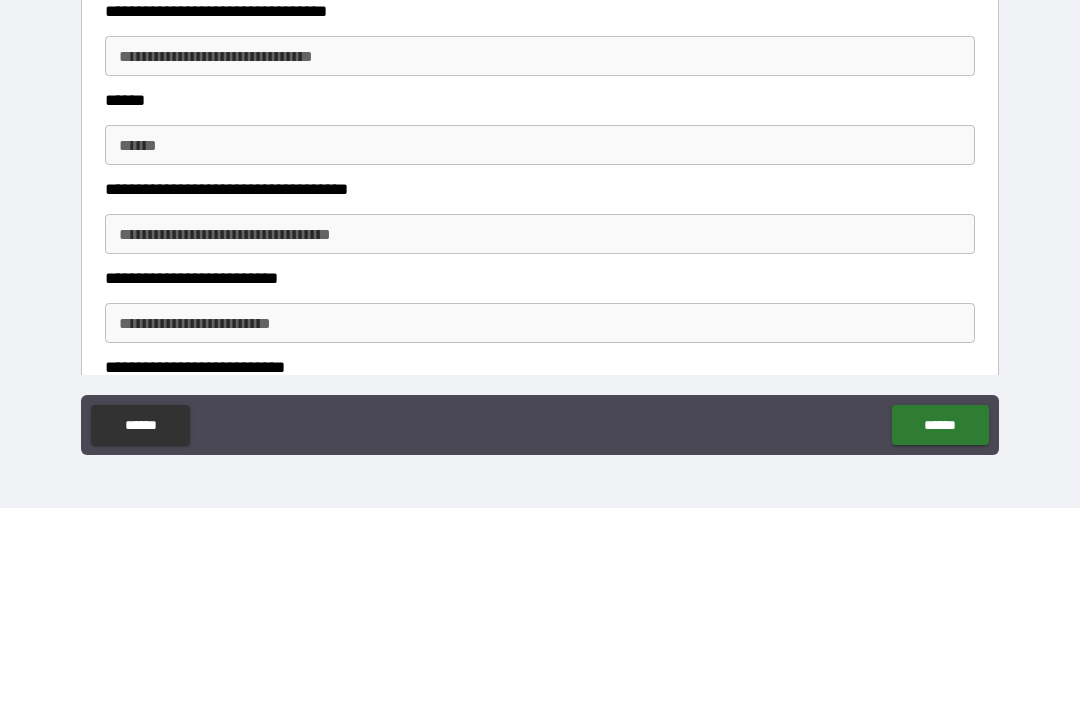 scroll, scrollTop: 1496, scrollLeft: 0, axis: vertical 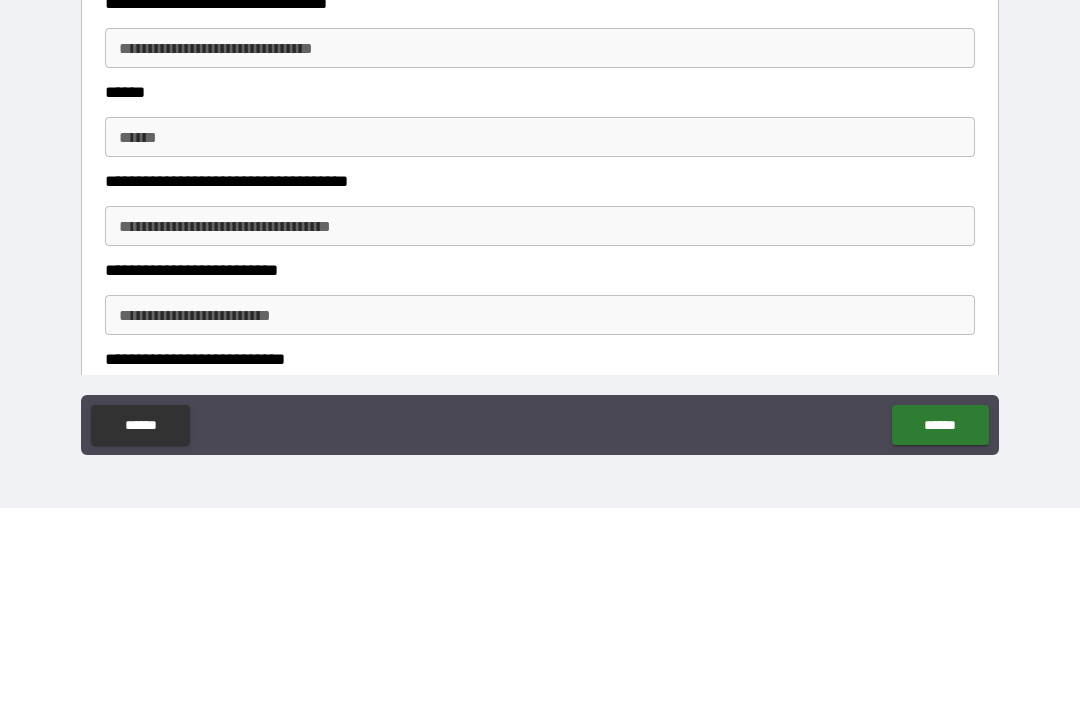 click on "**********" at bounding box center (540, 247) 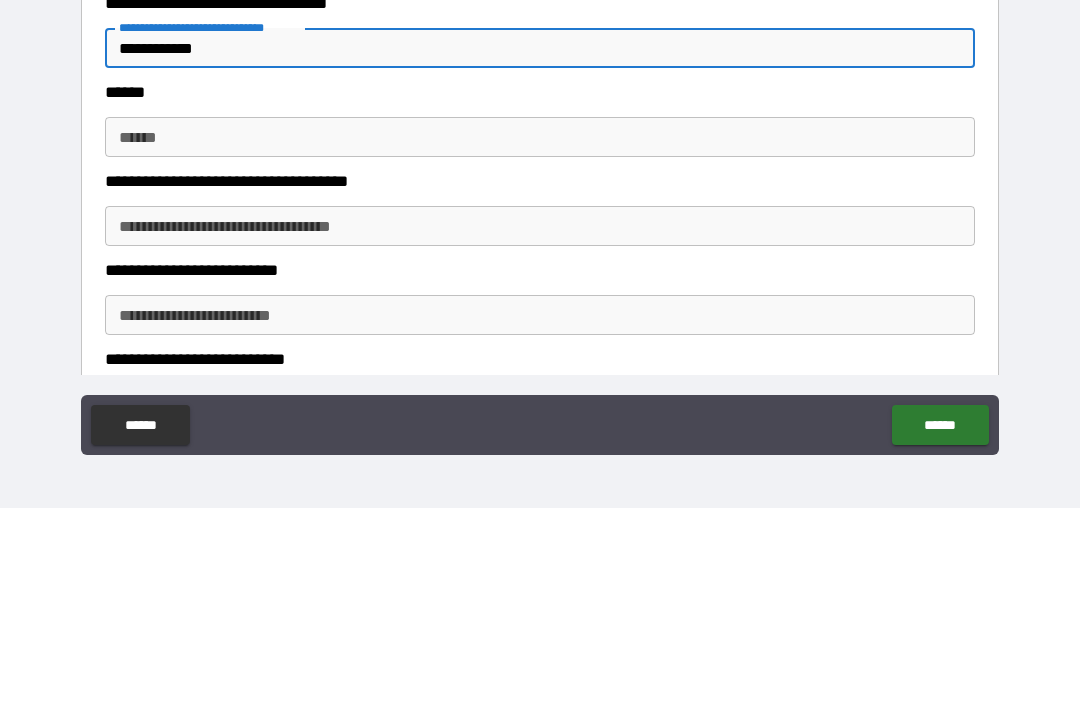click on "******" at bounding box center (540, 336) 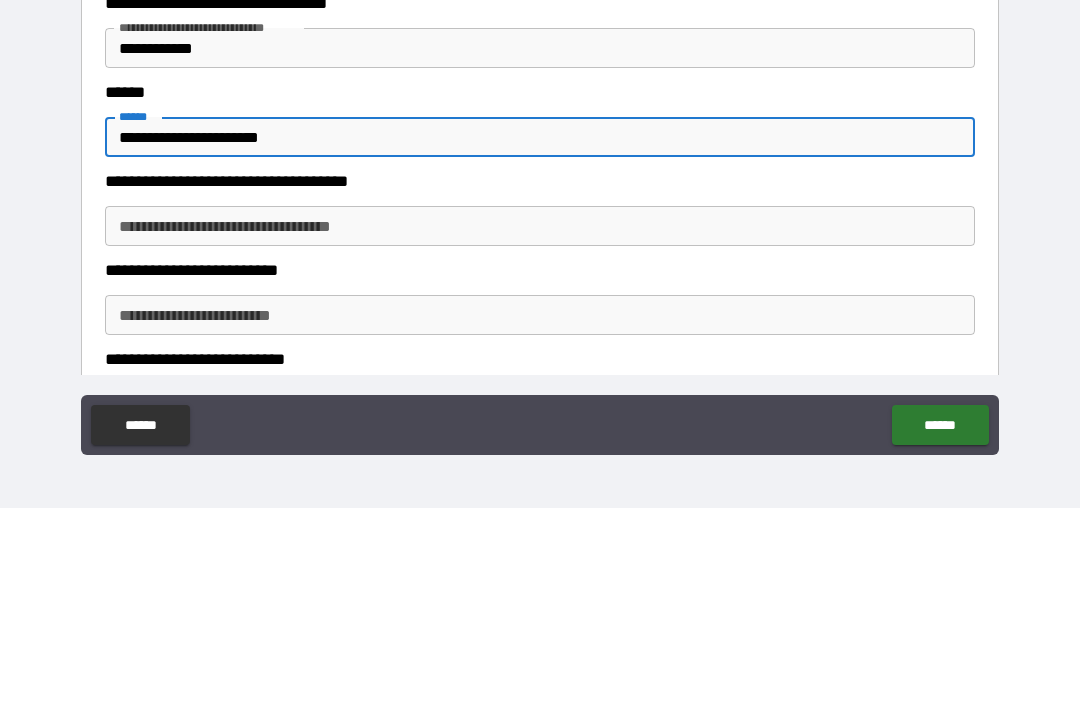 click on "**********" at bounding box center [540, 425] 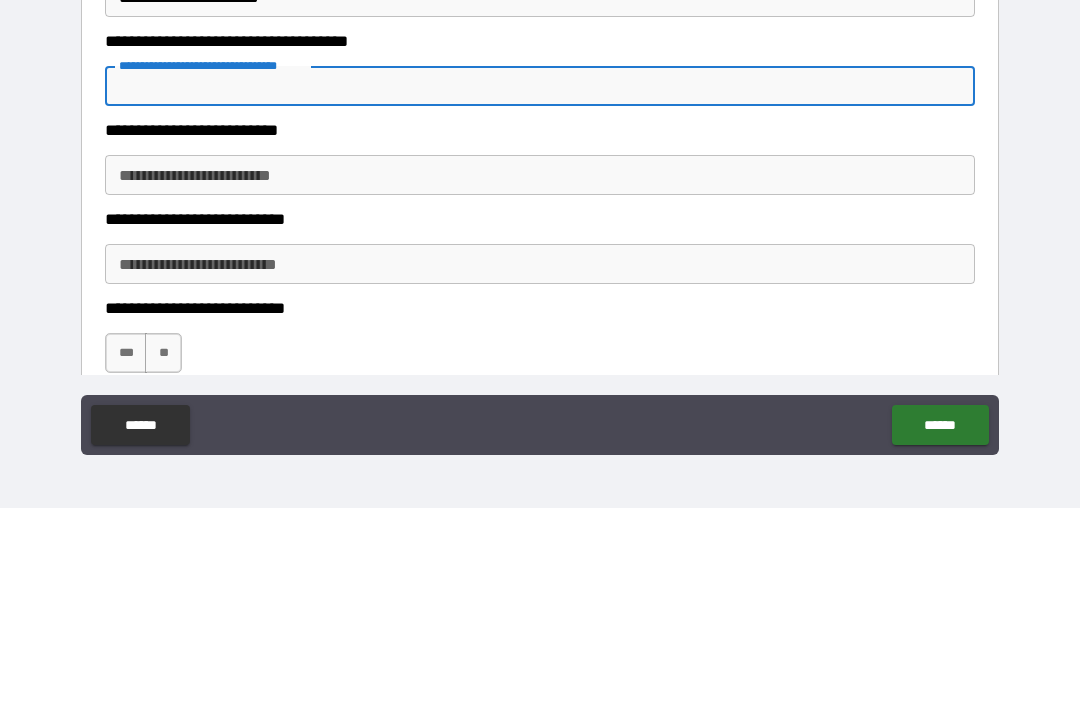 scroll, scrollTop: 1634, scrollLeft: 0, axis: vertical 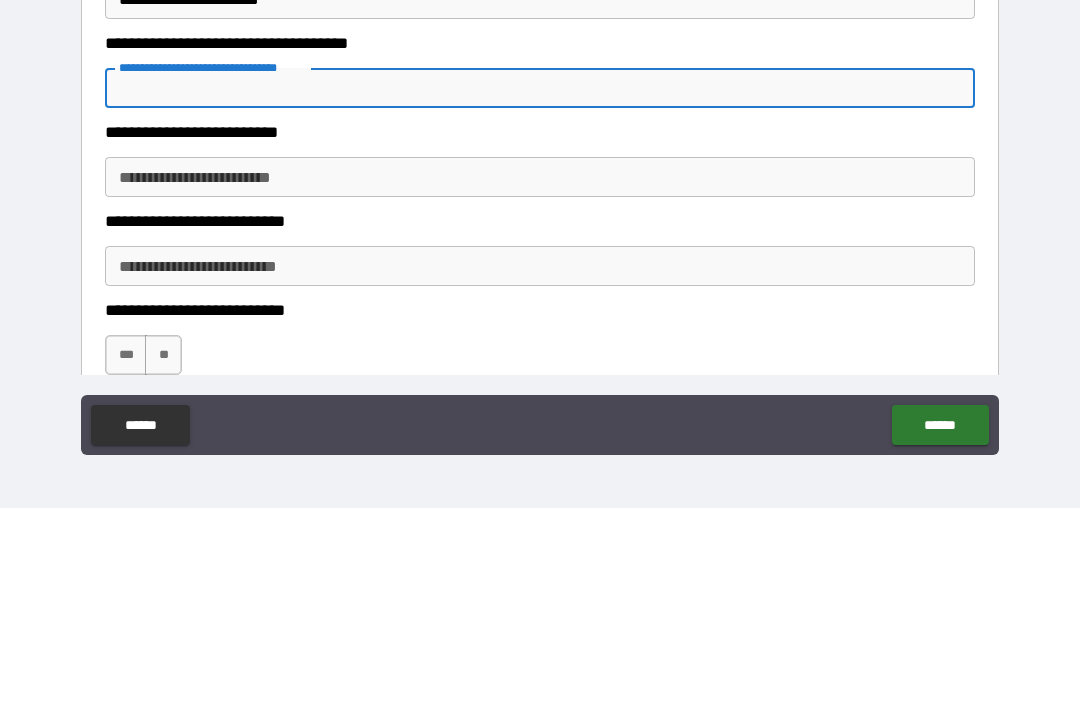 click on "**********" at bounding box center (540, 376) 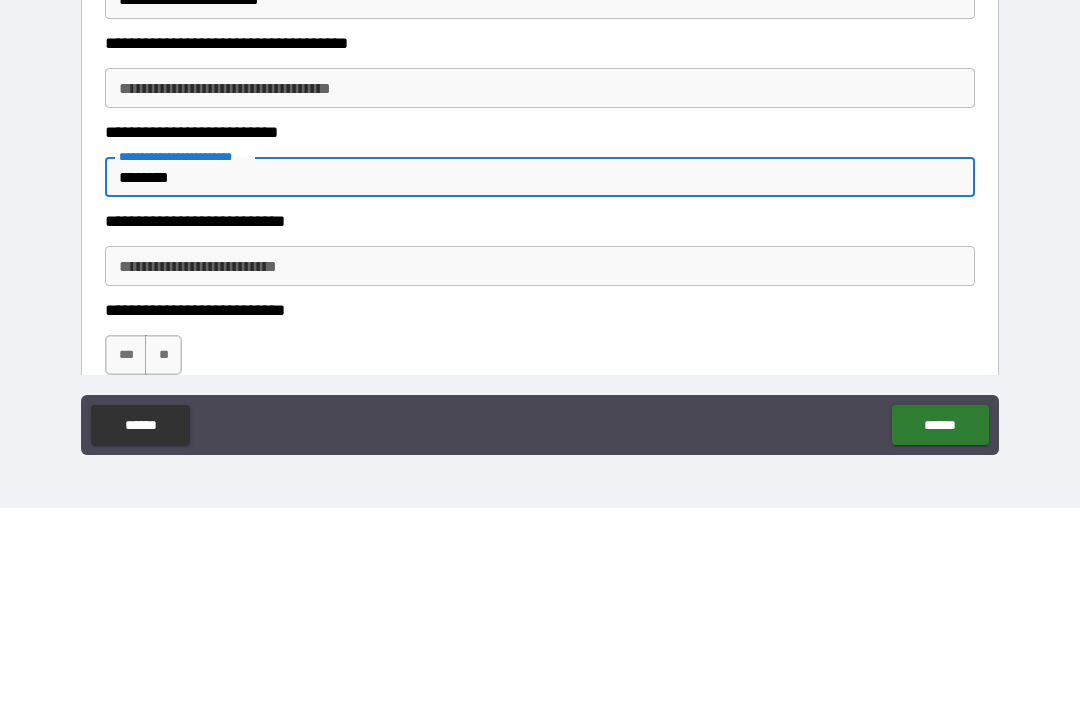click on "**********" at bounding box center [540, 450] 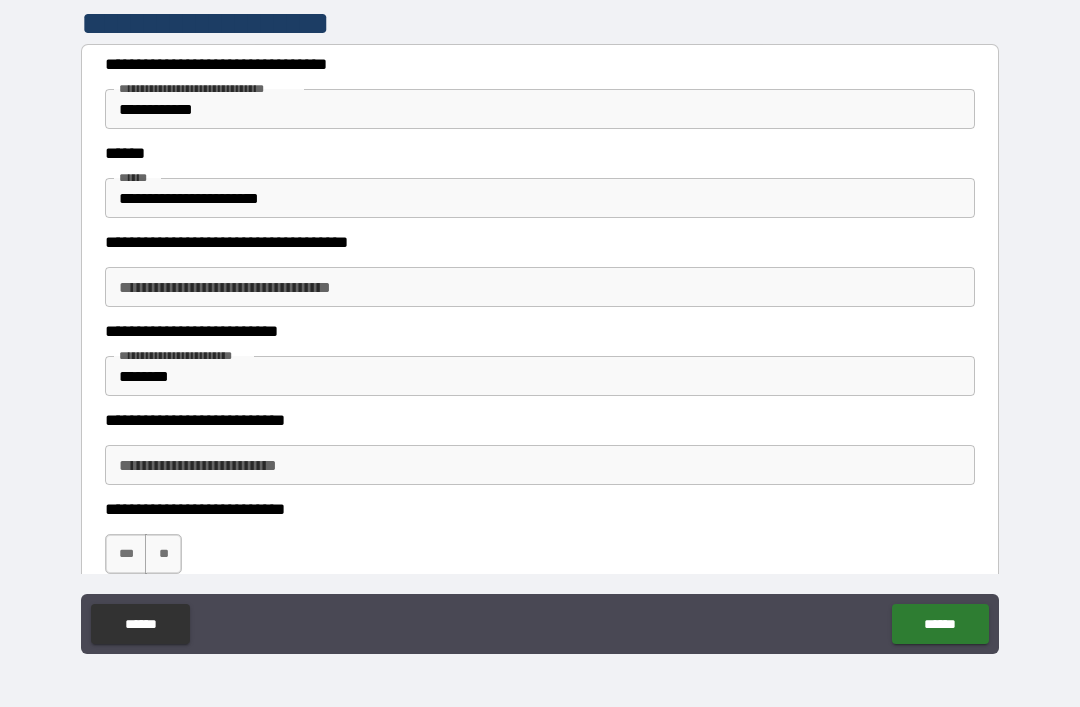 click on "**" at bounding box center (163, 554) 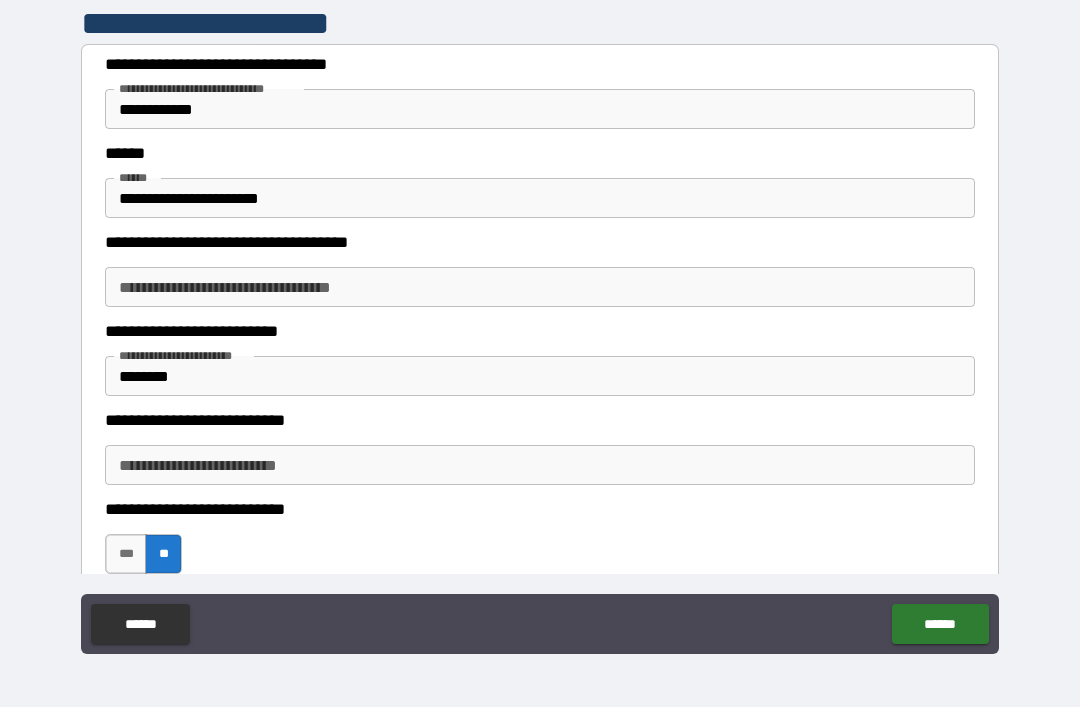 click on "**********" at bounding box center [540, 465] 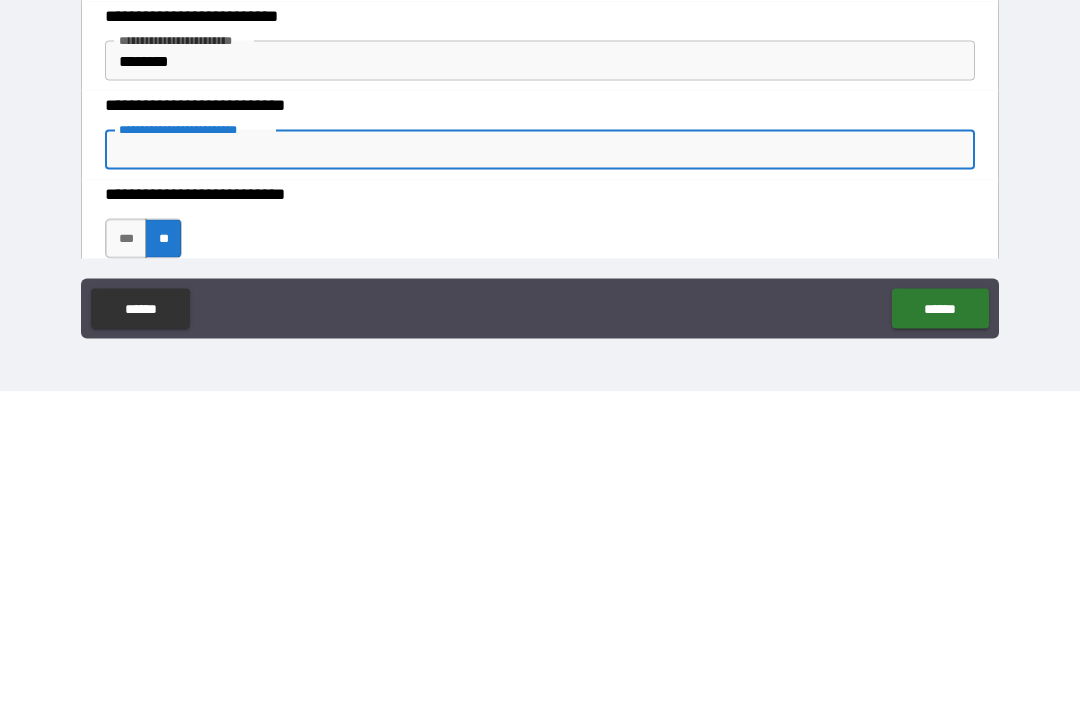 click on "***" at bounding box center (126, 554) 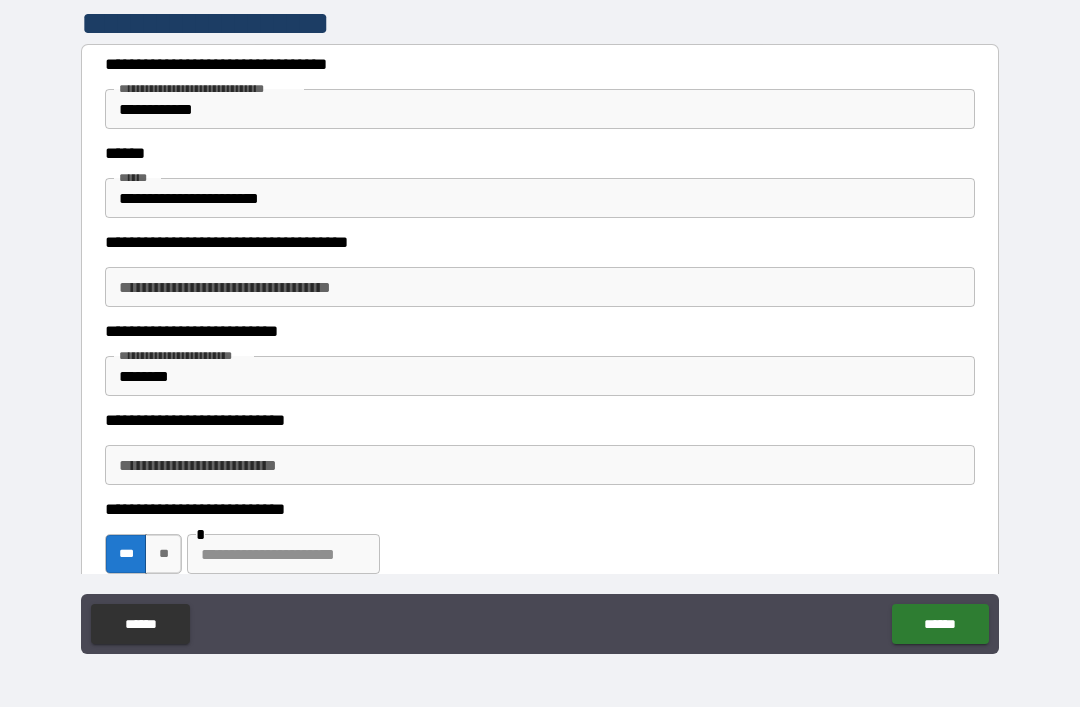 click on "**" at bounding box center [163, 554] 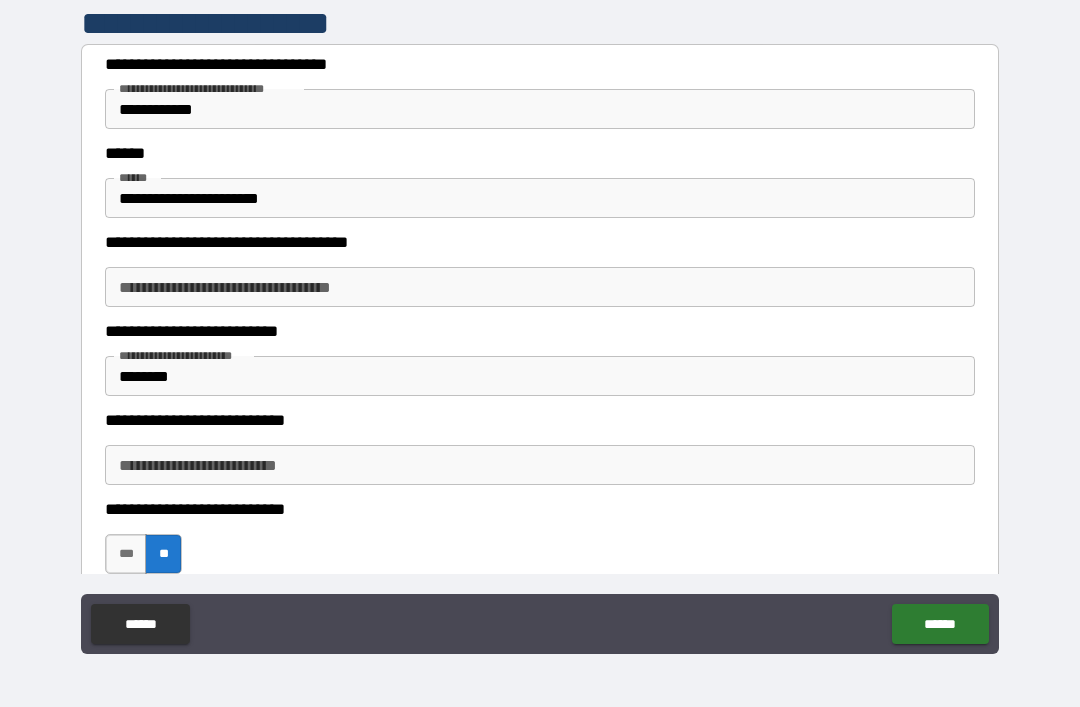 click on "**********" at bounding box center [540, 287] 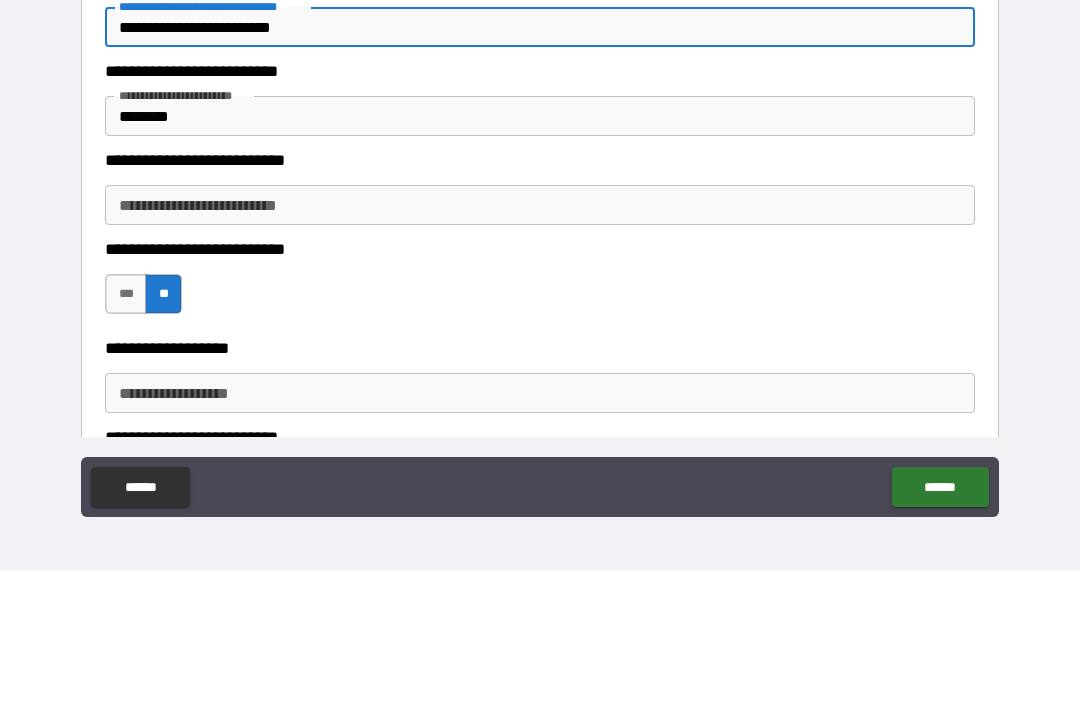 scroll, scrollTop: 1765, scrollLeft: 0, axis: vertical 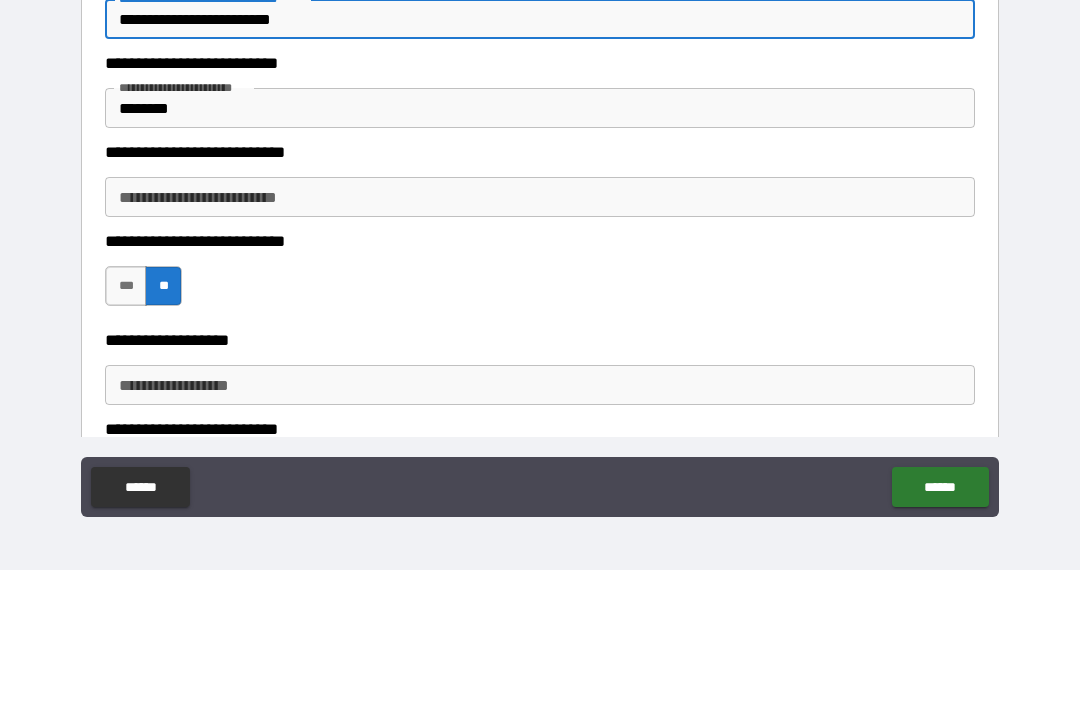click on "**********" at bounding box center (540, 334) 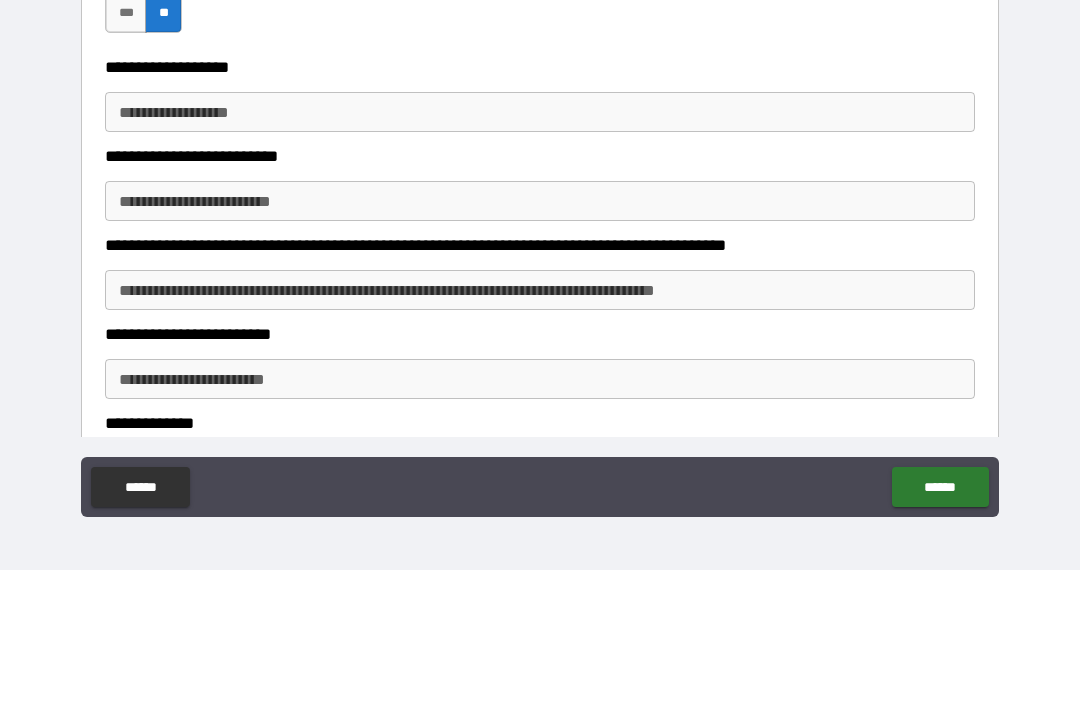 scroll, scrollTop: 2081, scrollLeft: 0, axis: vertical 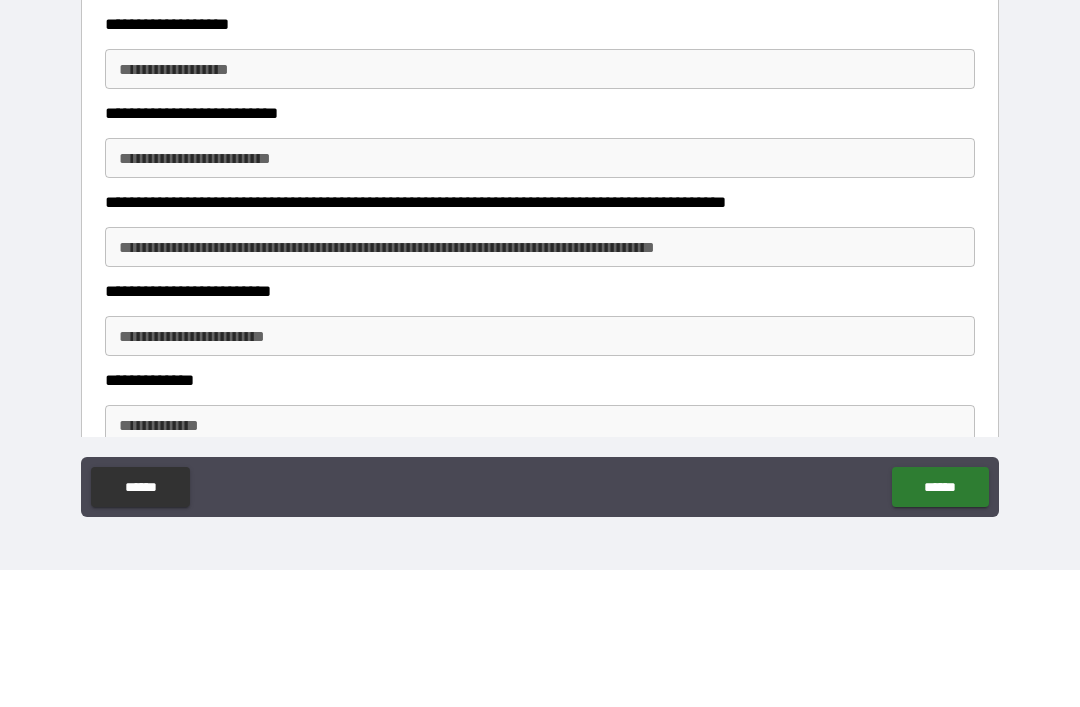 click on "**********" at bounding box center [540, 206] 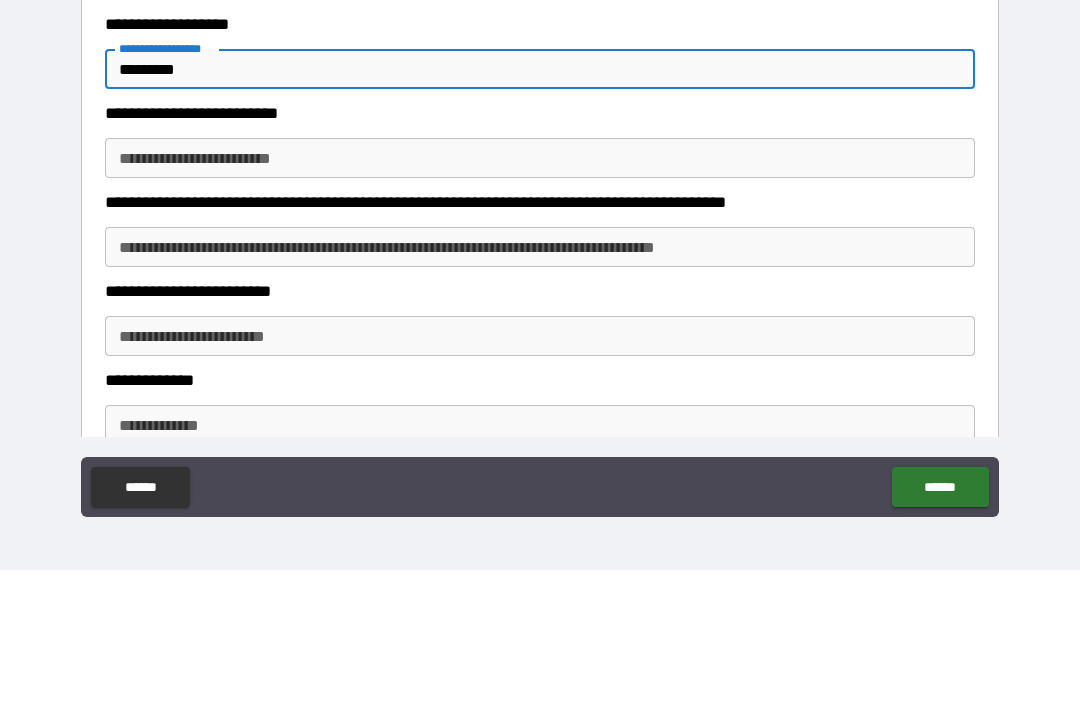 click on "**********" at bounding box center (540, 295) 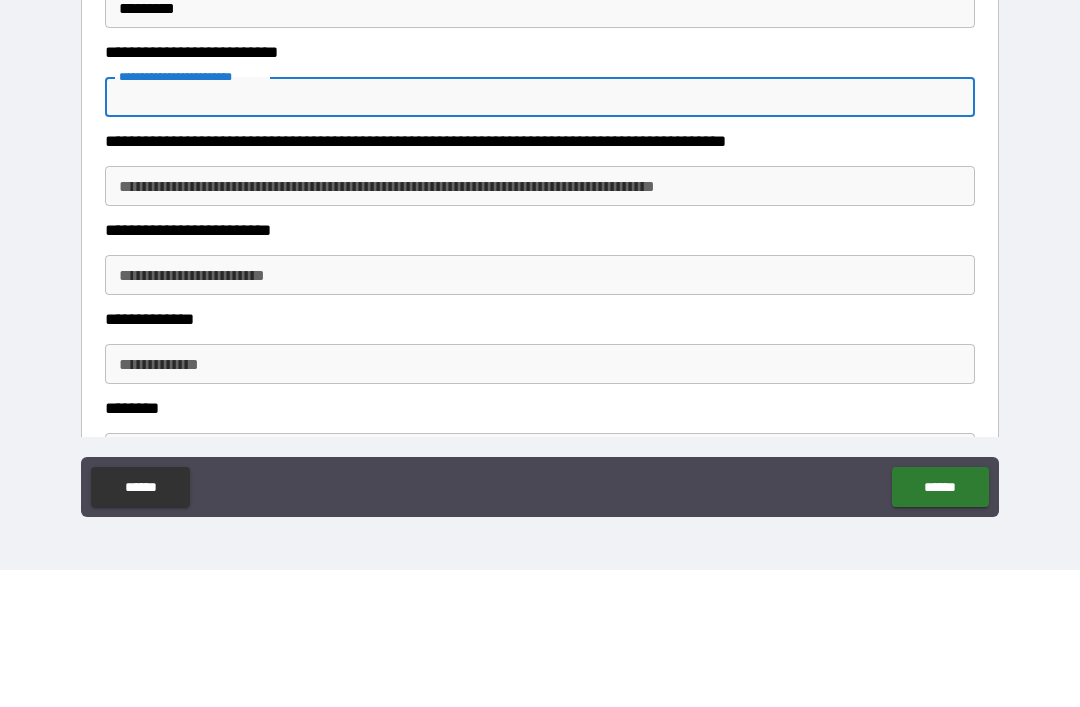 scroll, scrollTop: 2140, scrollLeft: 0, axis: vertical 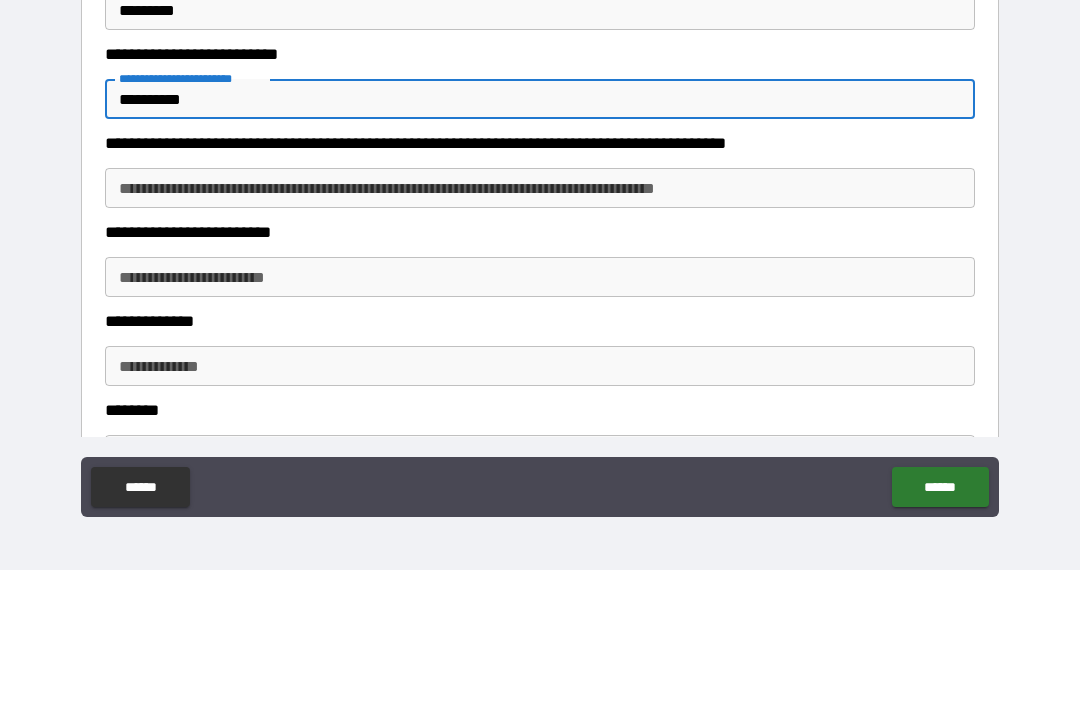 click on "**********" at bounding box center (540, 325) 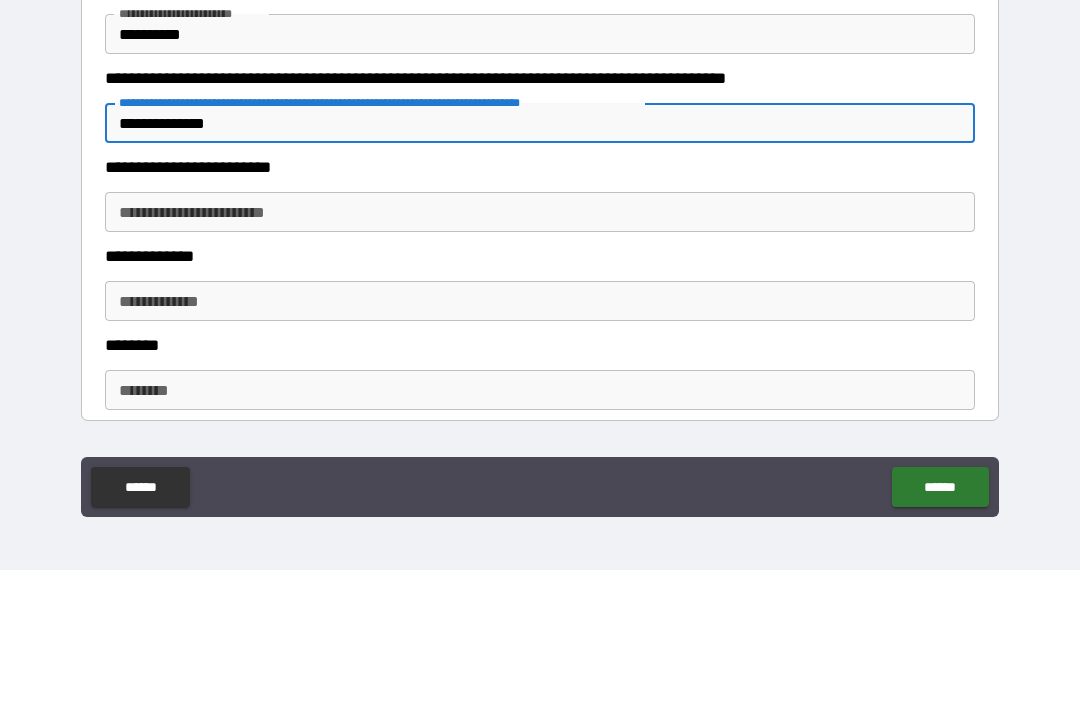 scroll, scrollTop: 2243, scrollLeft: 0, axis: vertical 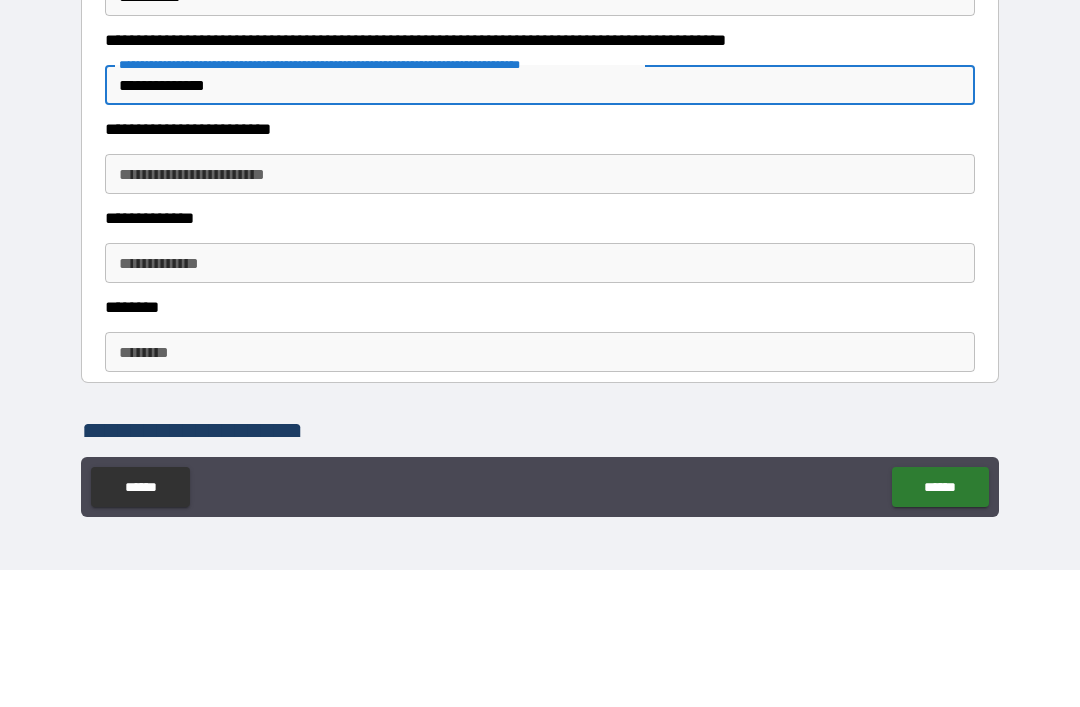 click on "**********" at bounding box center (540, 311) 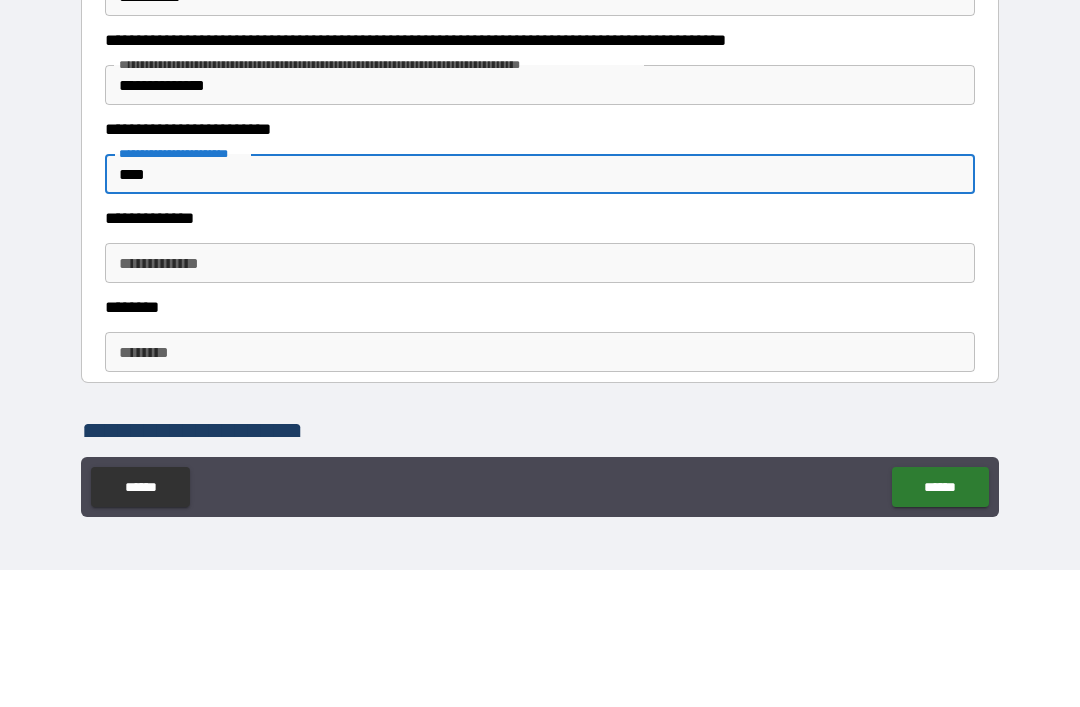 click on "**********" at bounding box center (540, 400) 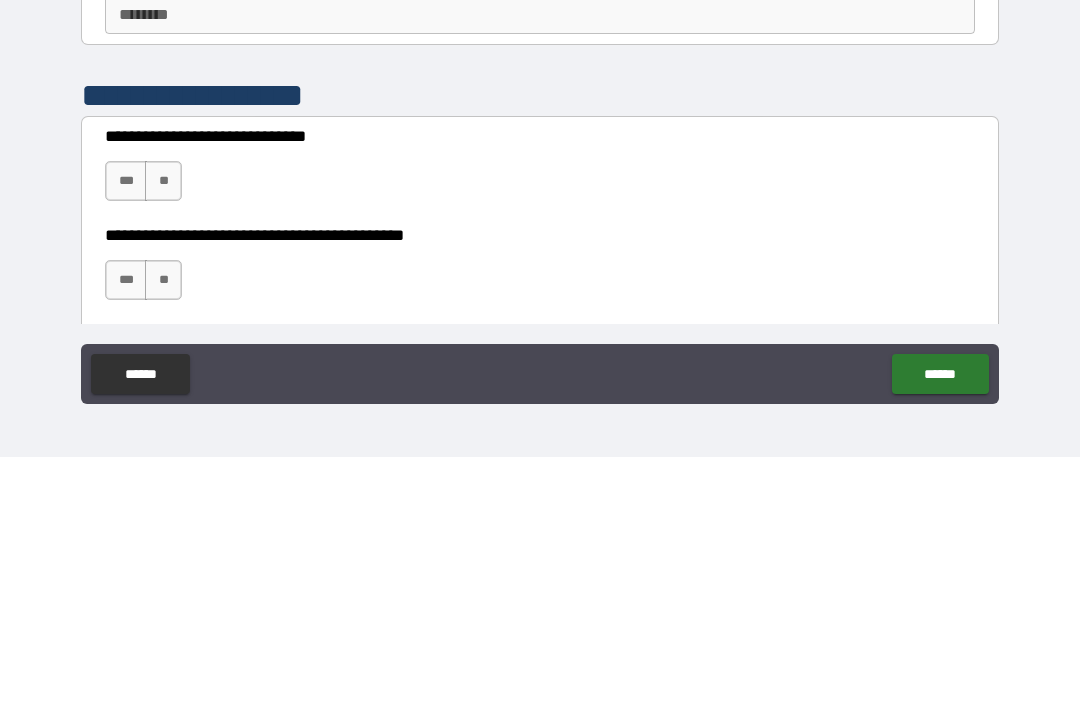 scroll, scrollTop: 2470, scrollLeft: 0, axis: vertical 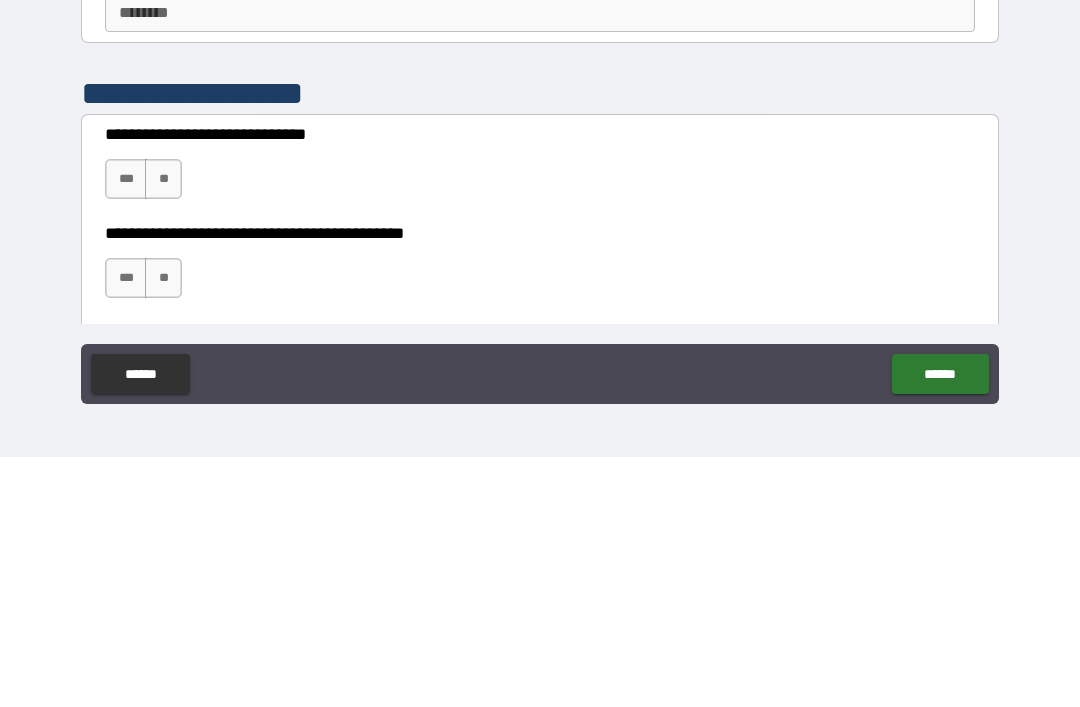 click on "***" at bounding box center (126, 429) 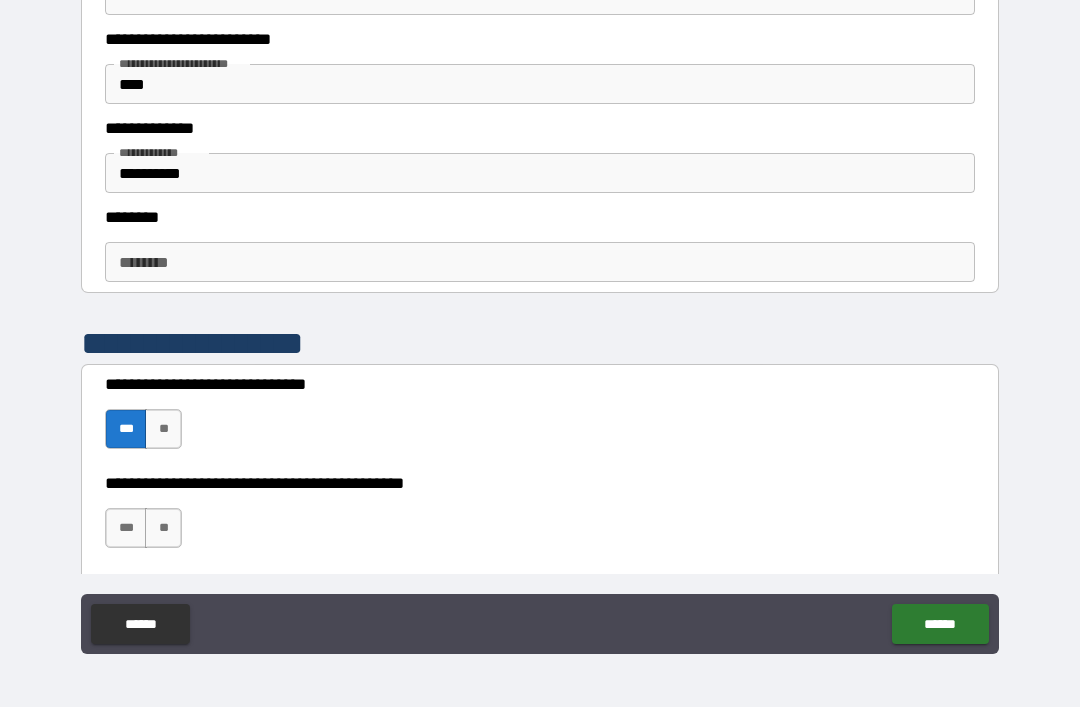 click on "***" at bounding box center [126, 528] 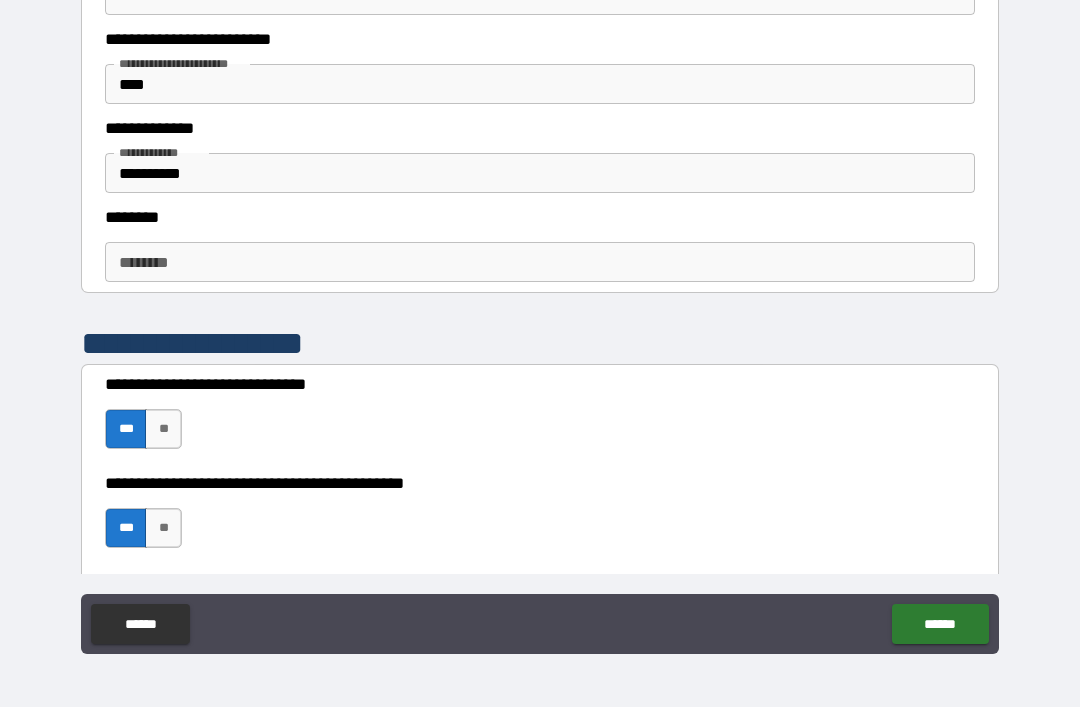 click on "******" at bounding box center (940, 624) 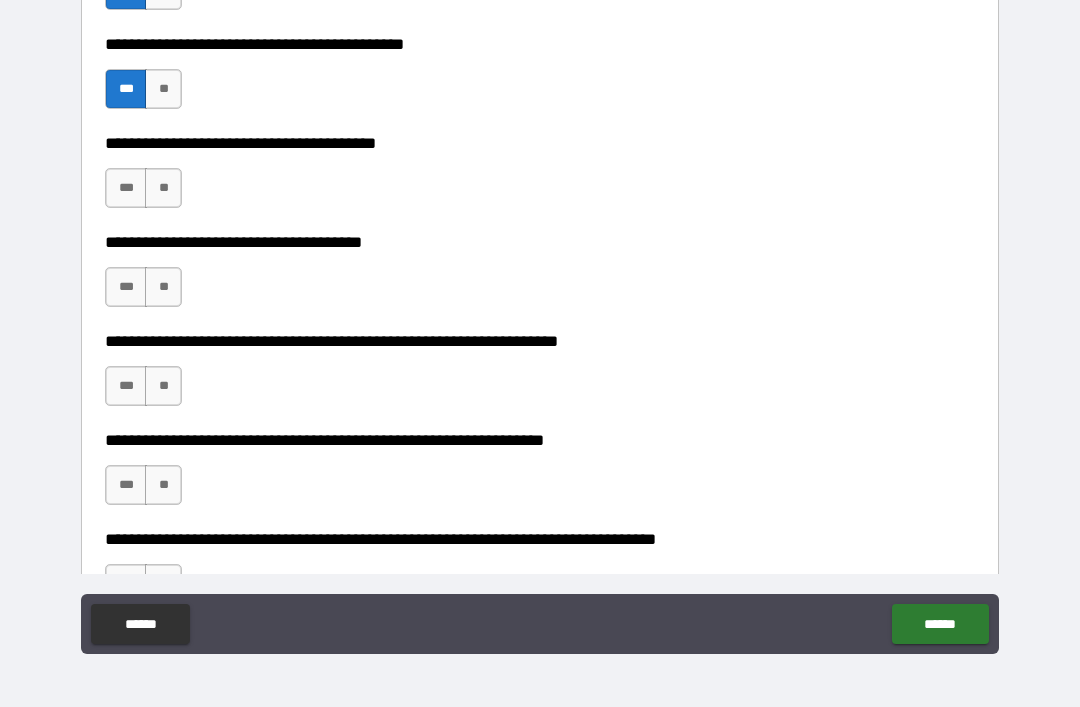 scroll, scrollTop: 2911, scrollLeft: 0, axis: vertical 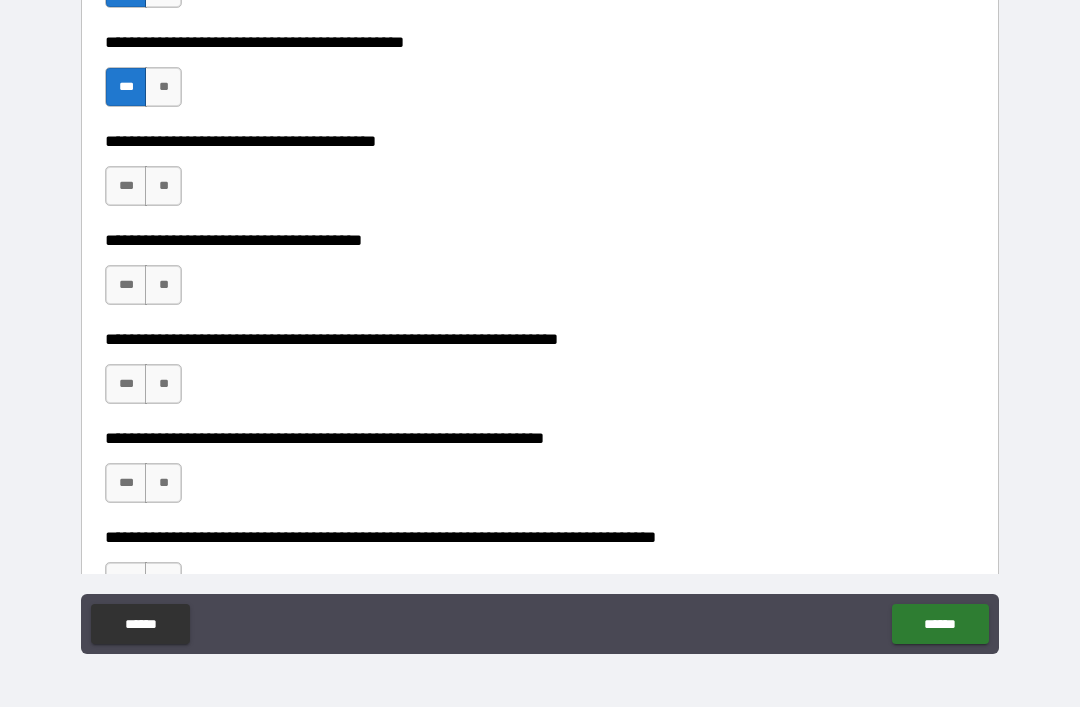 click on "***" at bounding box center [126, 186] 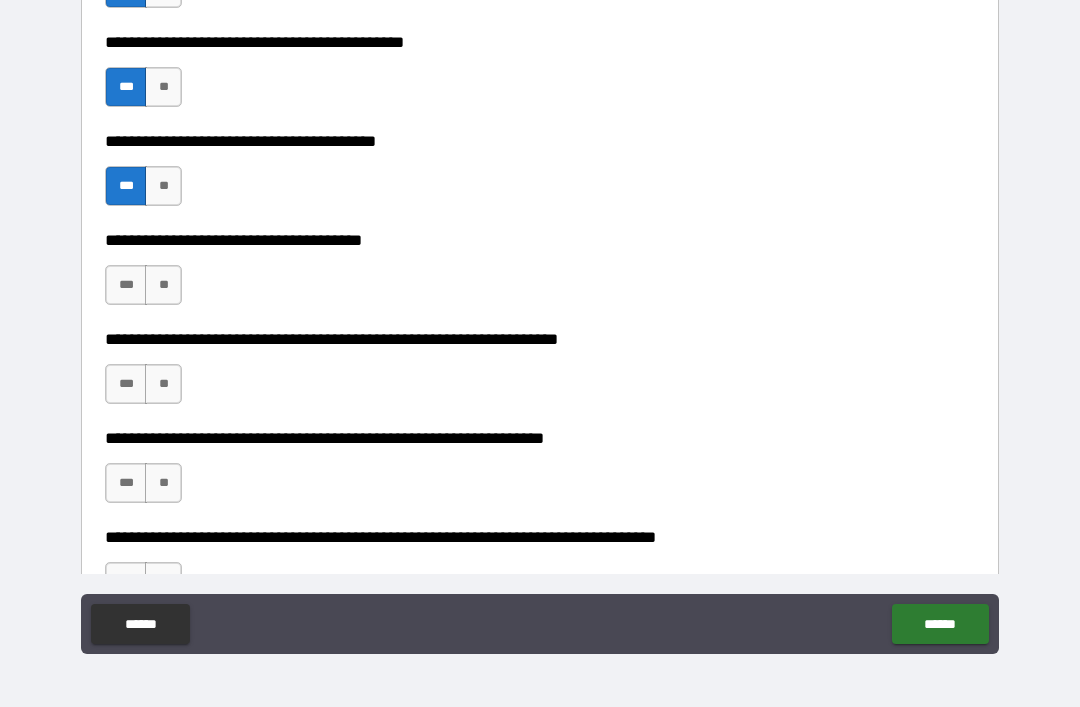 click on "**" at bounding box center [163, 285] 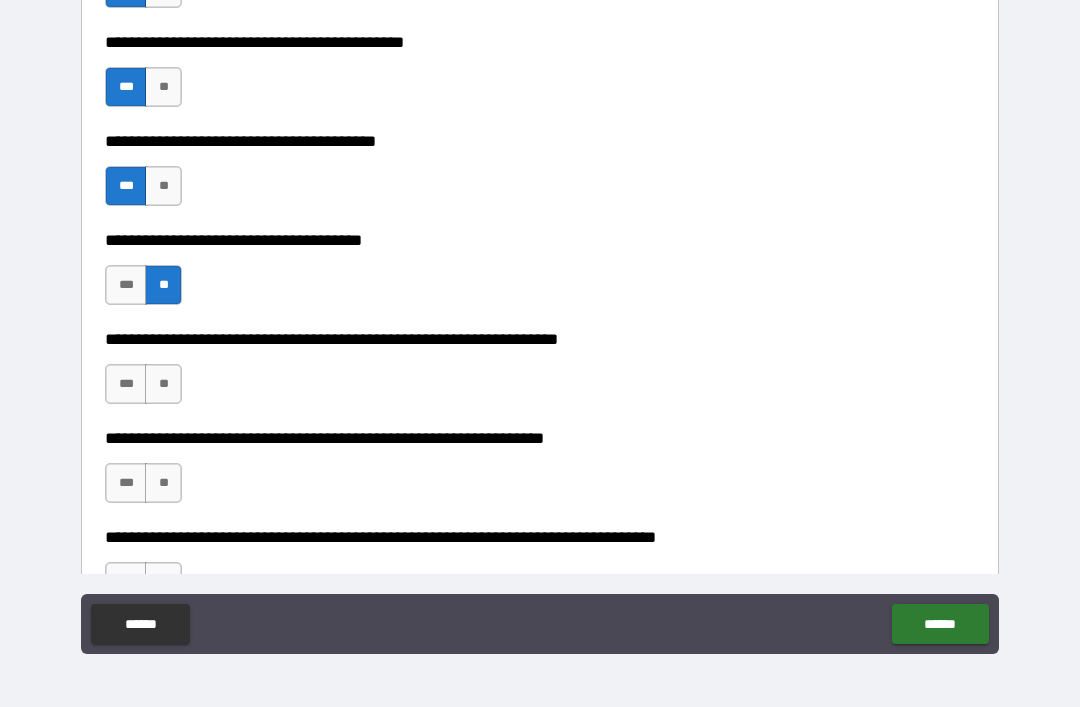 scroll, scrollTop: 2992, scrollLeft: 0, axis: vertical 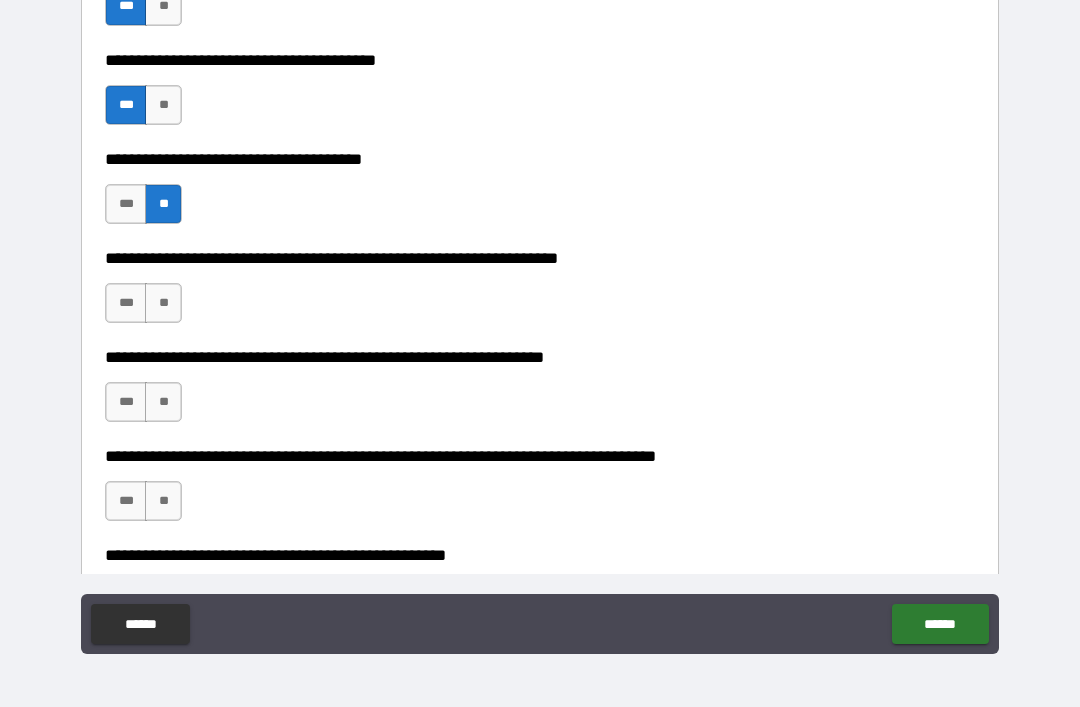click on "**" at bounding box center (163, 303) 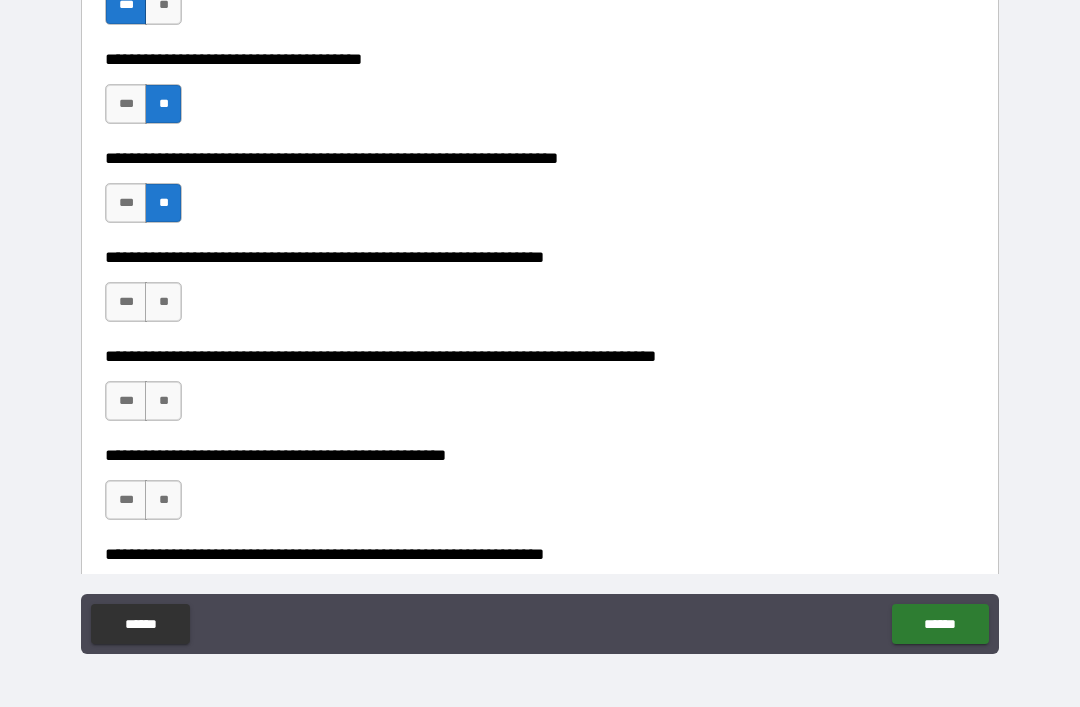 scroll, scrollTop: 3097, scrollLeft: 0, axis: vertical 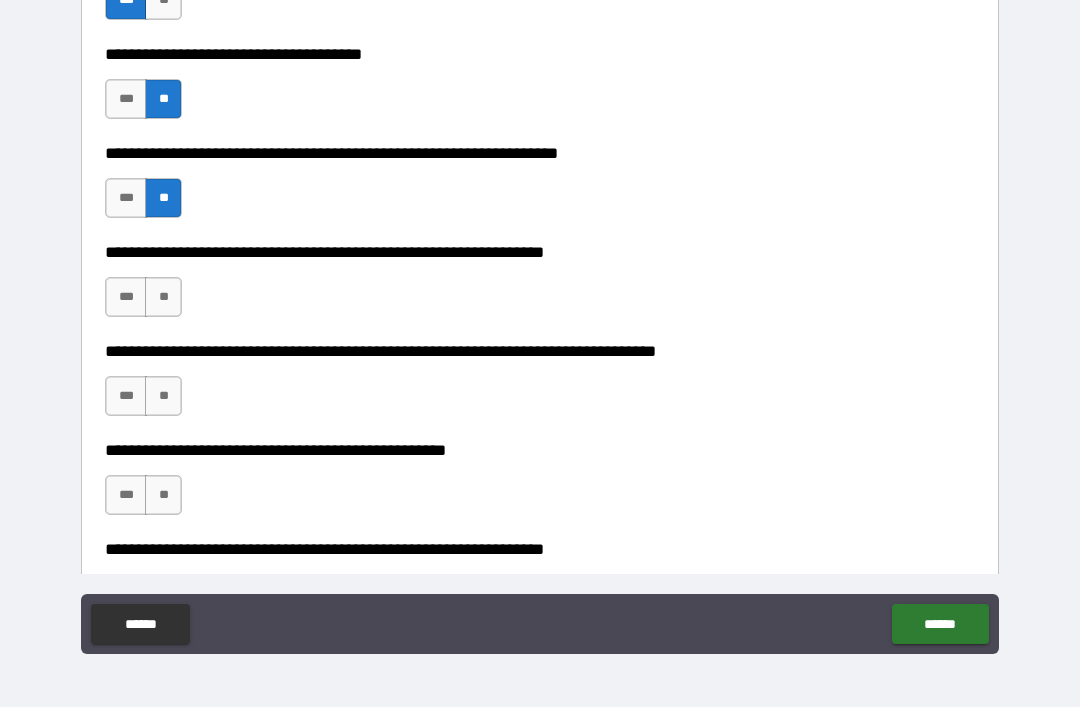 click on "**" at bounding box center [163, 297] 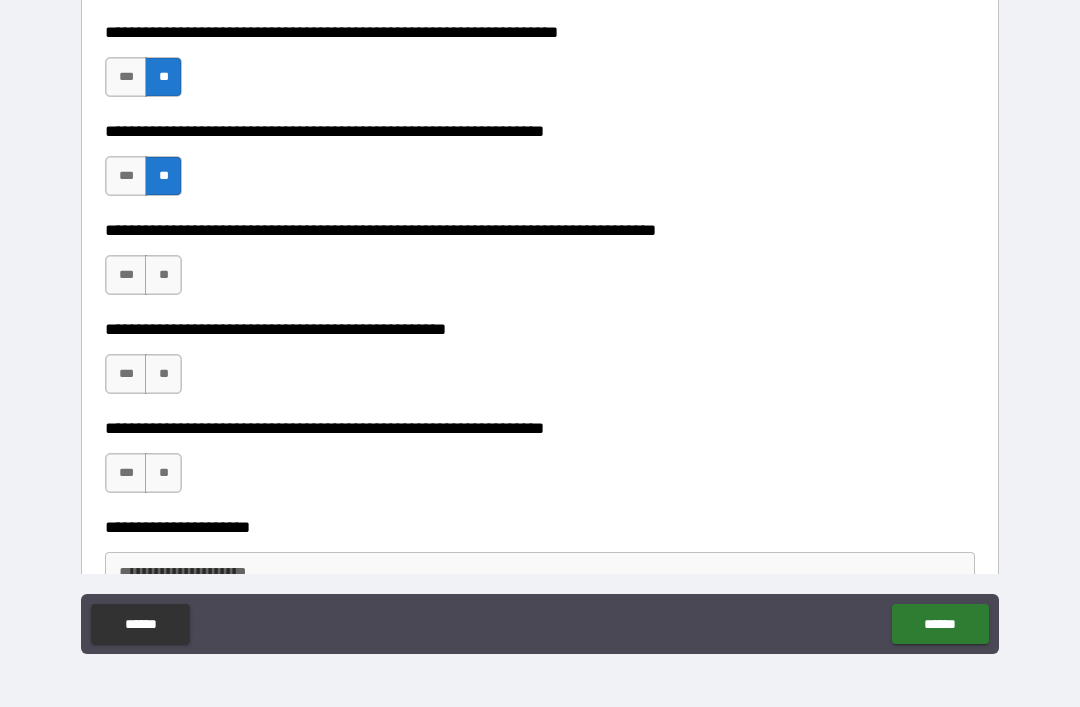scroll, scrollTop: 3229, scrollLeft: 0, axis: vertical 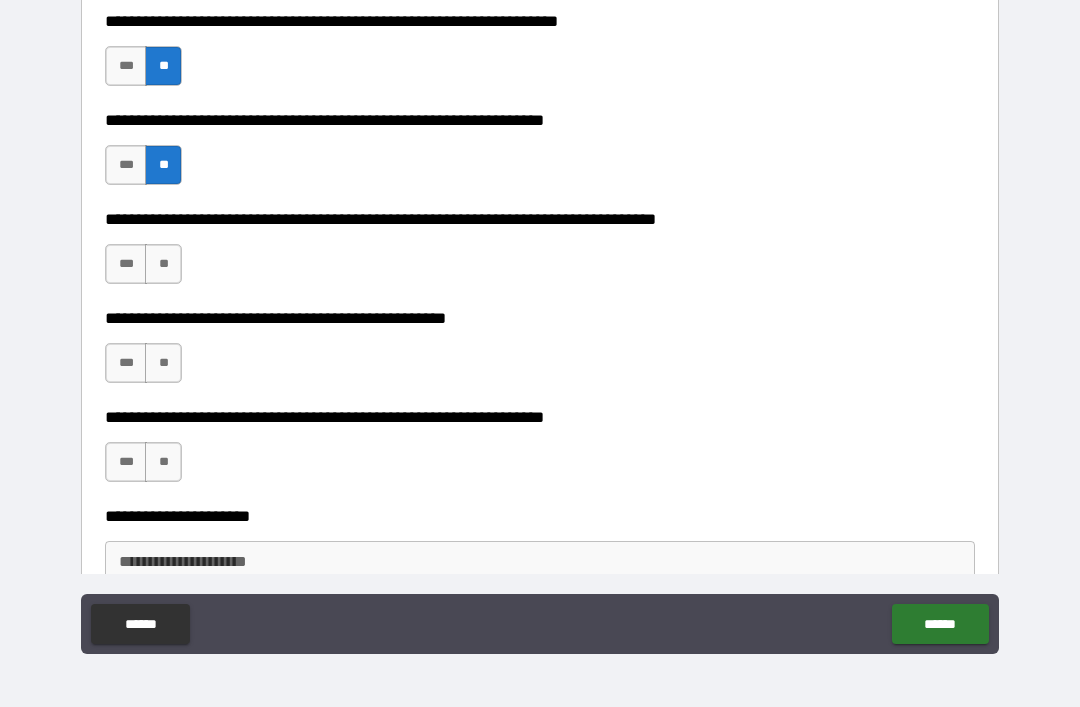 click on "**" at bounding box center [163, 264] 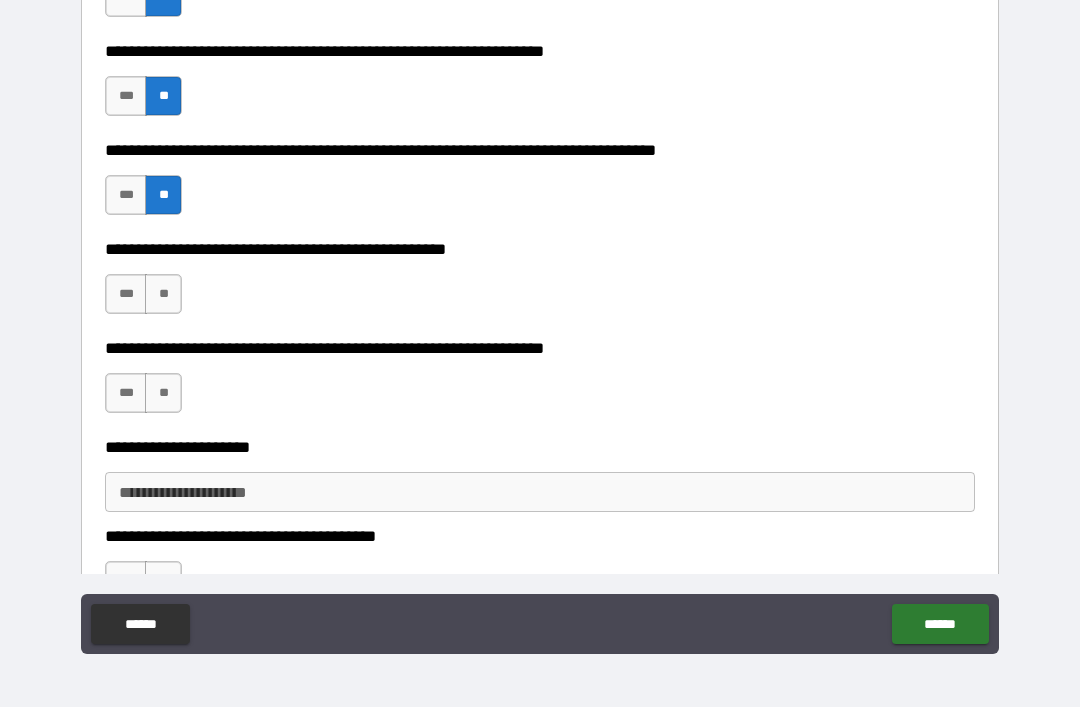 scroll, scrollTop: 3300, scrollLeft: 0, axis: vertical 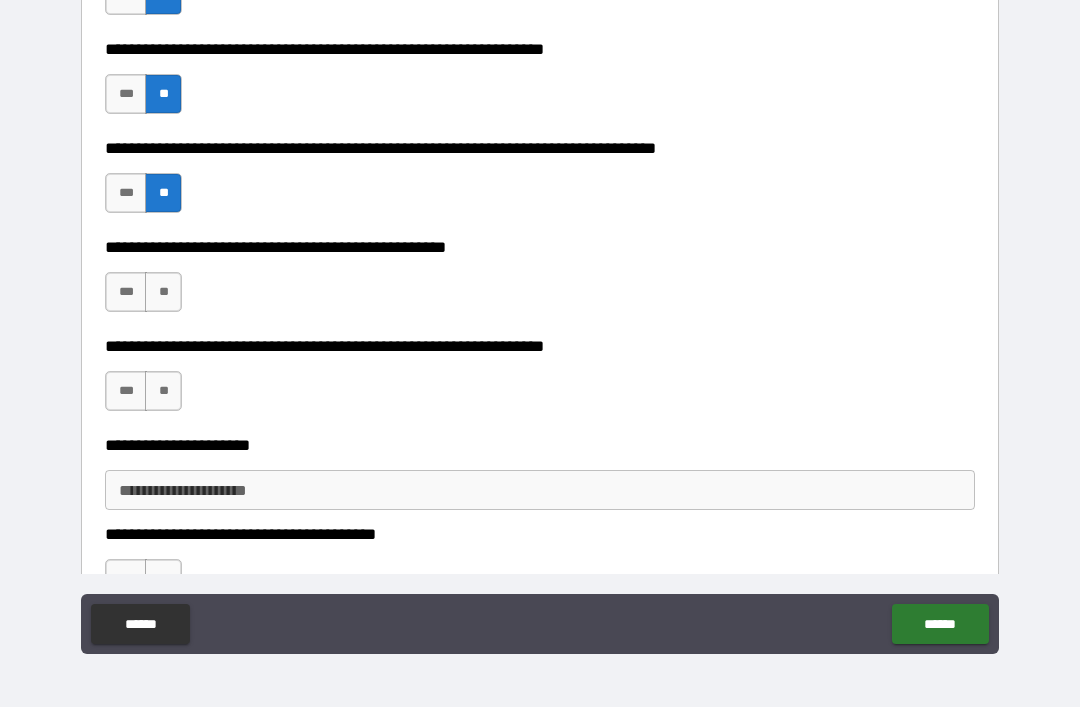 click on "**" at bounding box center [163, 292] 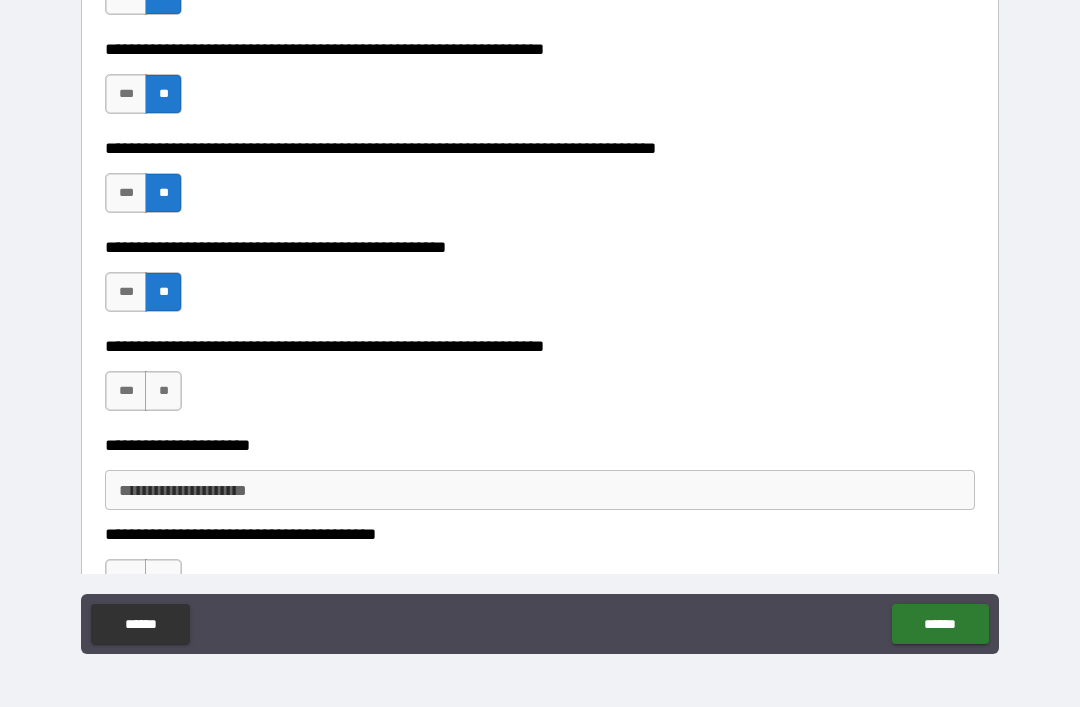 click on "**" at bounding box center (163, 391) 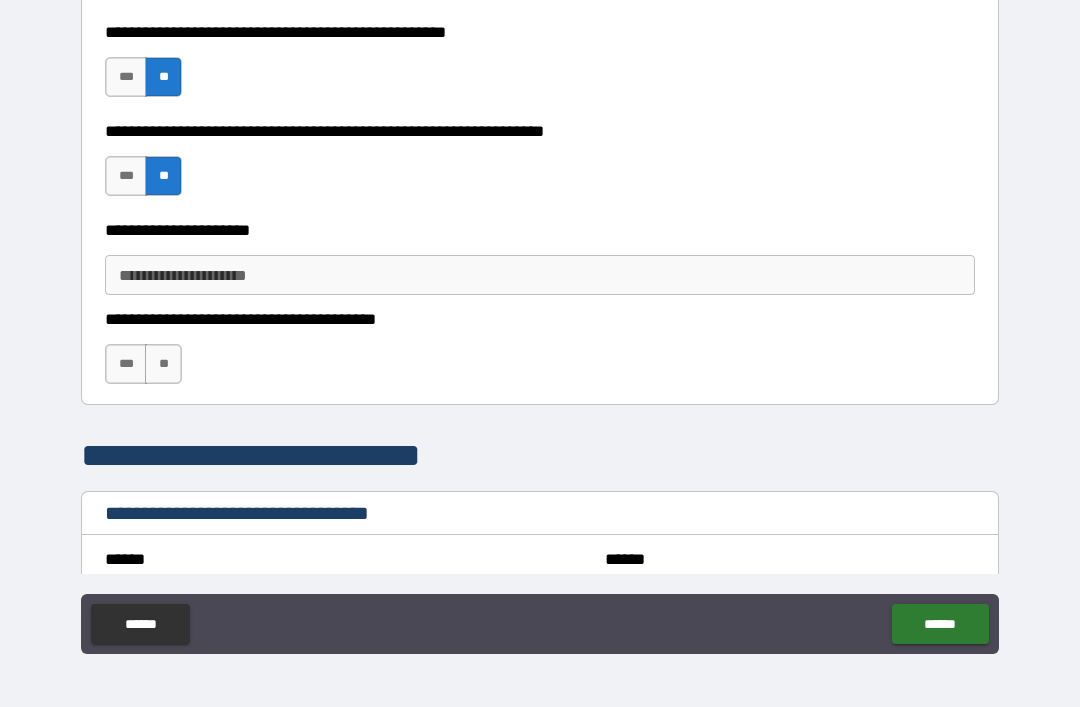 scroll, scrollTop: 3520, scrollLeft: 0, axis: vertical 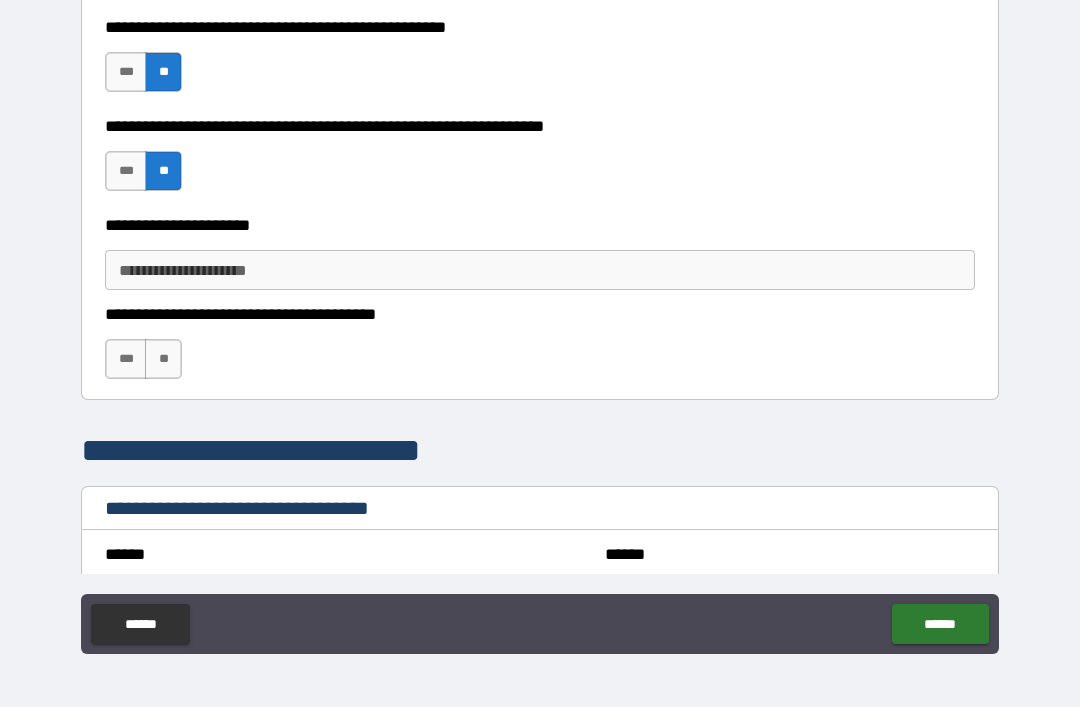 click on "**" at bounding box center [163, 359] 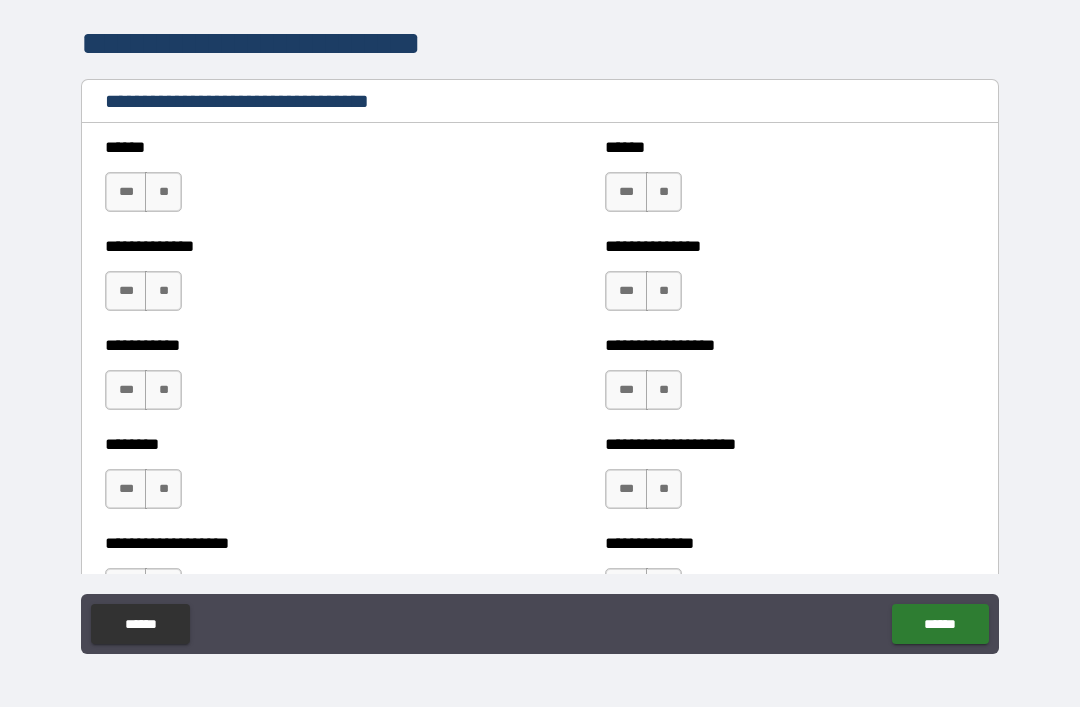 scroll, scrollTop: 3926, scrollLeft: 0, axis: vertical 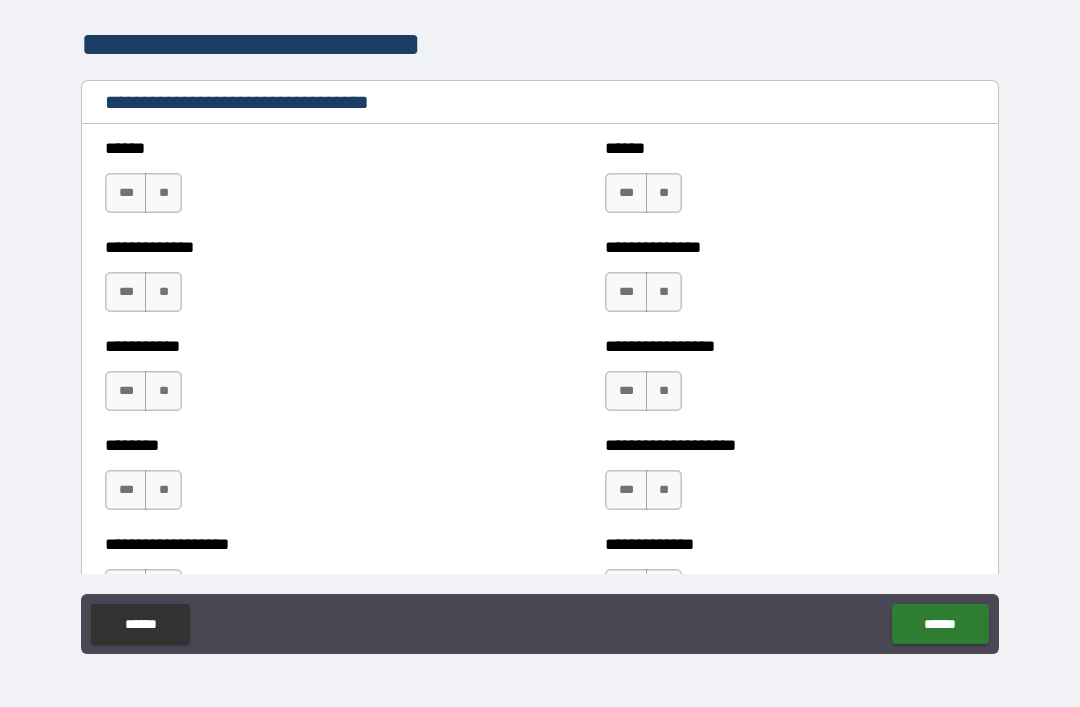 click on "**" at bounding box center [163, 193] 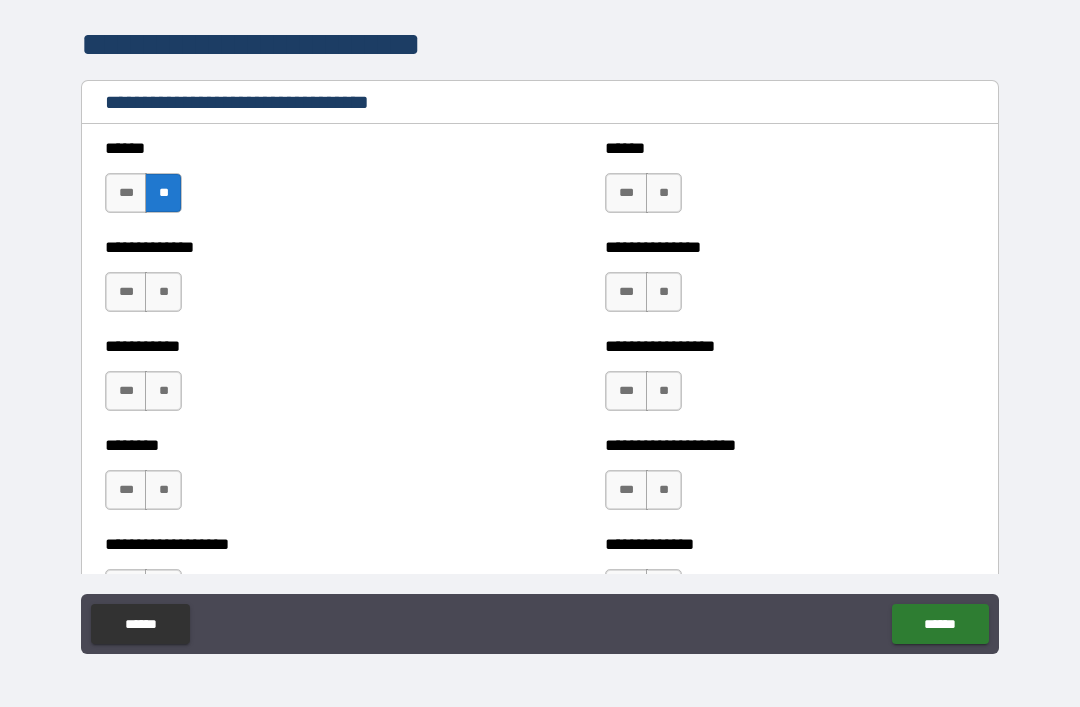 click on "**" at bounding box center (163, 292) 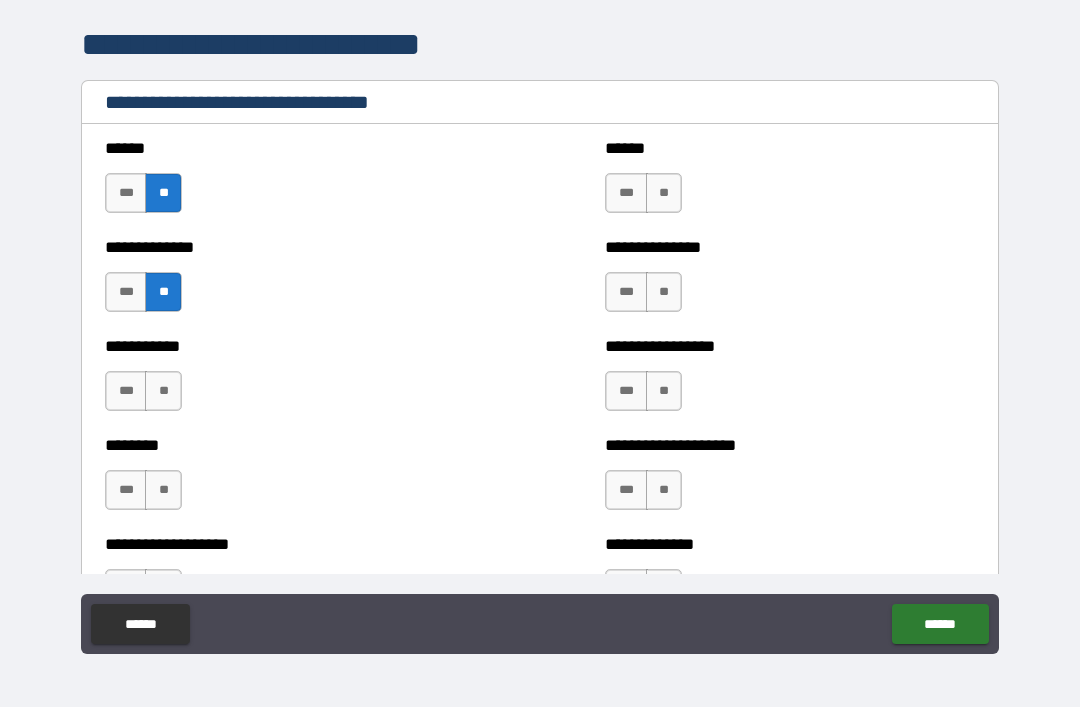 click on "**" at bounding box center (163, 391) 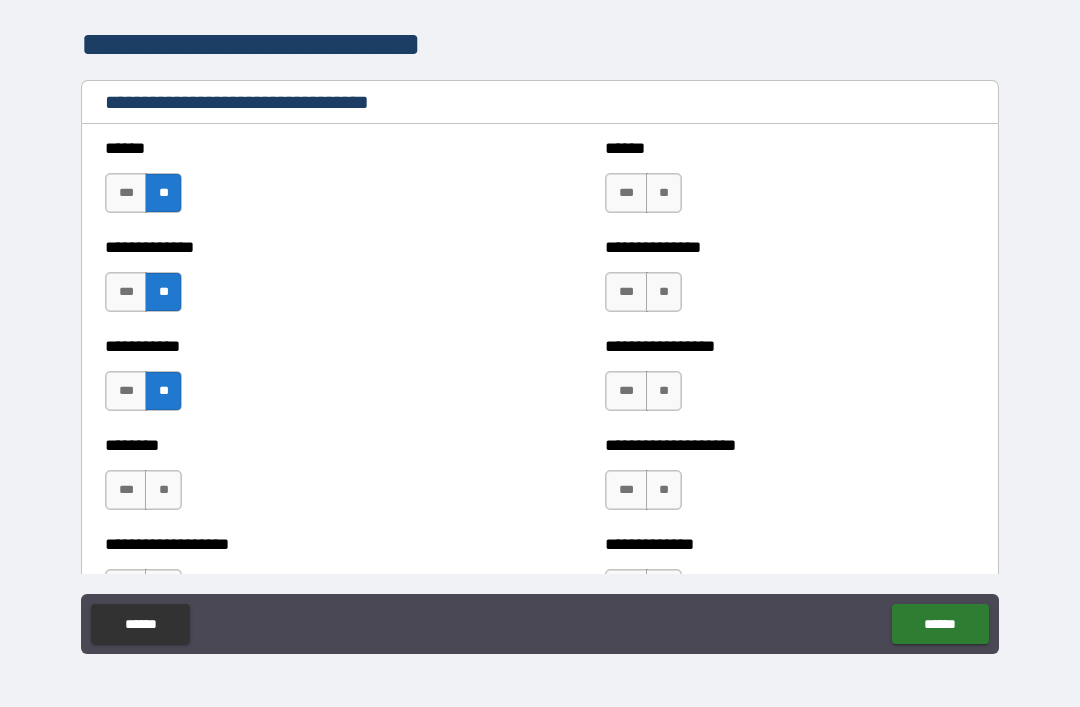 click on "**" at bounding box center (163, 490) 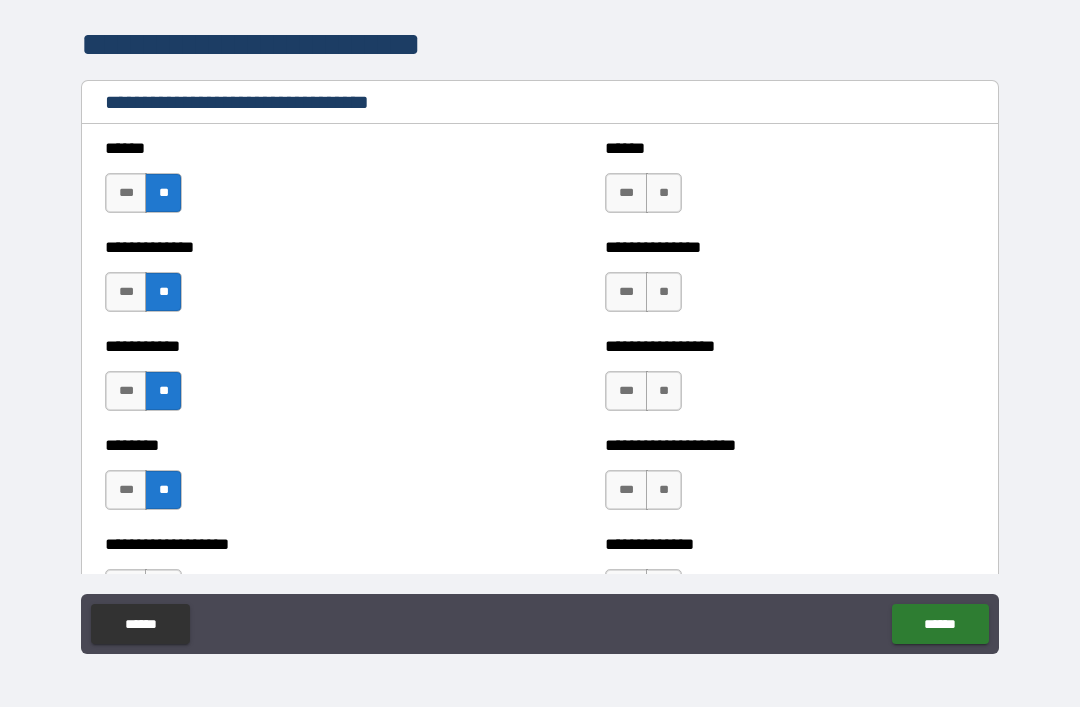 click on "**" at bounding box center (664, 193) 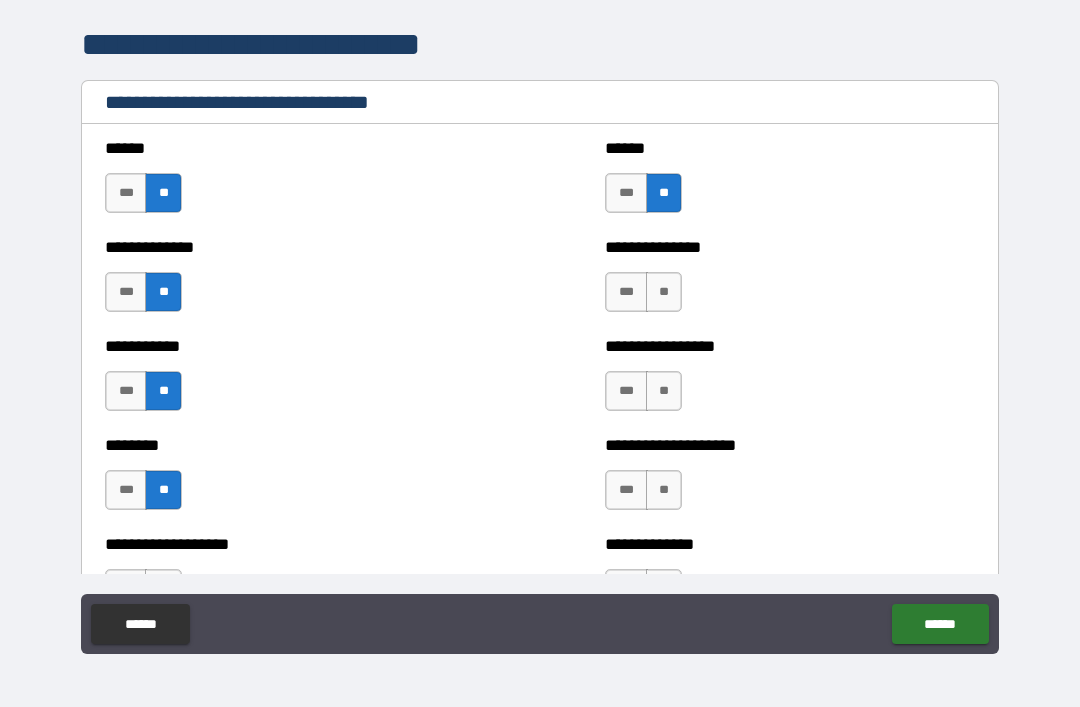 click on "**" at bounding box center (664, 292) 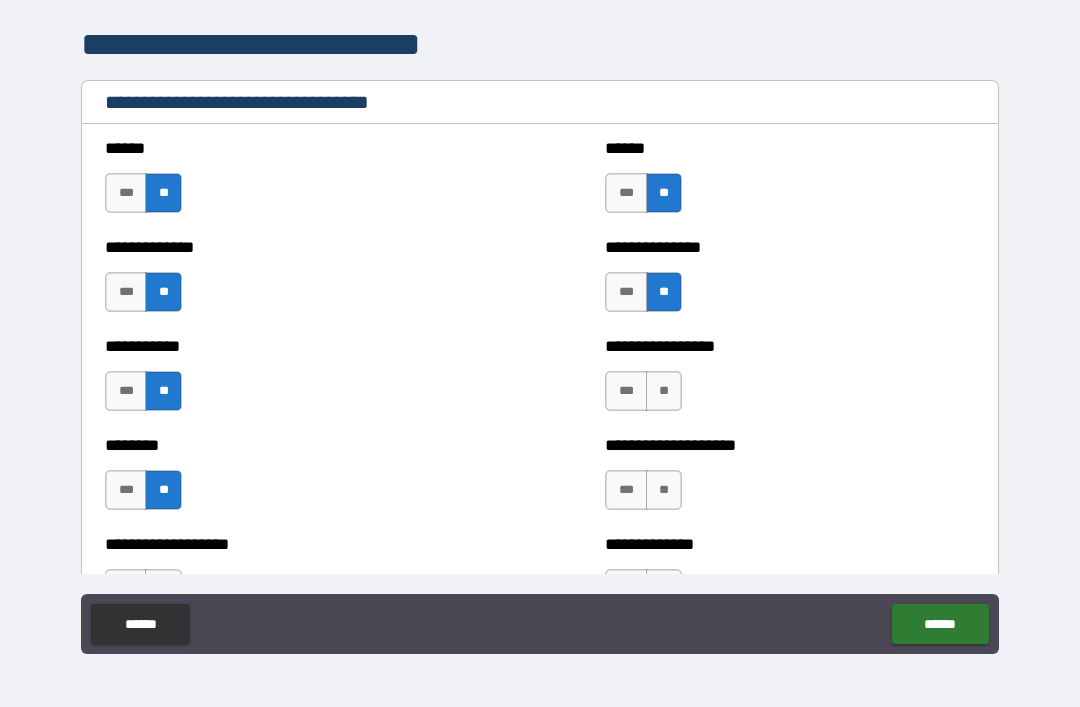 click on "**" at bounding box center [664, 391] 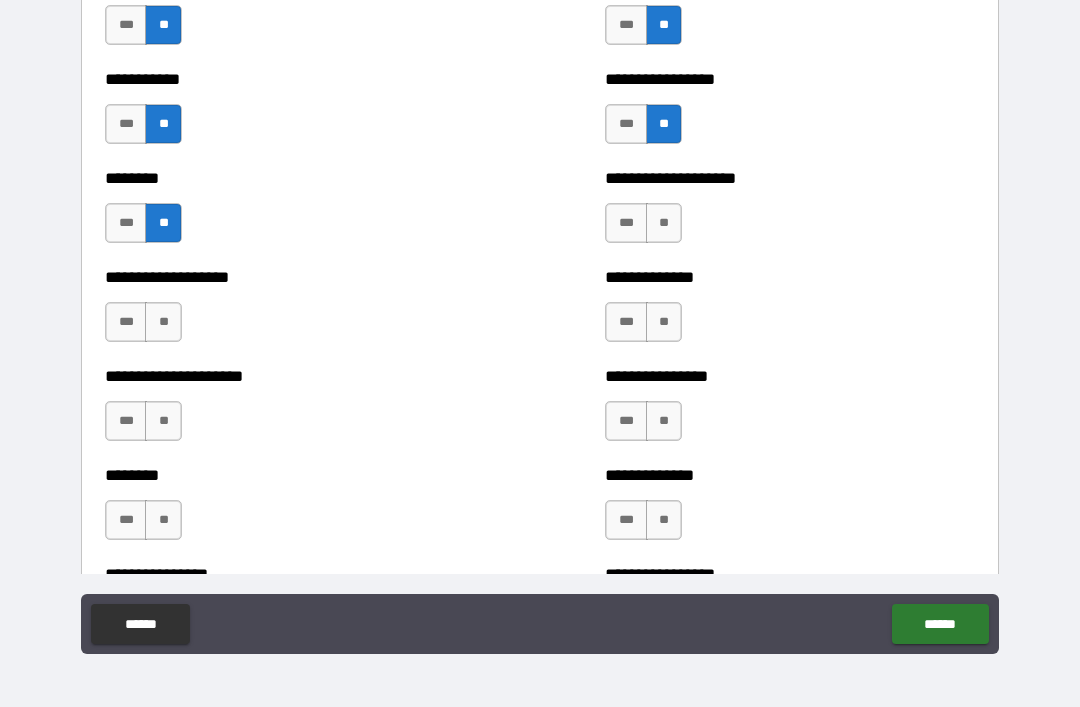 scroll, scrollTop: 4191, scrollLeft: 0, axis: vertical 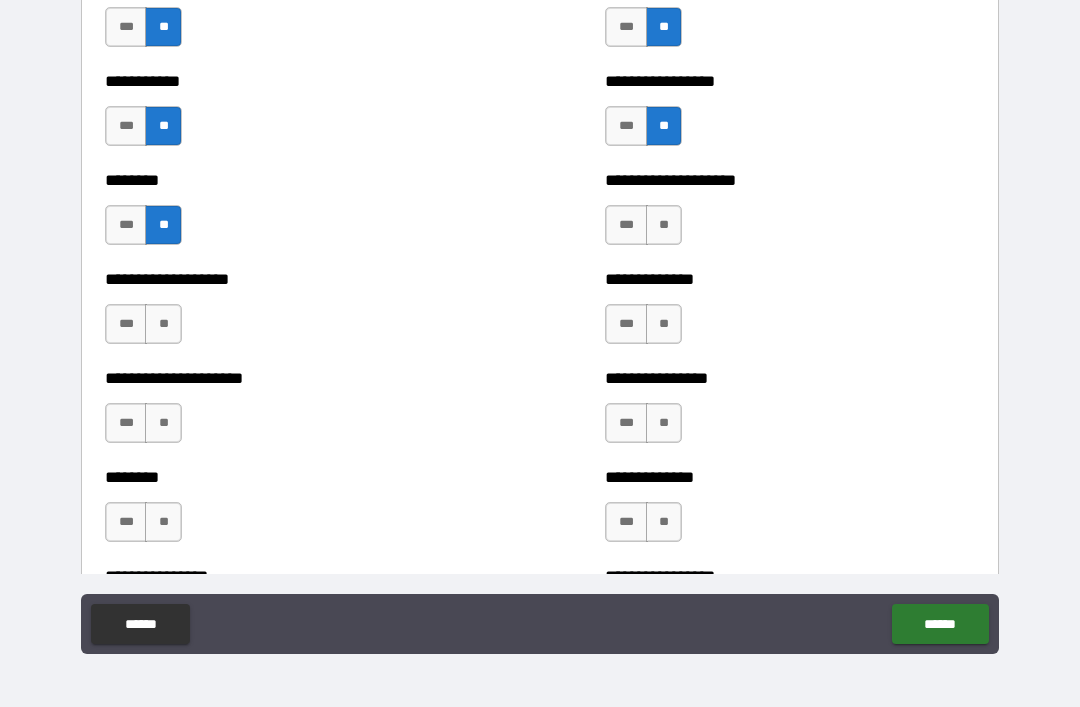 click on "**" at bounding box center (664, 225) 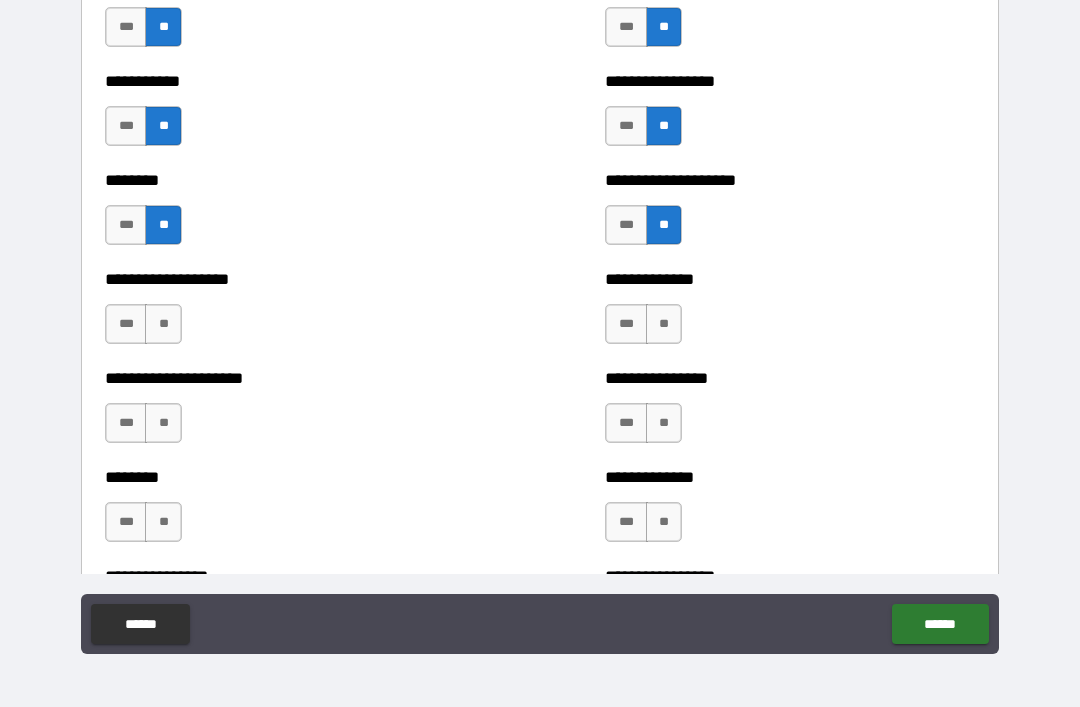 click on "**" at bounding box center (664, 324) 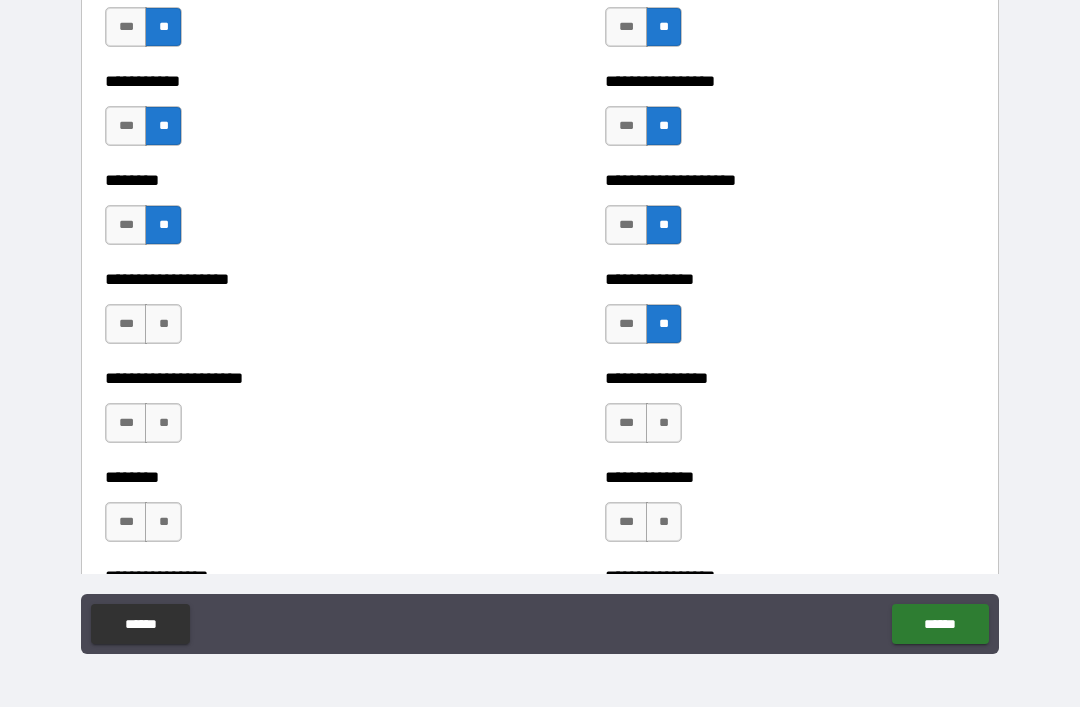 click on "**" at bounding box center (664, 423) 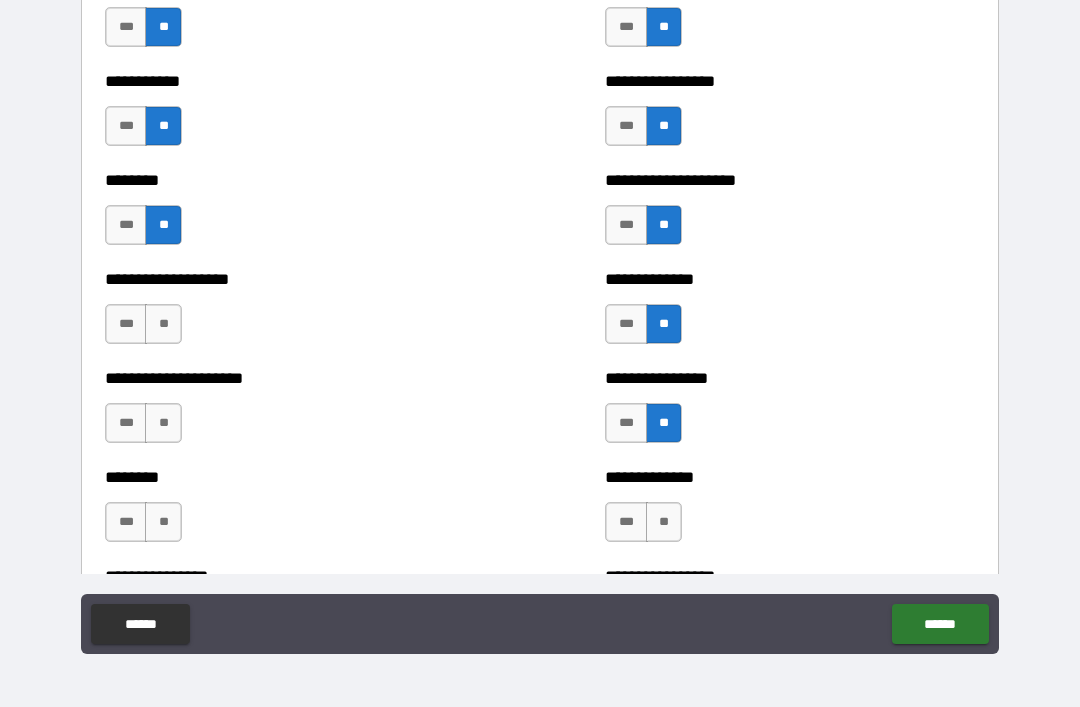 click on "**" at bounding box center [163, 324] 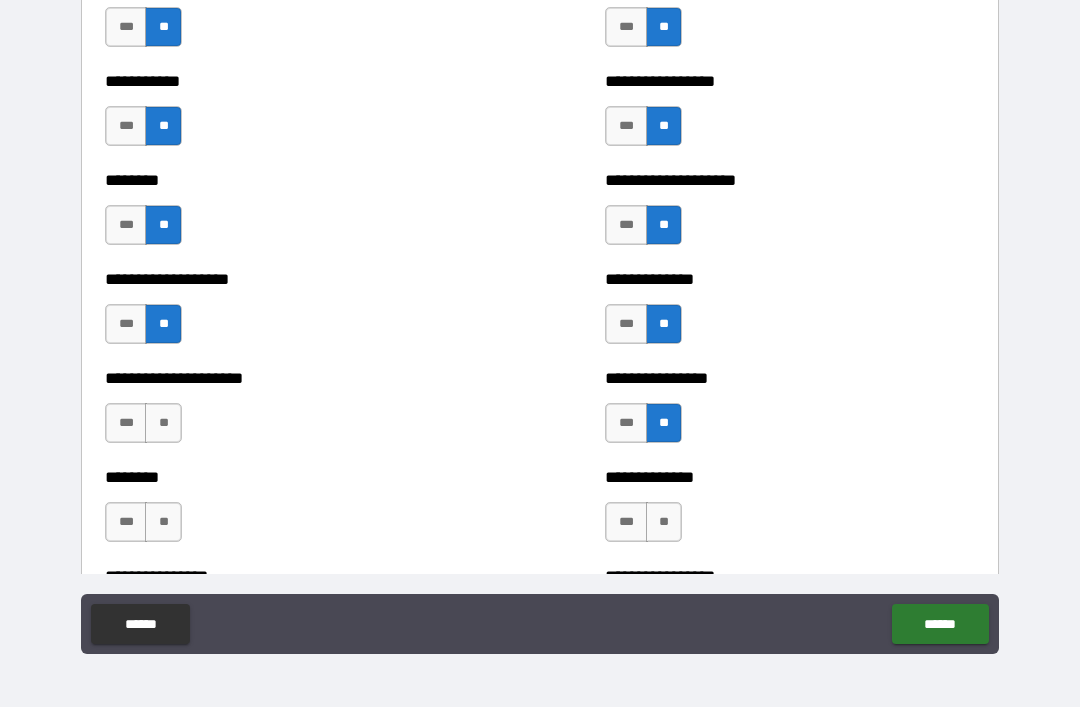 click on "**" at bounding box center [163, 423] 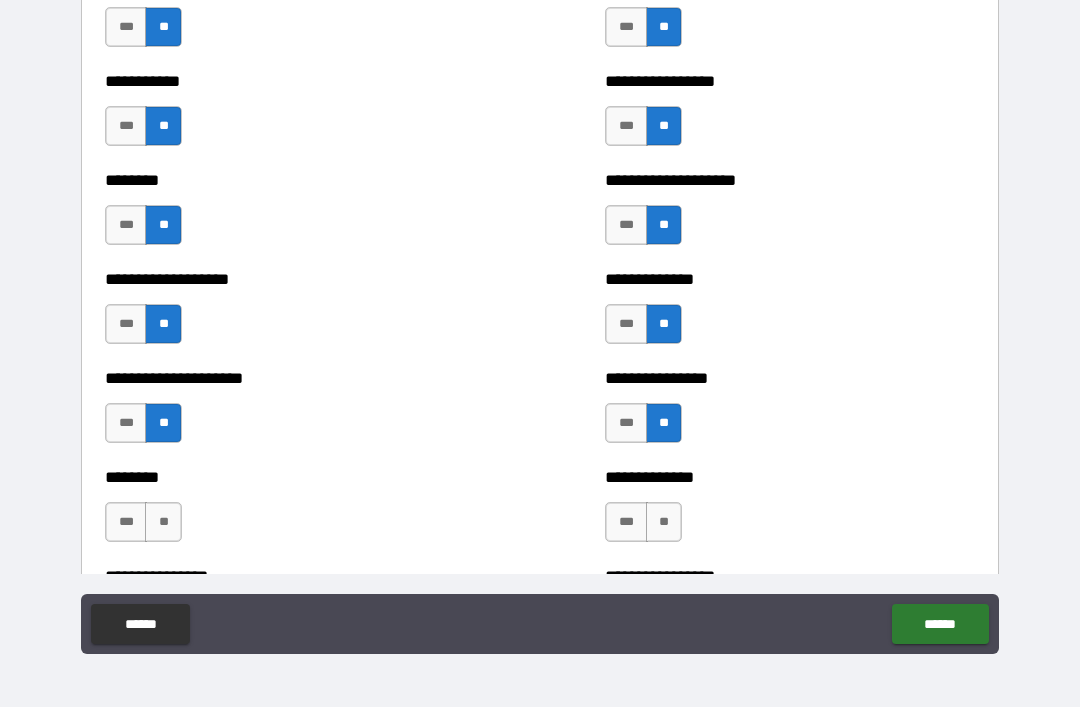 click on "**" at bounding box center [163, 522] 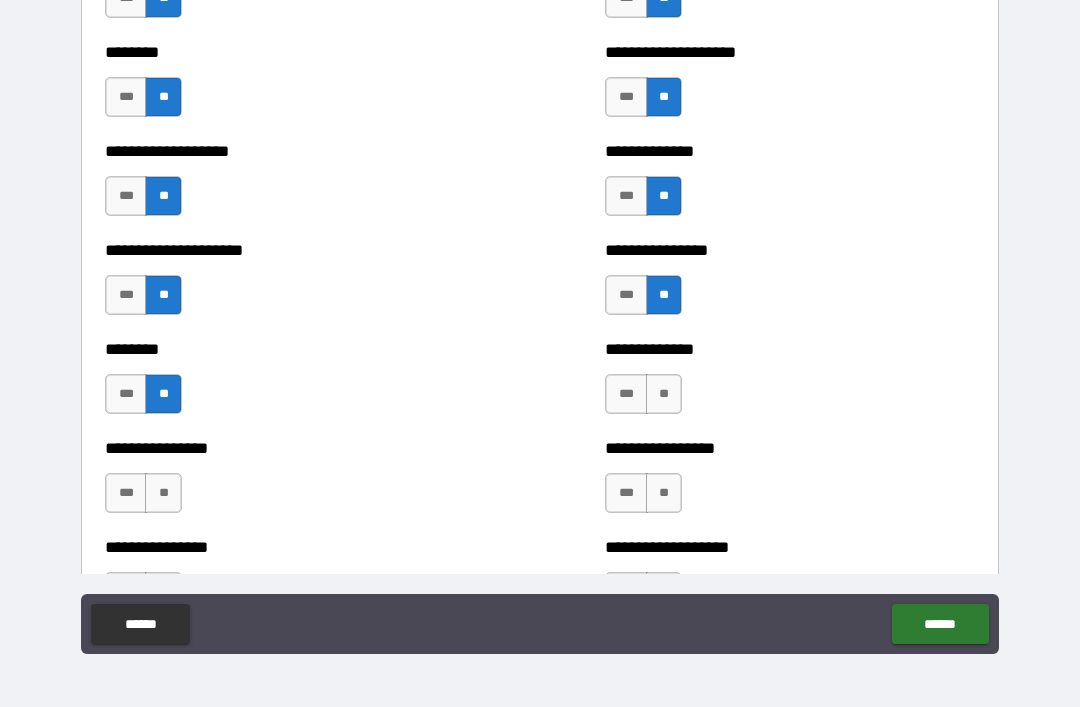 scroll, scrollTop: 4358, scrollLeft: 0, axis: vertical 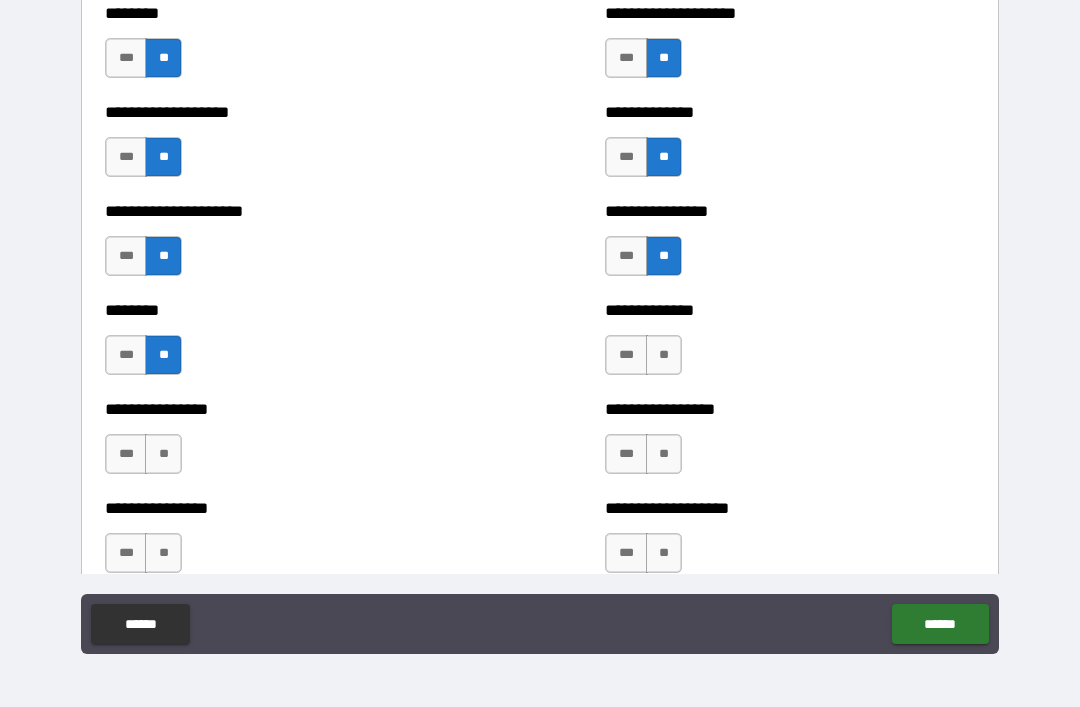 click on "**" at bounding box center [664, 355] 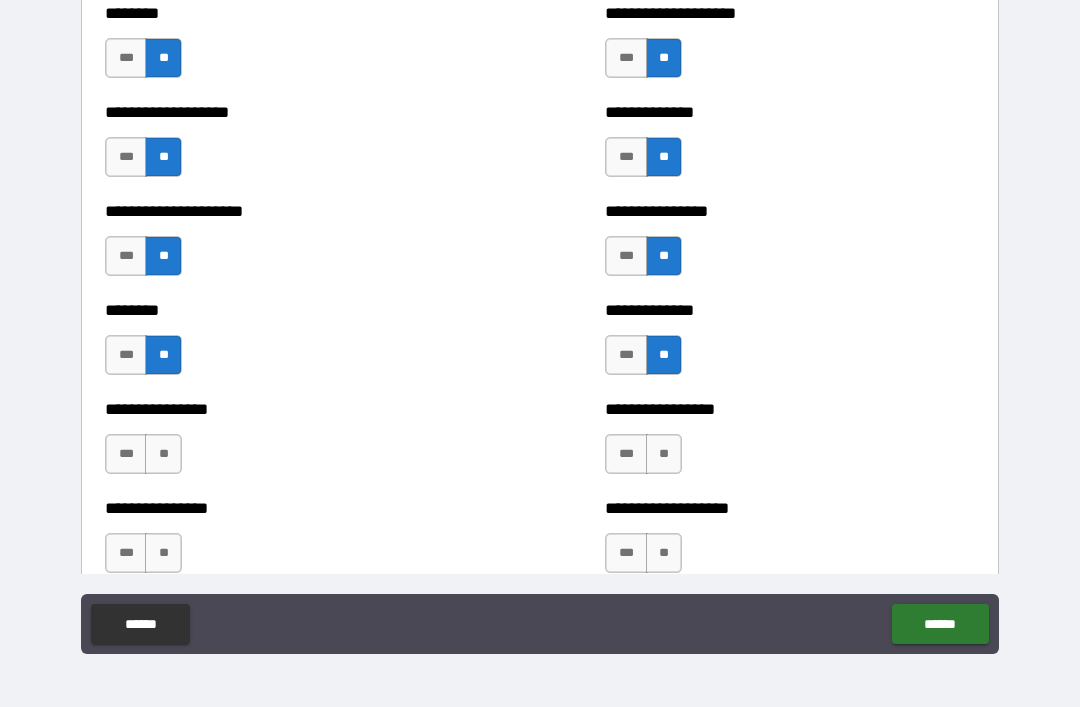 click on "**" at bounding box center (664, 454) 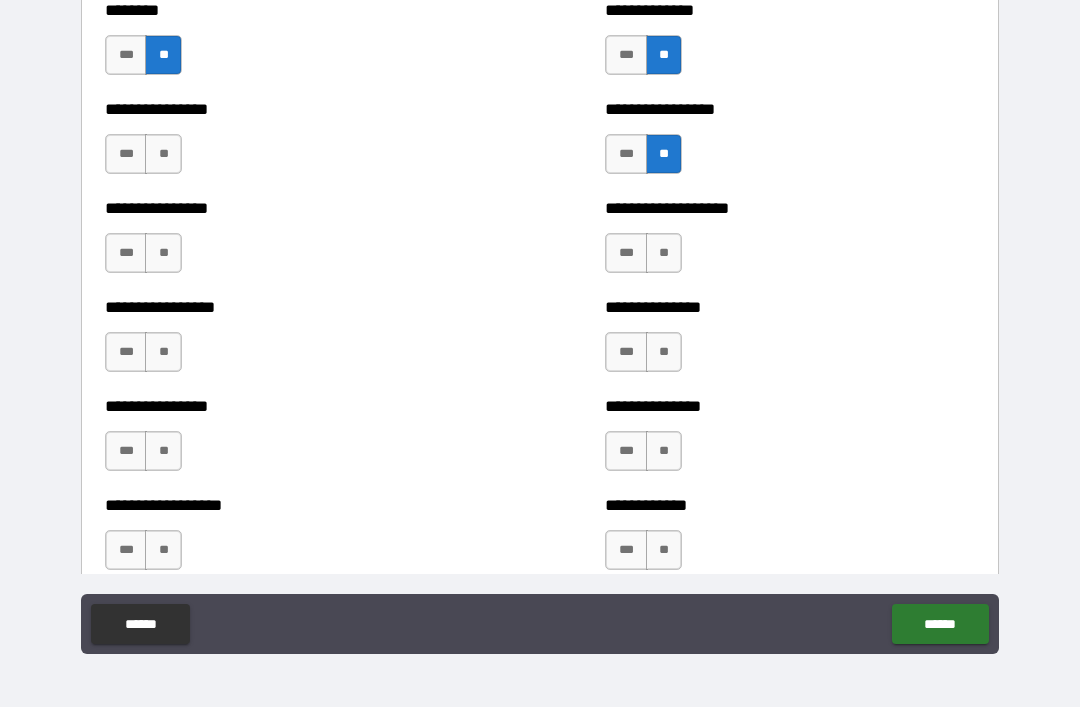 scroll, scrollTop: 4661, scrollLeft: 0, axis: vertical 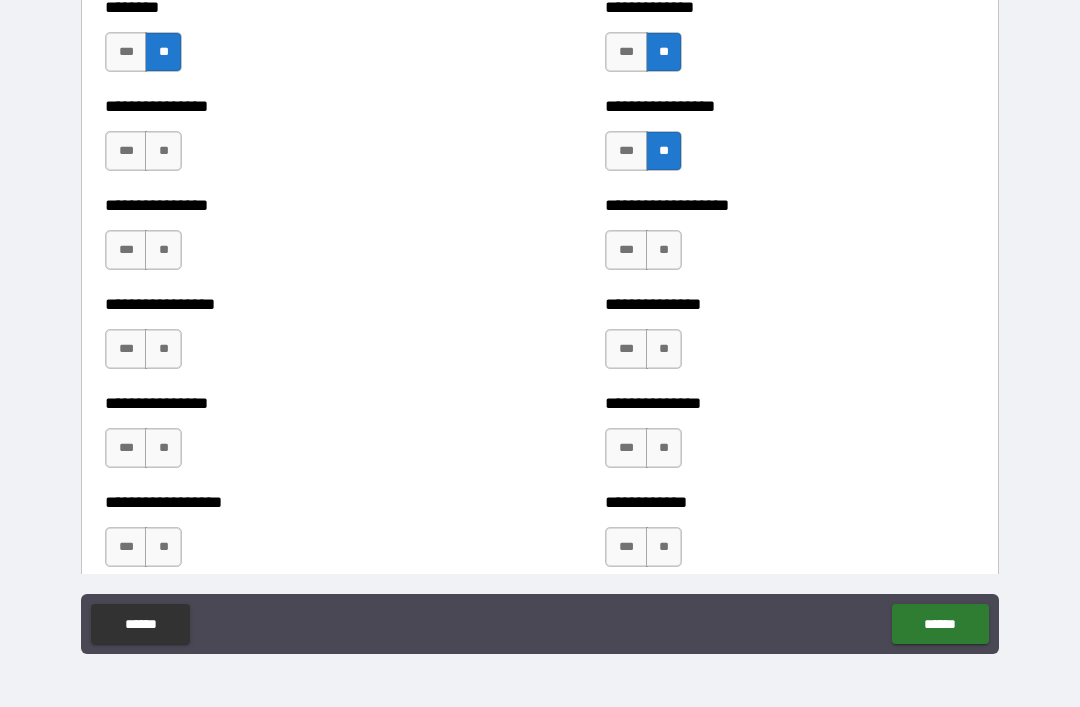 click on "**" at bounding box center (664, 250) 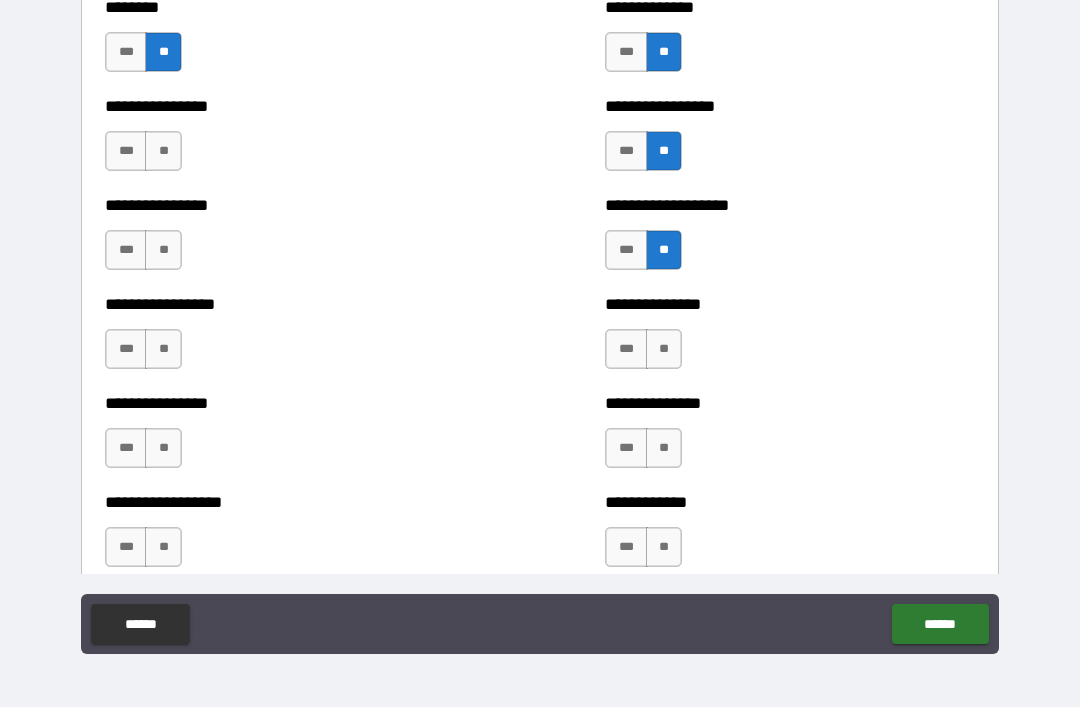 click on "**" at bounding box center [664, 349] 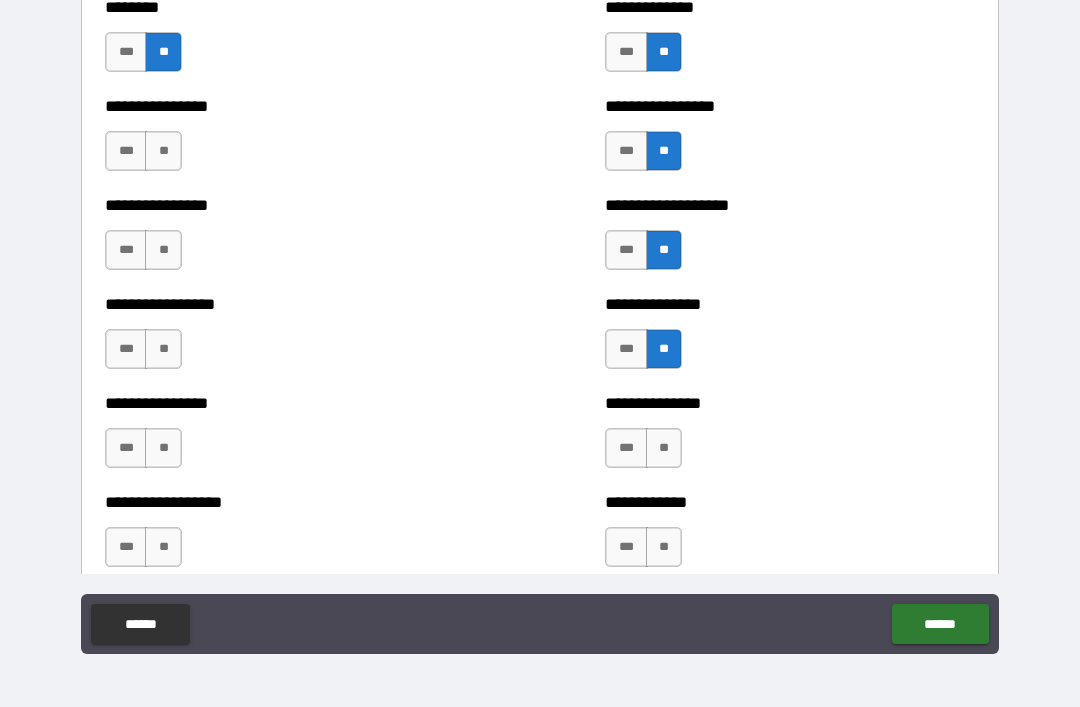 click on "**********" at bounding box center [790, 403] 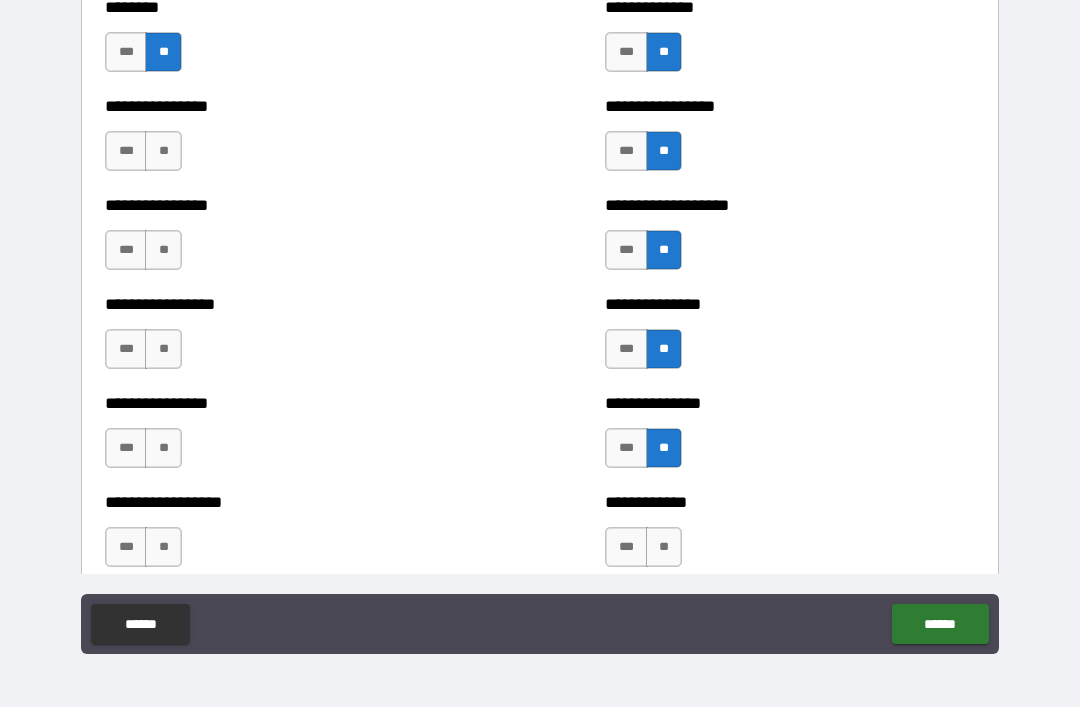 click on "**" at bounding box center [664, 547] 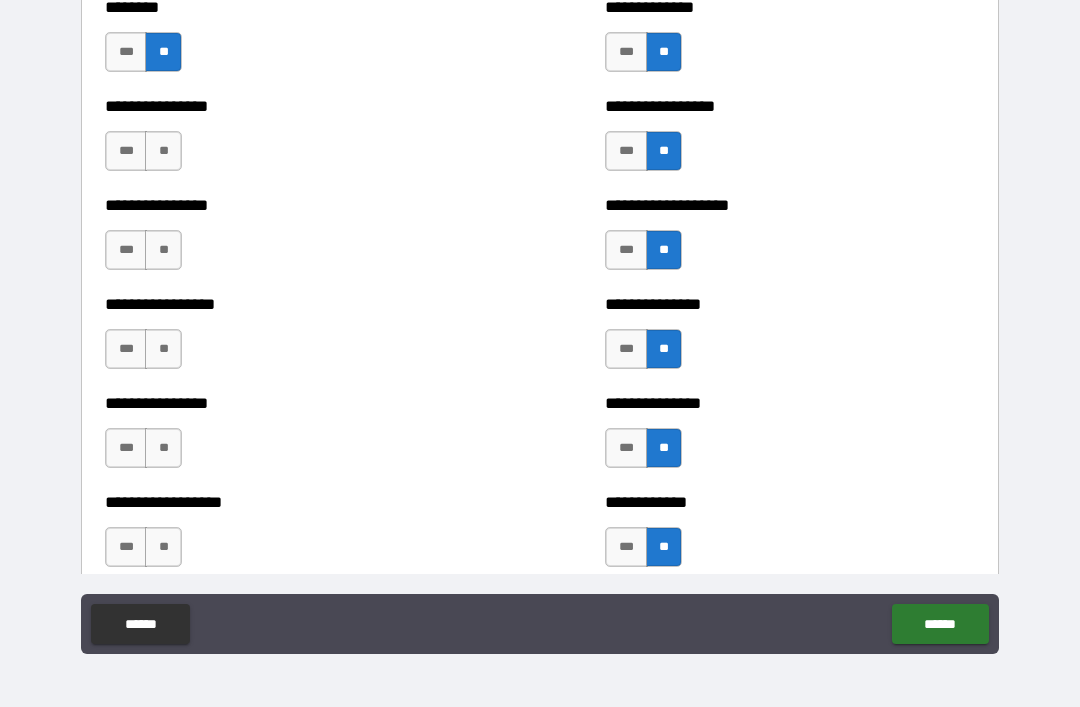 click on "**" at bounding box center [163, 547] 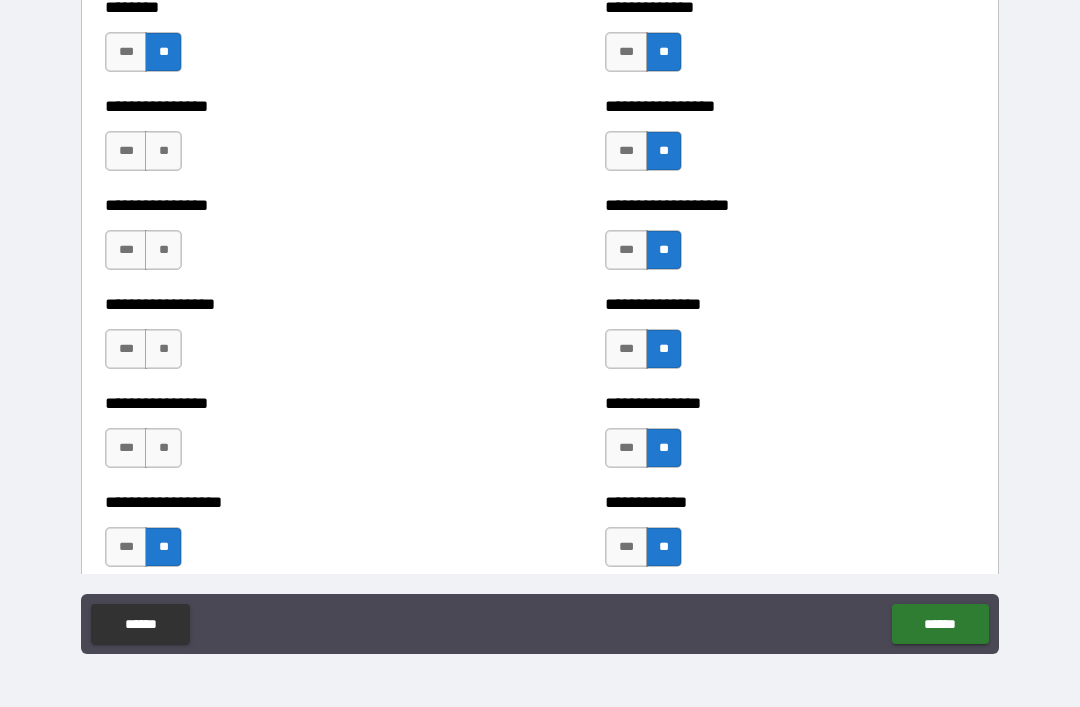 click on "**" at bounding box center [163, 448] 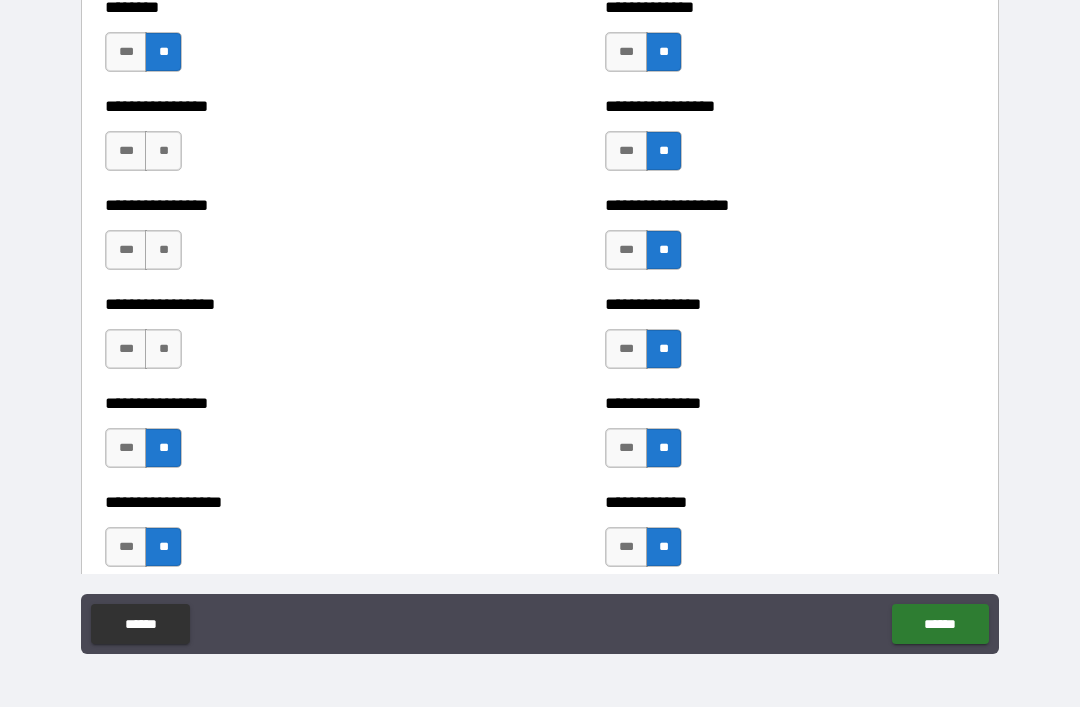 click on "**" at bounding box center [163, 349] 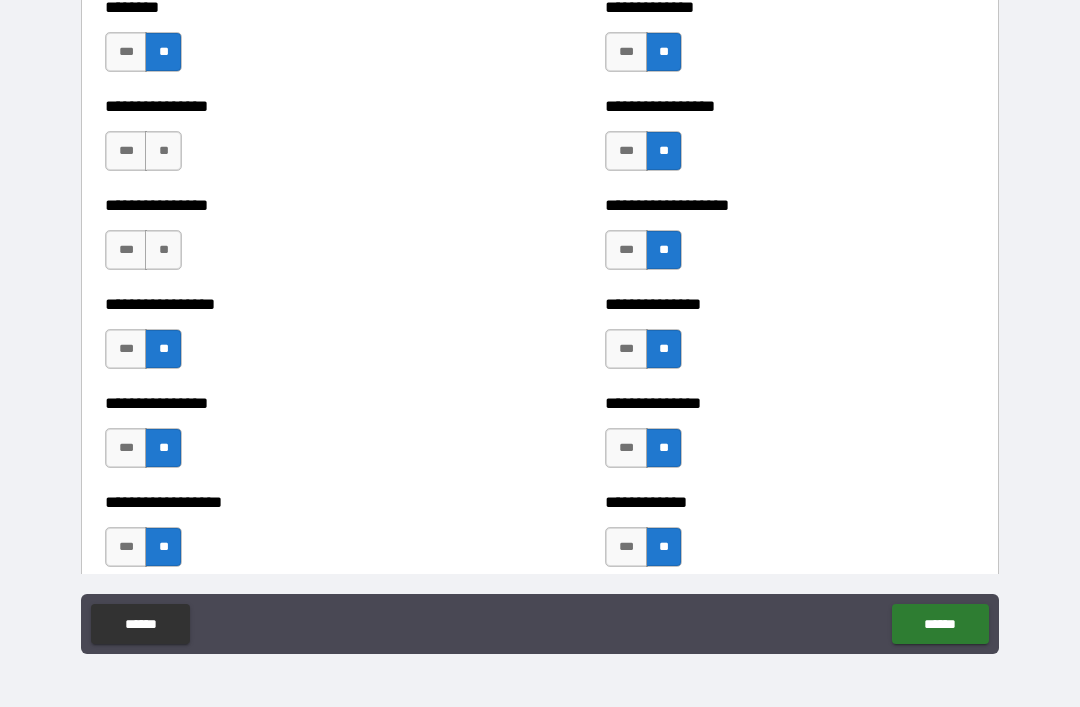 click on "**" at bounding box center (163, 250) 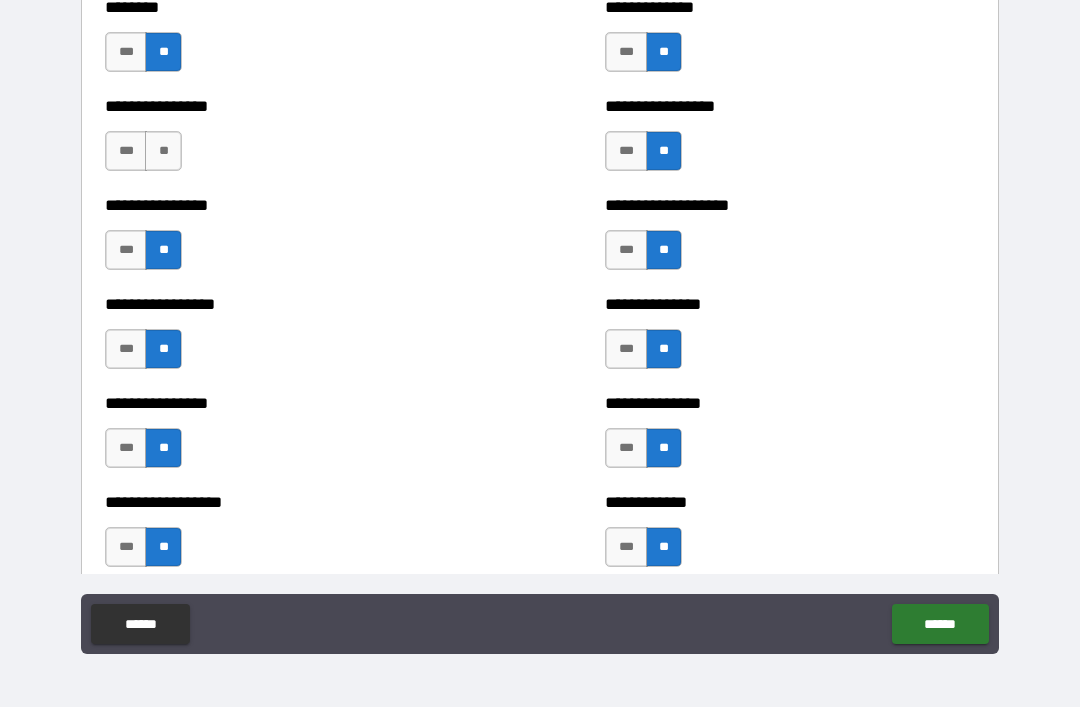 click on "**********" at bounding box center [290, 141] 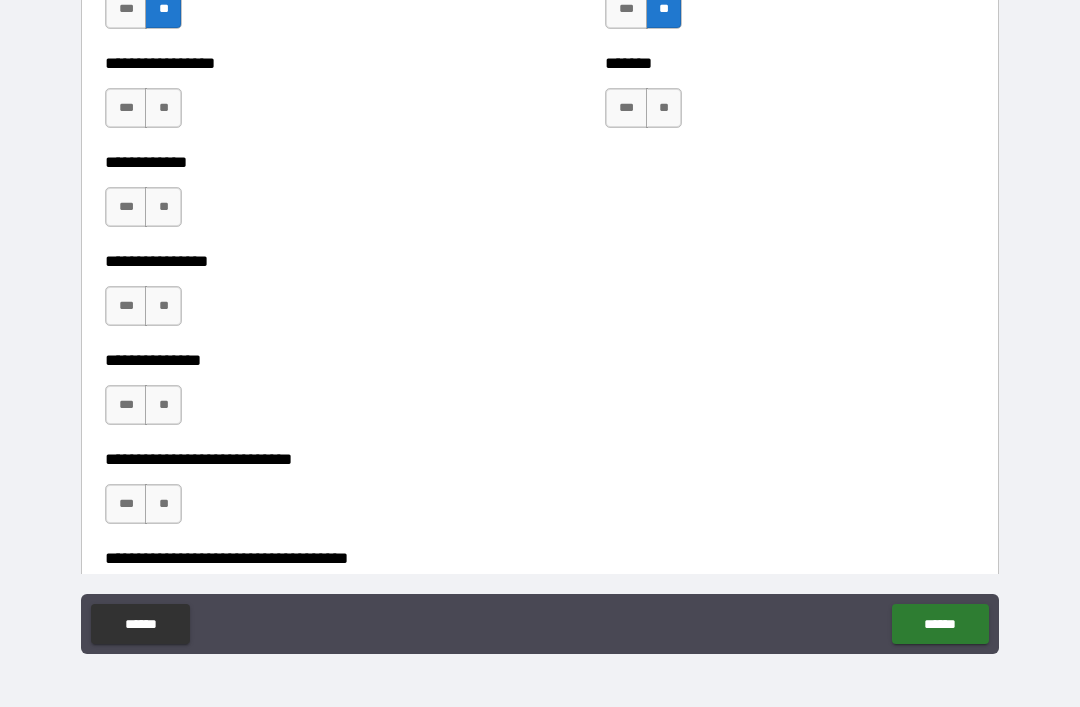 scroll, scrollTop: 5199, scrollLeft: 0, axis: vertical 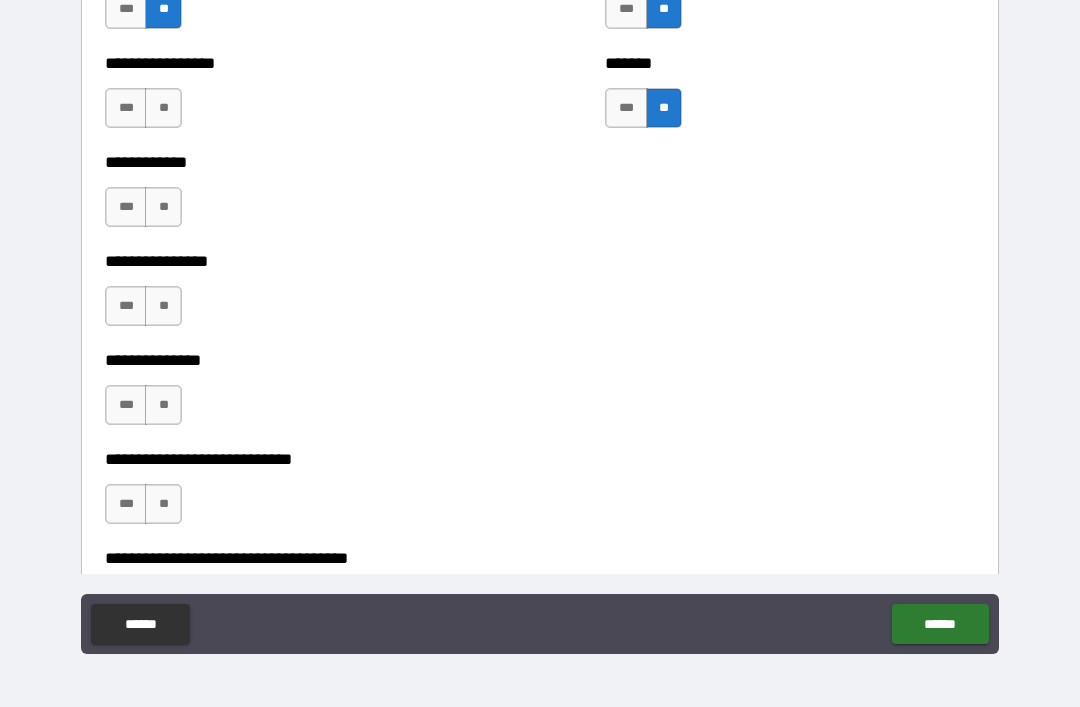 click on "**" at bounding box center (163, 108) 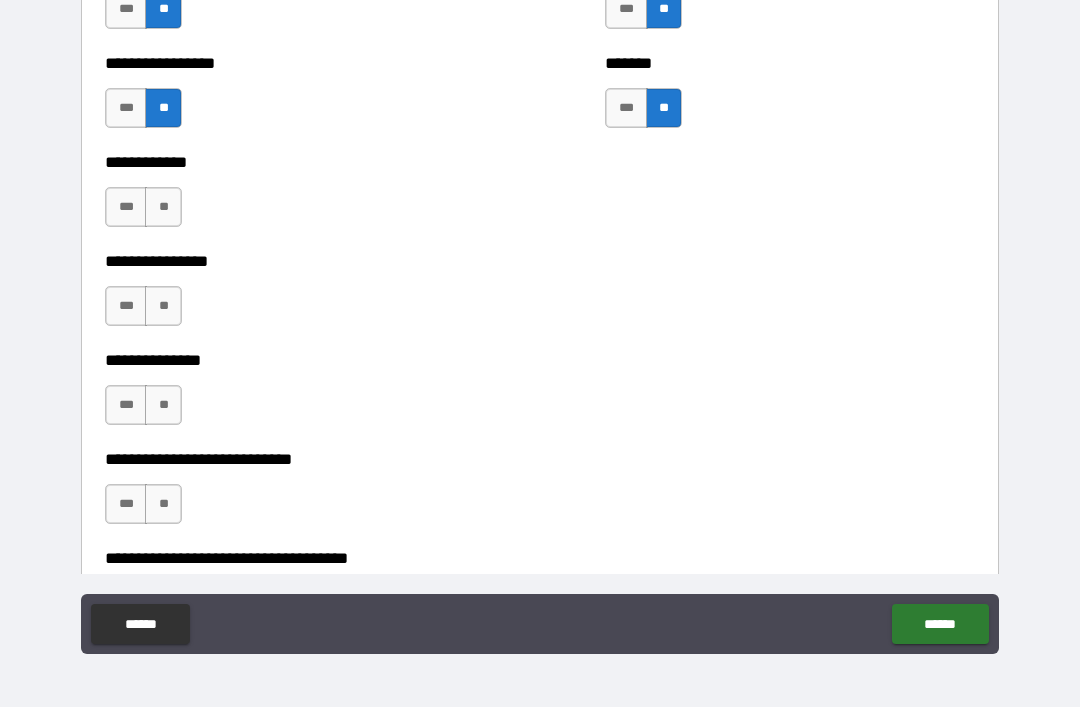 click on "**" at bounding box center [163, 207] 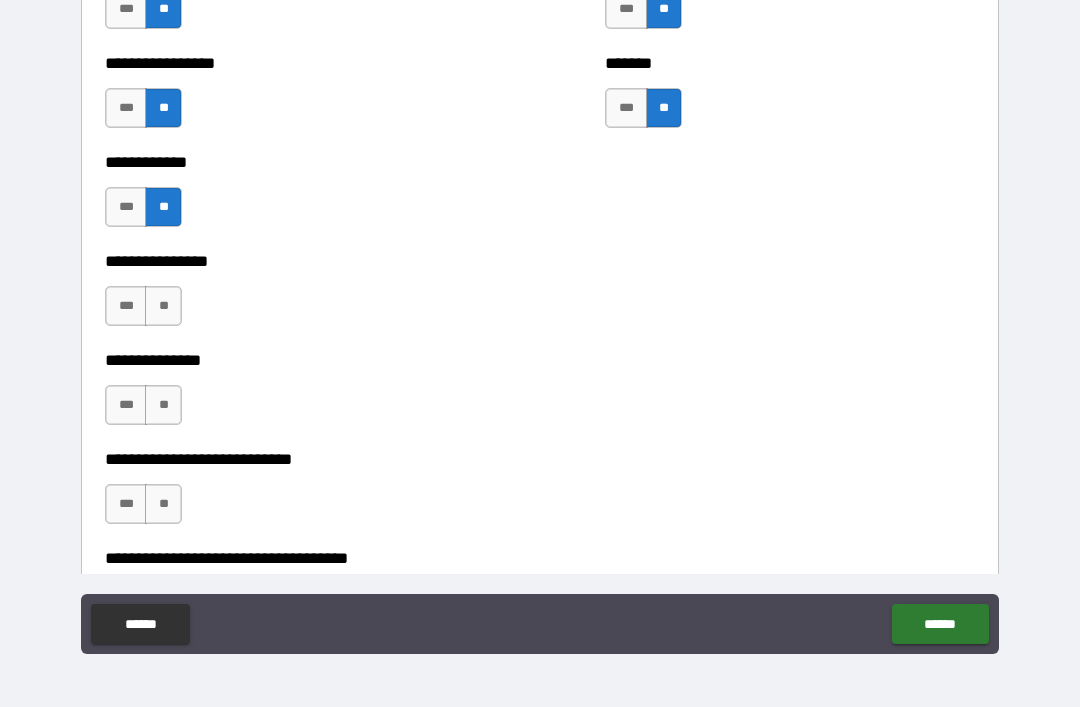 click on "**" at bounding box center (163, 306) 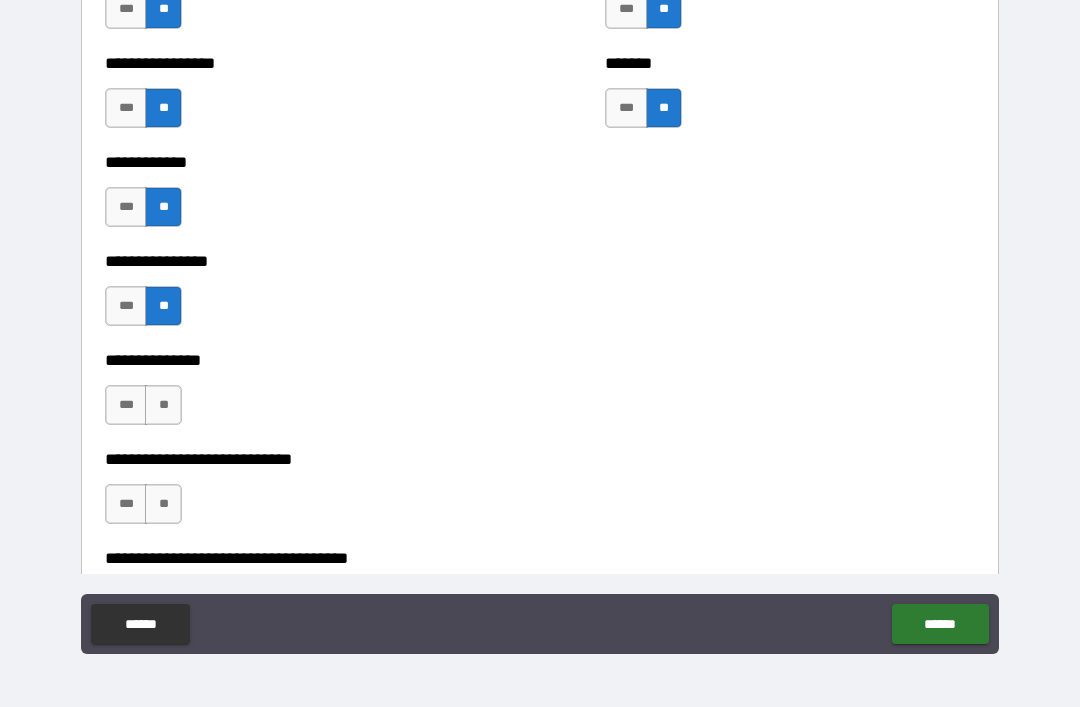 click on "**" at bounding box center (163, 405) 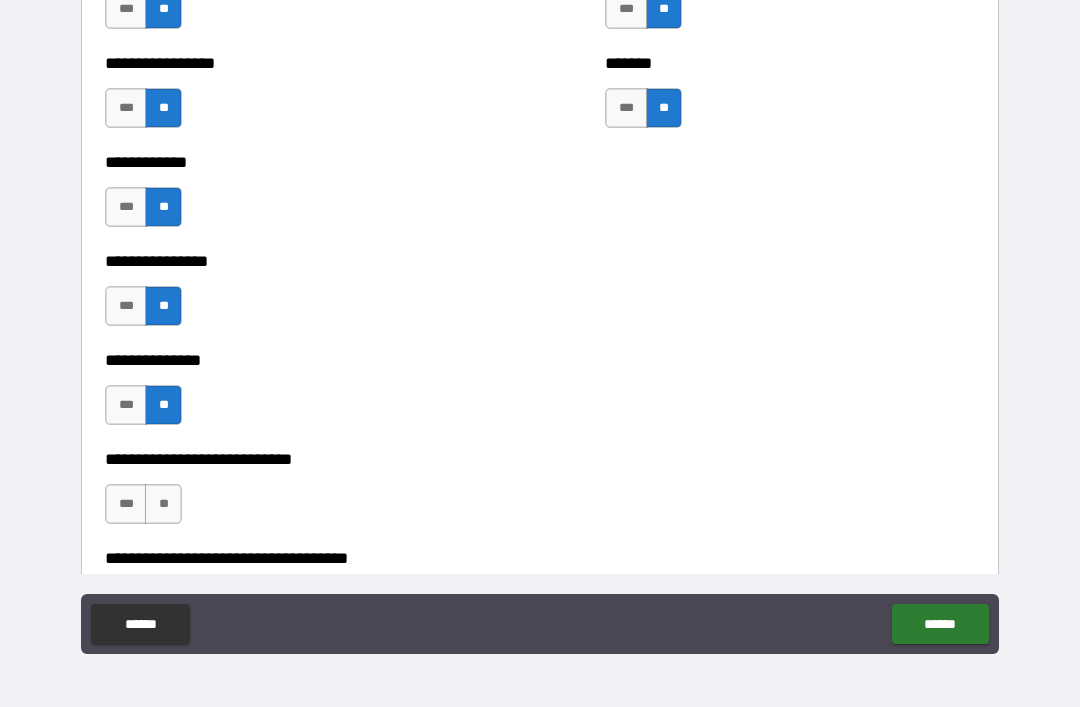 click on "**" at bounding box center [163, 504] 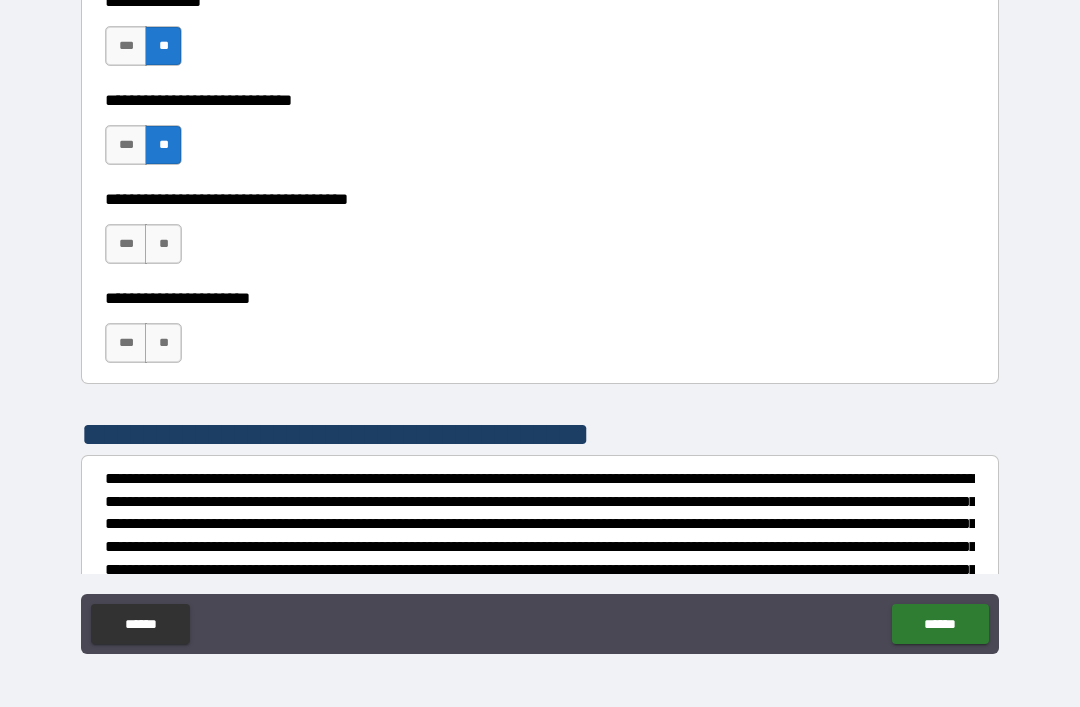 scroll, scrollTop: 5702, scrollLeft: 0, axis: vertical 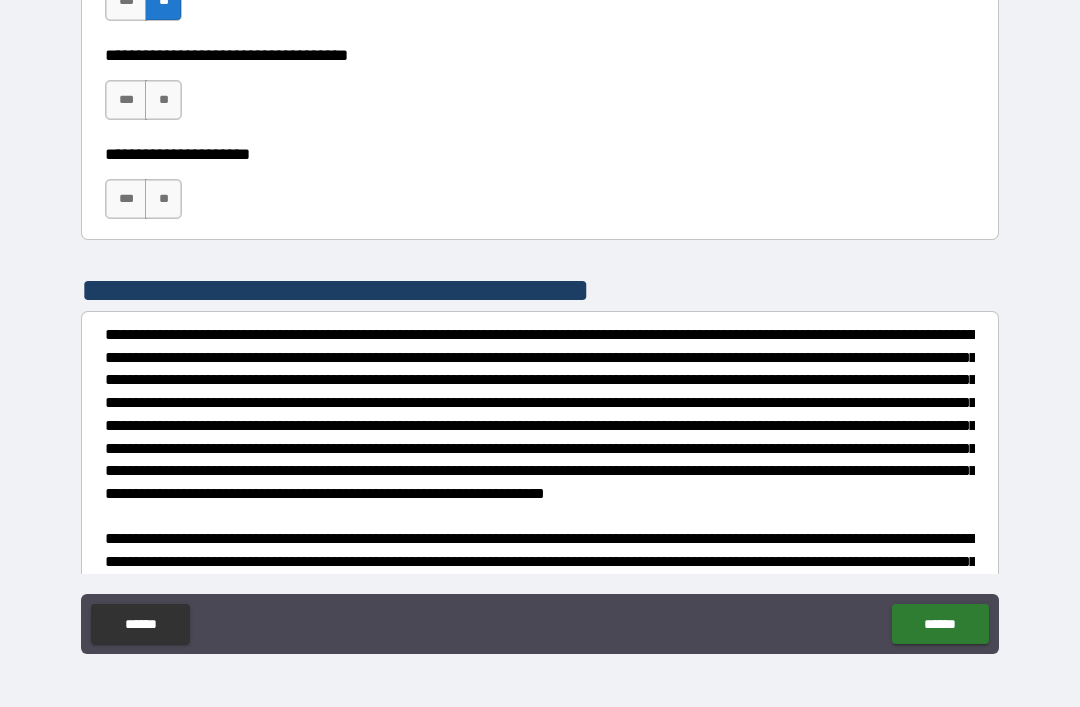 click on "**" at bounding box center [163, 100] 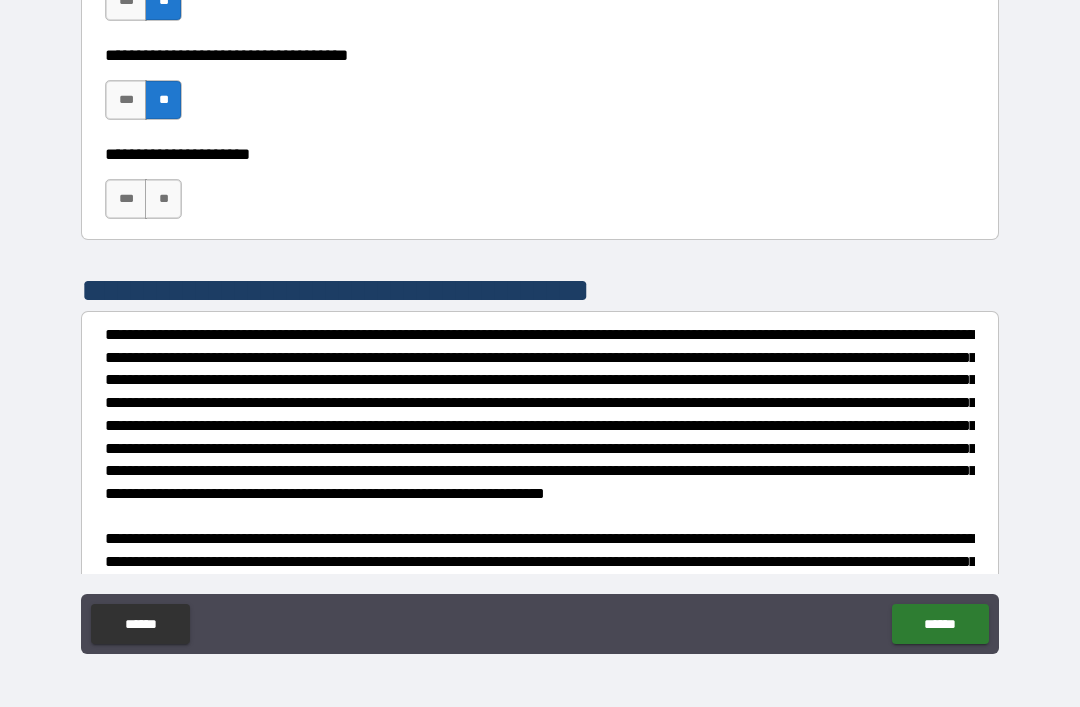 click on "**" at bounding box center [163, 199] 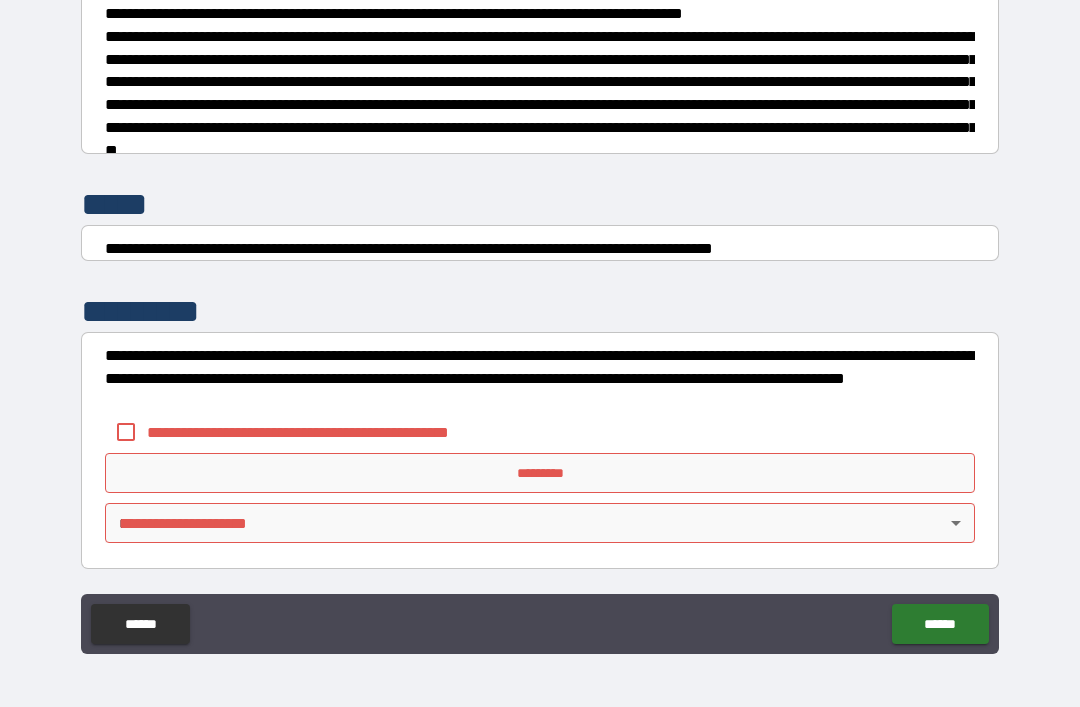 scroll, scrollTop: 7448, scrollLeft: 0, axis: vertical 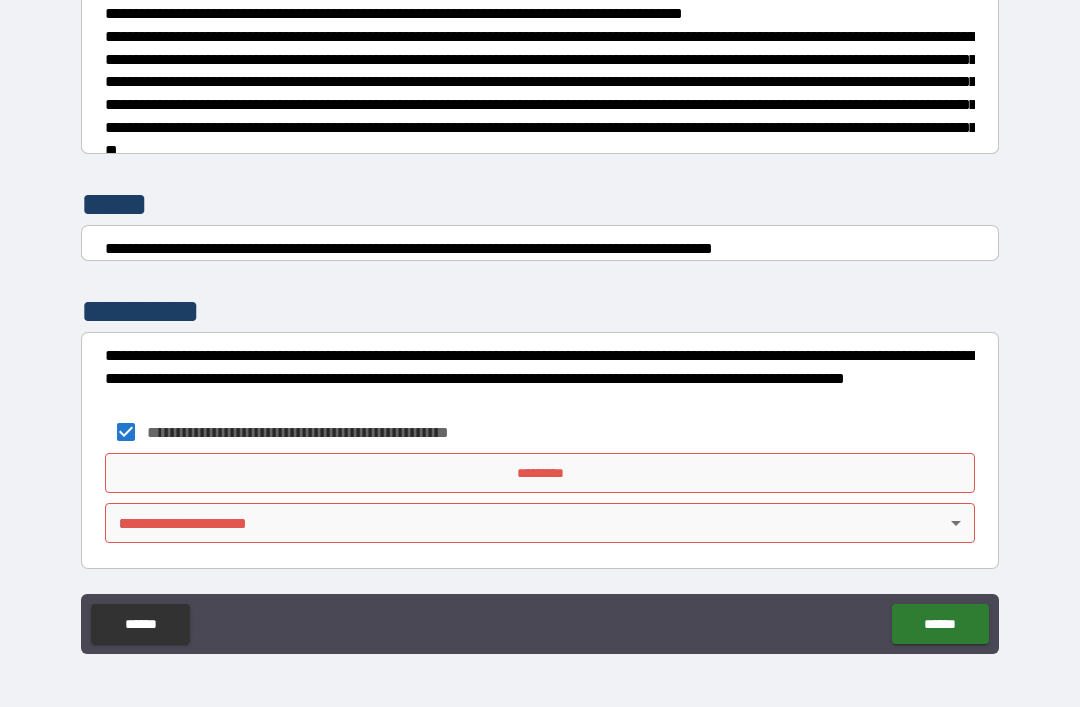 click on "*********" at bounding box center [540, 473] 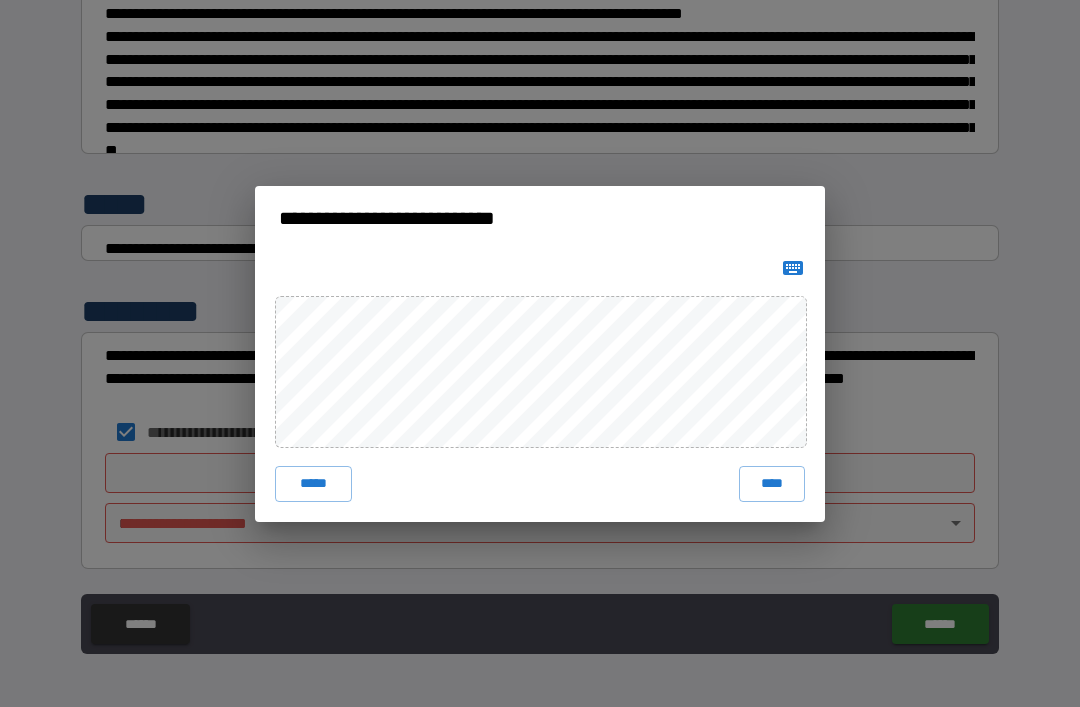 click on "****" at bounding box center (772, 484) 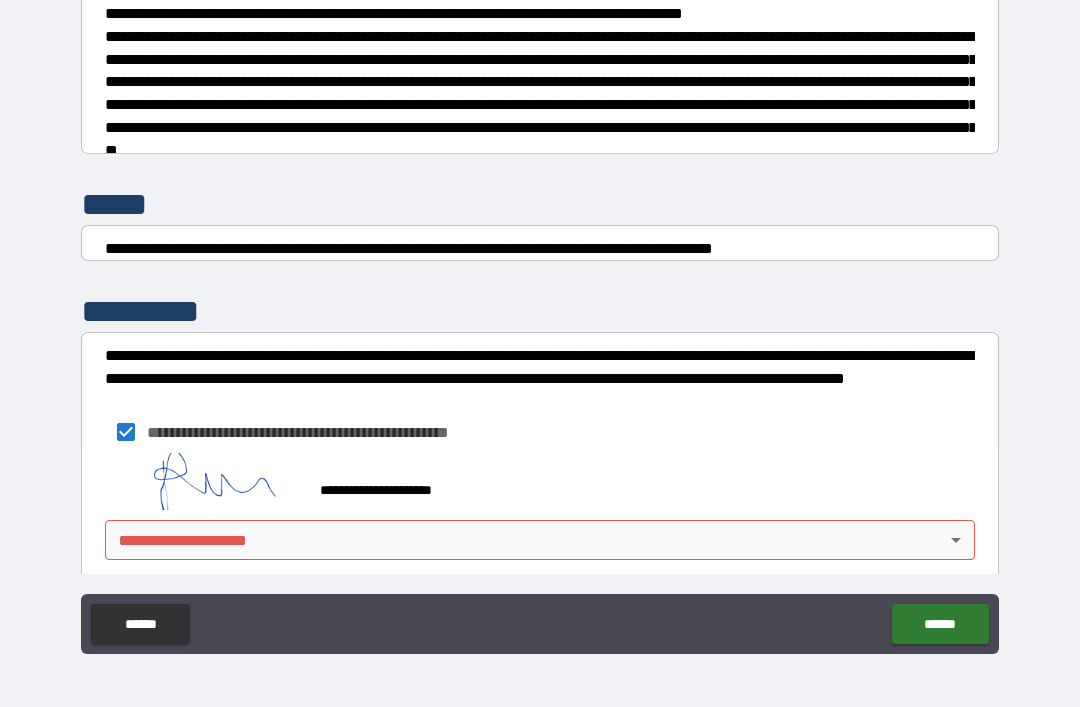 click on "**********" at bounding box center [540, 321] 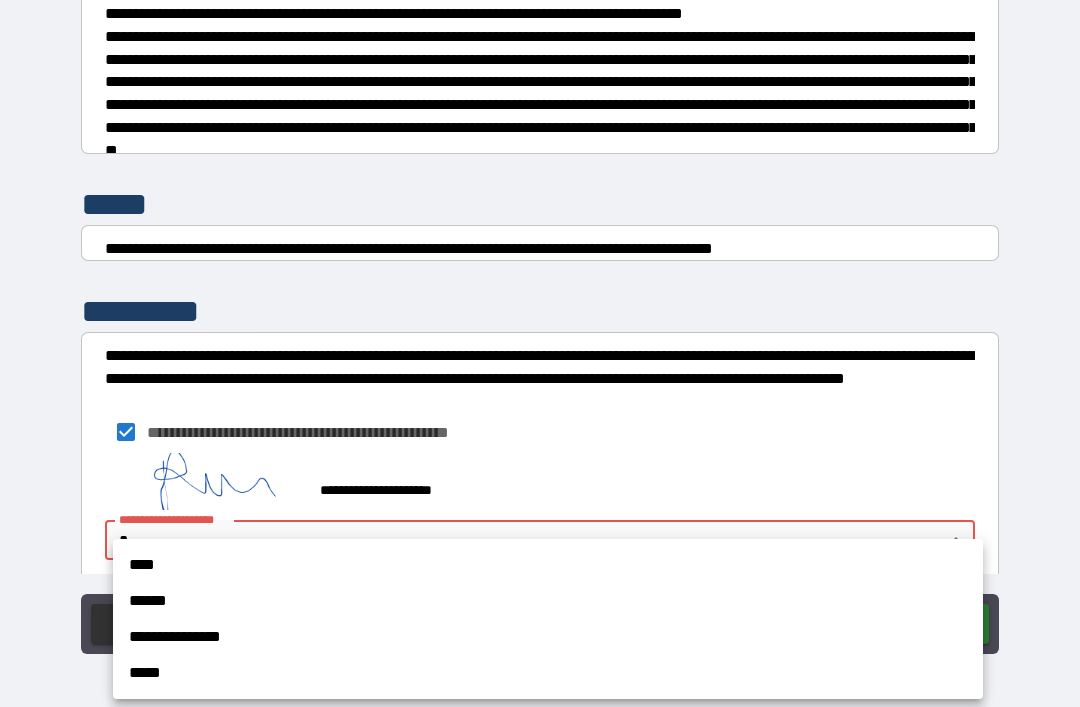 click on "**********" at bounding box center (548, 637) 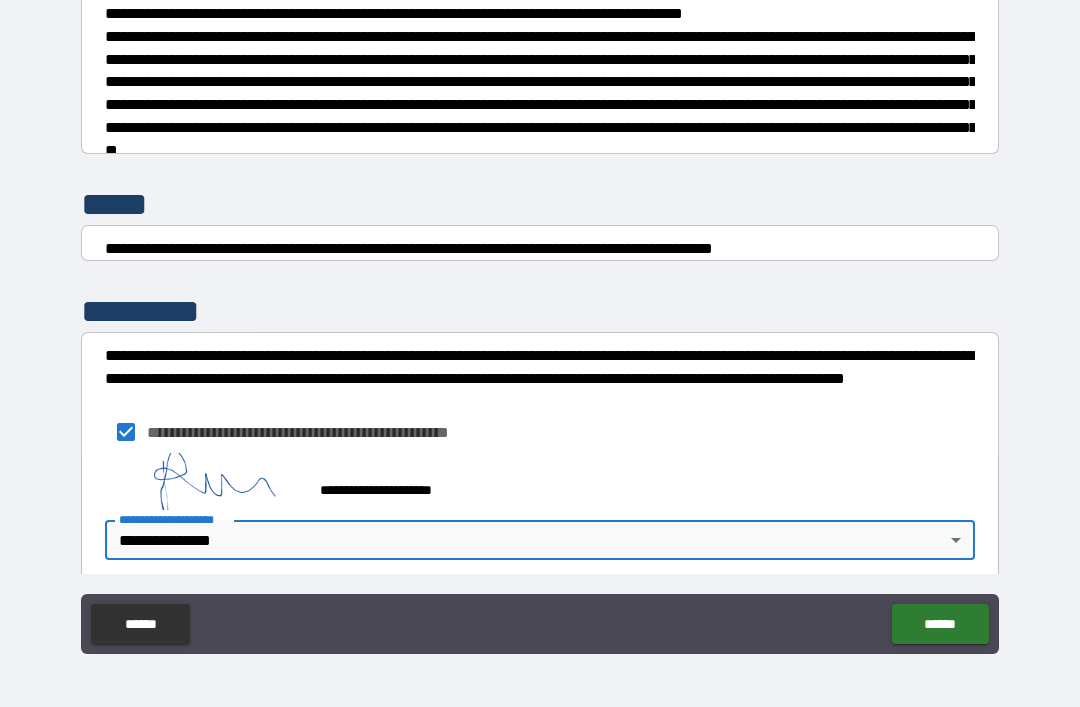 click on "******" at bounding box center [940, 624] 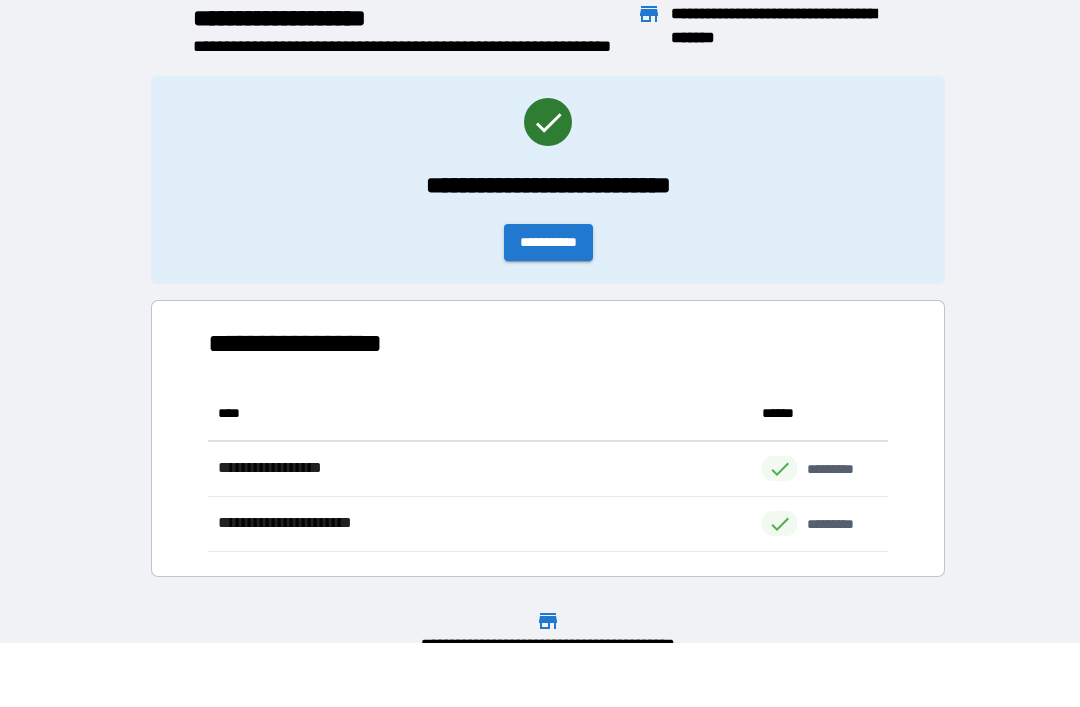 scroll, scrollTop: 1, scrollLeft: 1, axis: both 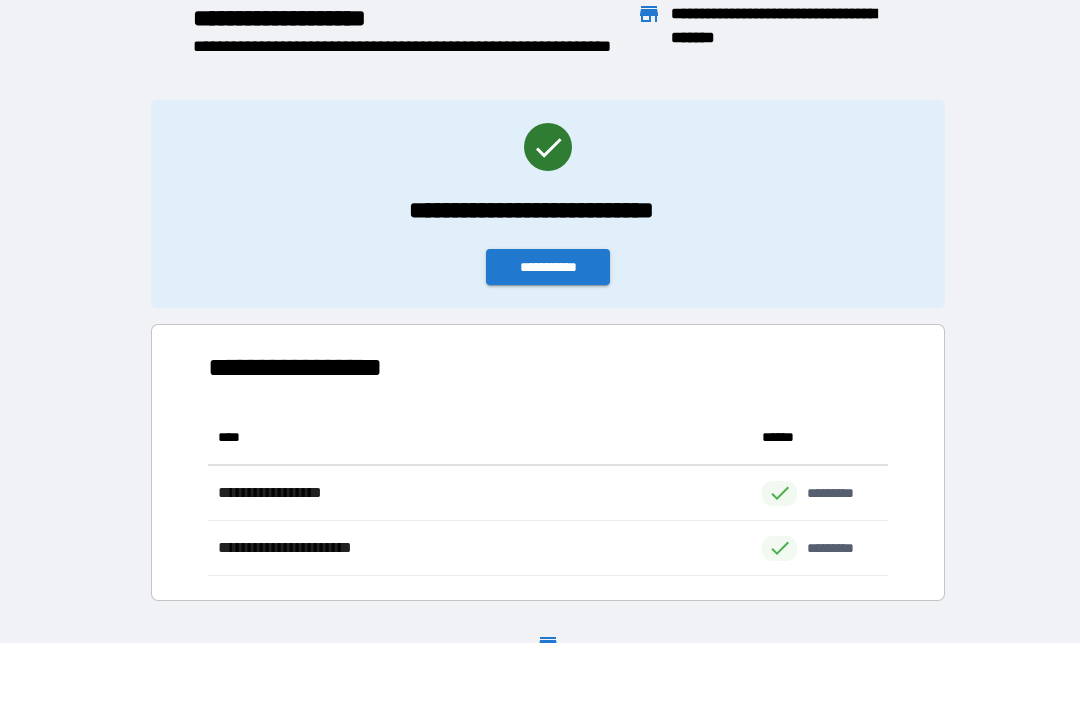 click on "**********" at bounding box center [548, 267] 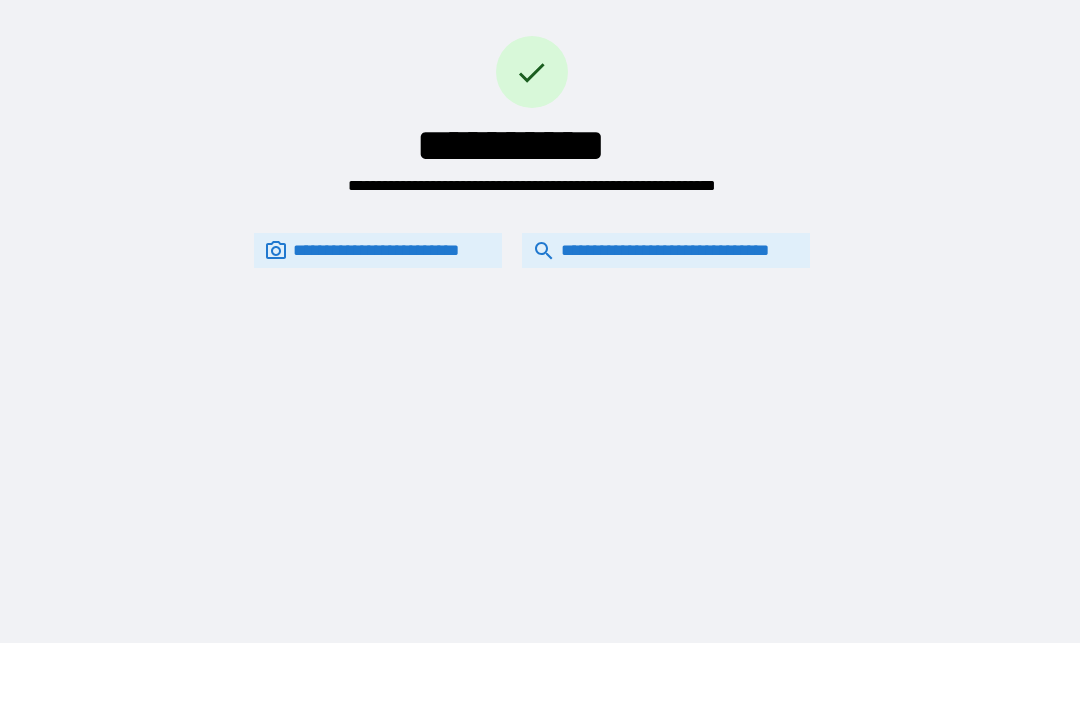 click on "**********" at bounding box center (666, 250) 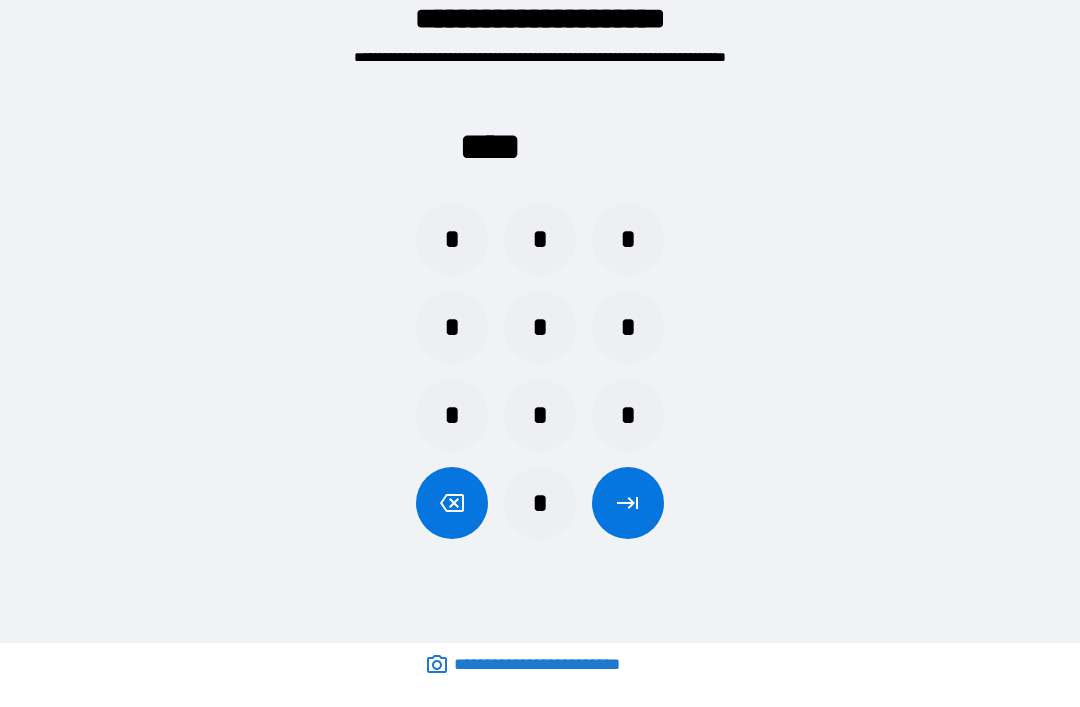click on "*" at bounding box center [540, 239] 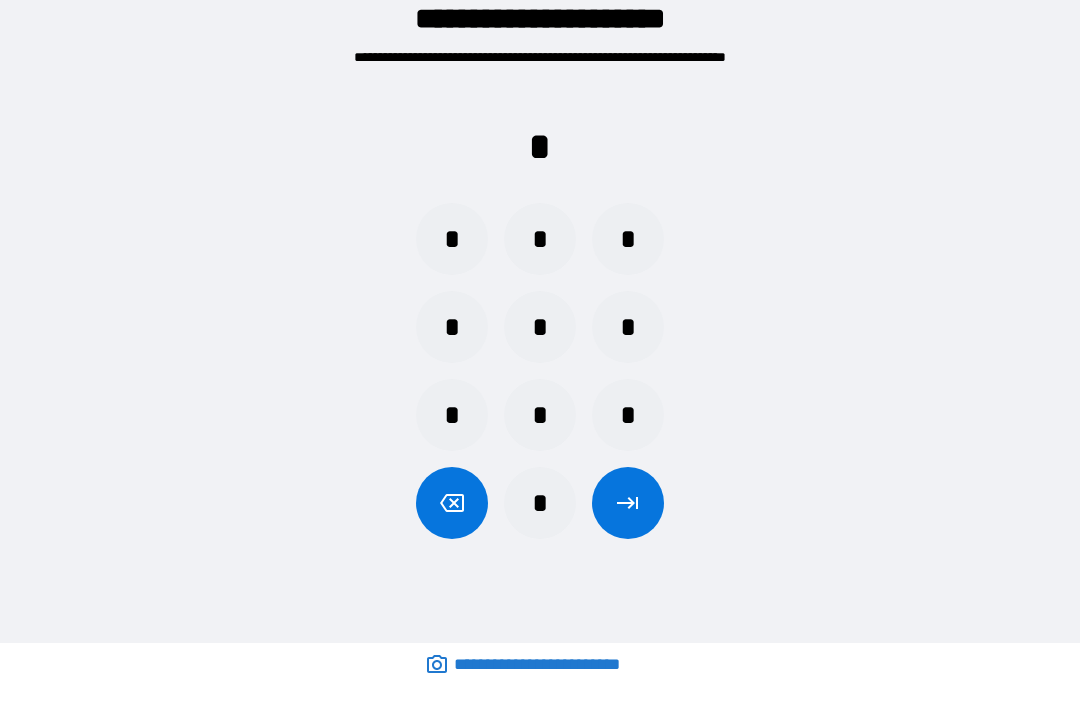 click on "*" at bounding box center (628, 415) 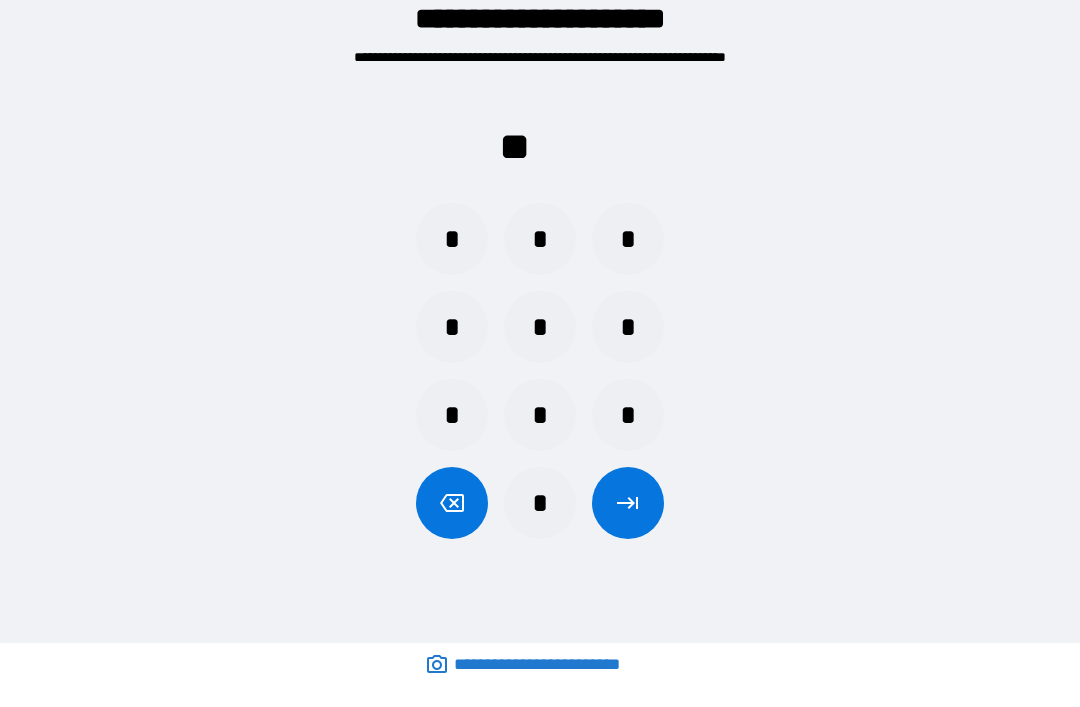 click on "*" at bounding box center (628, 327) 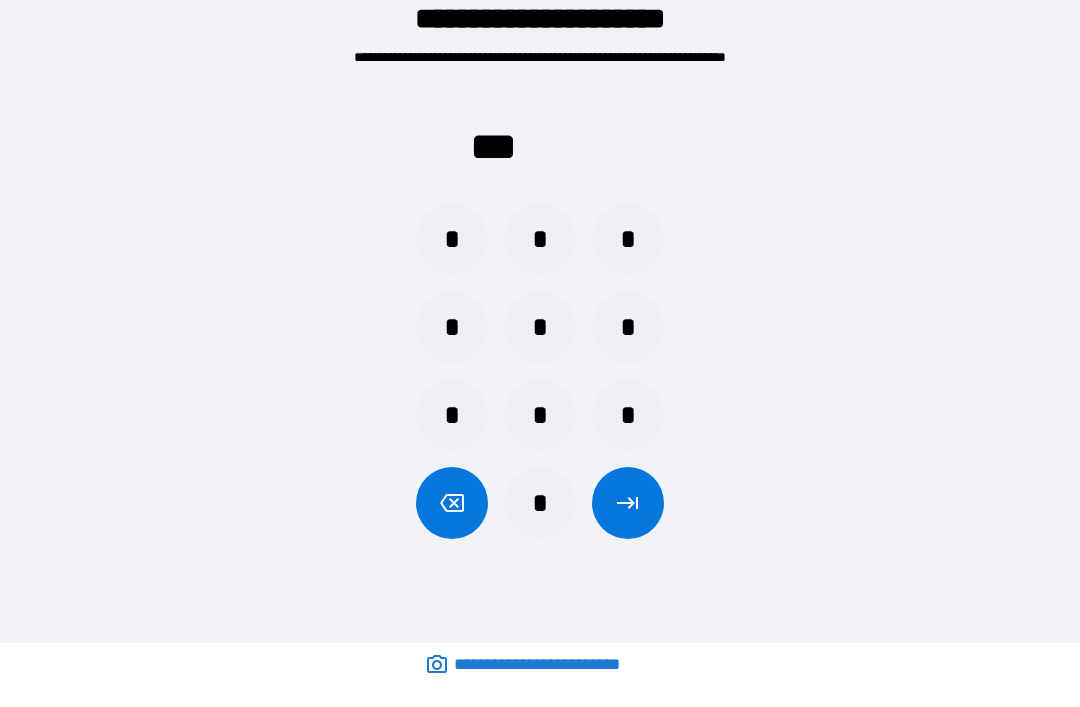 click on "* * *" at bounding box center (540, 239) 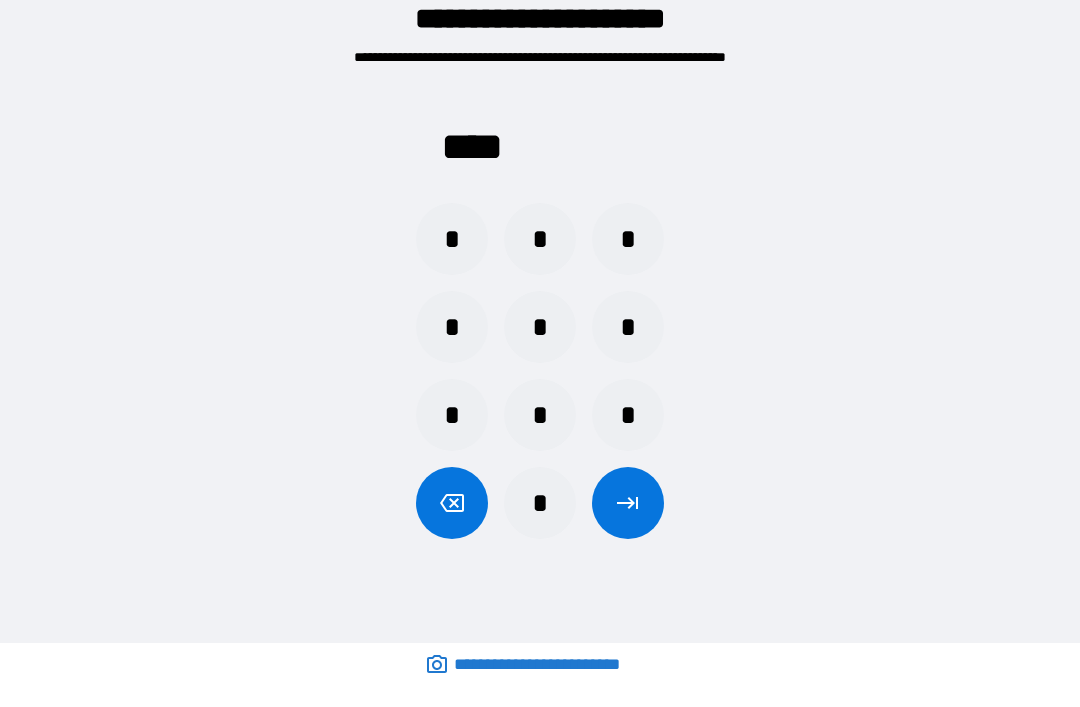 click at bounding box center [628, 503] 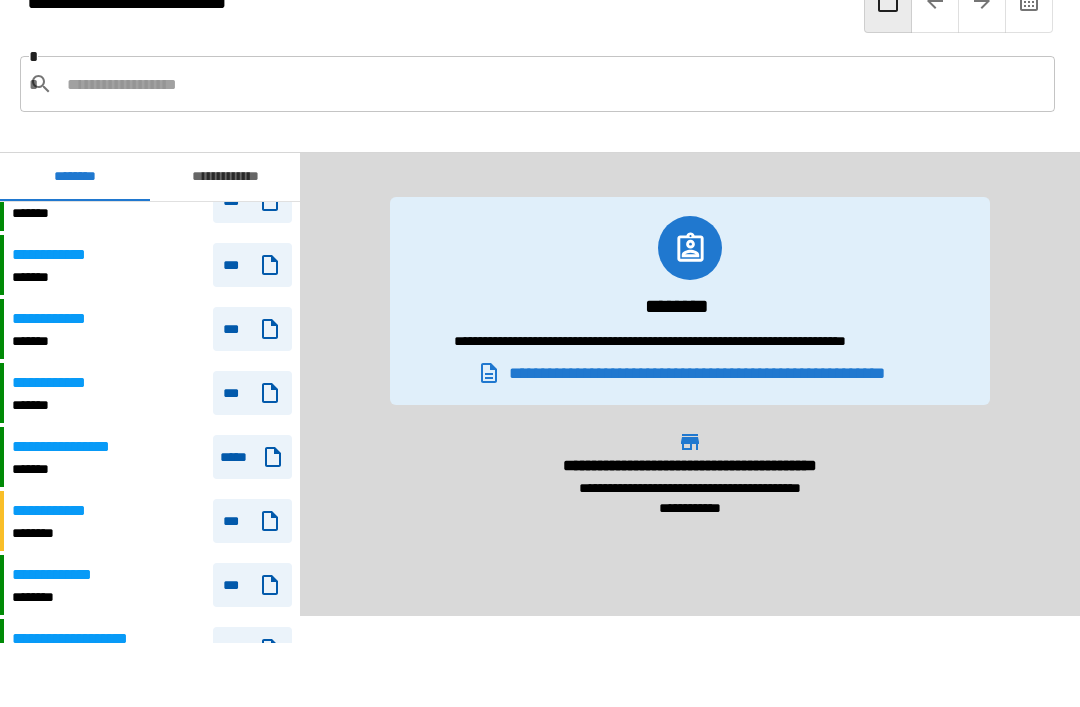scroll, scrollTop: 1171, scrollLeft: 0, axis: vertical 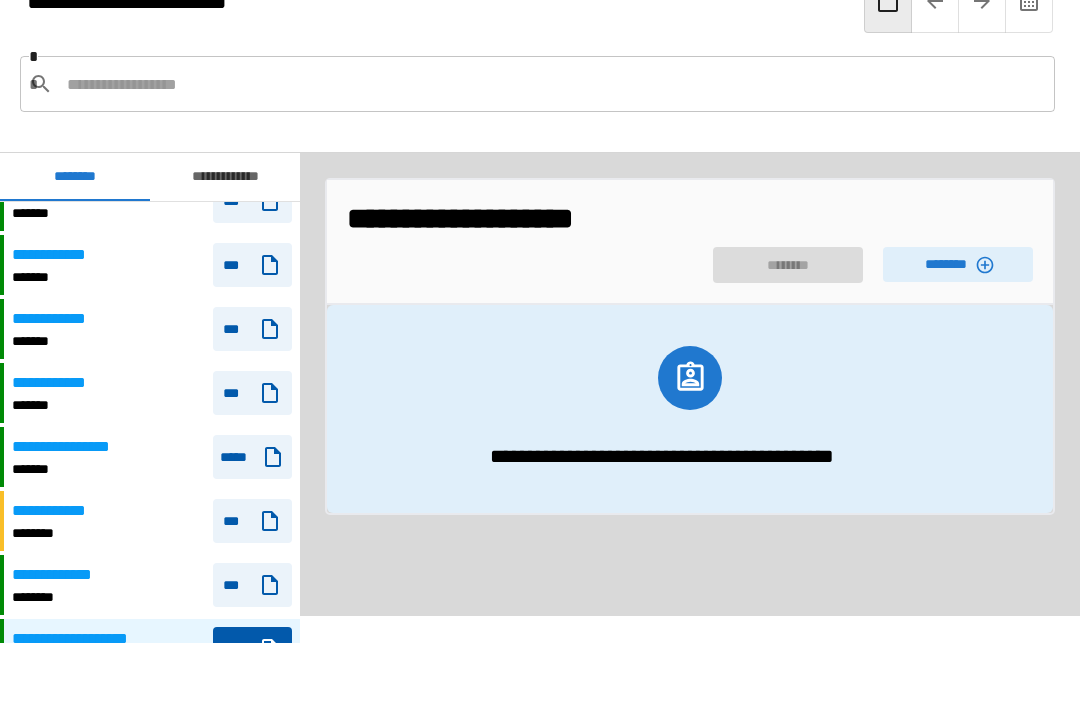 click on "********" at bounding box center [958, 264] 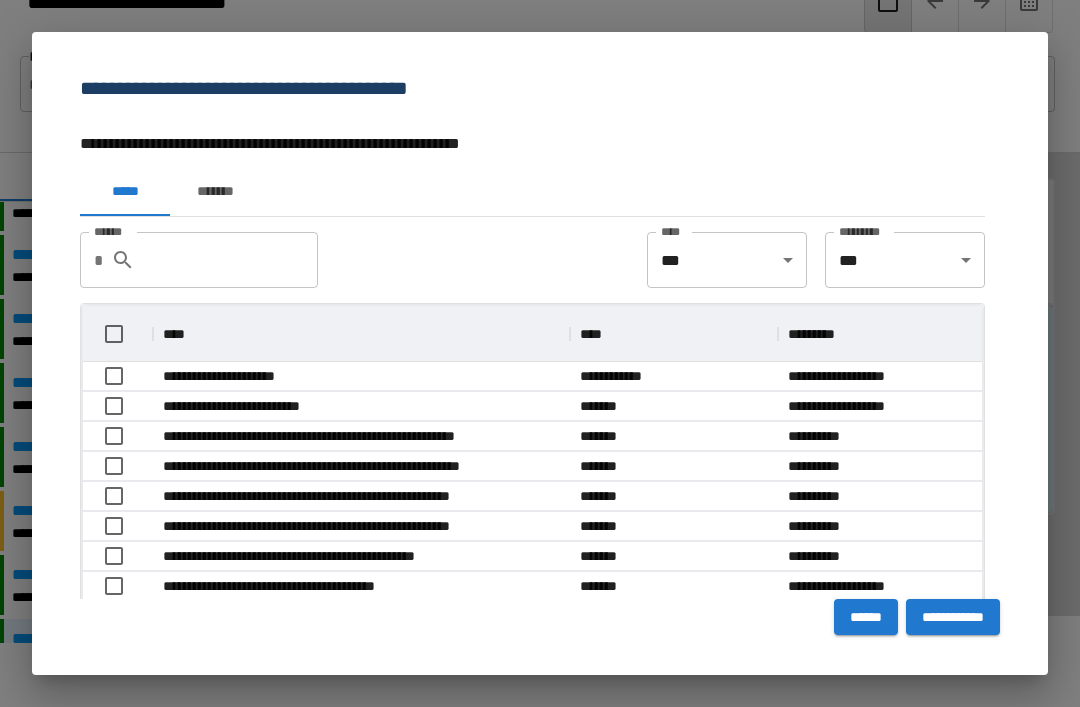 scroll, scrollTop: 356, scrollLeft: 899, axis: both 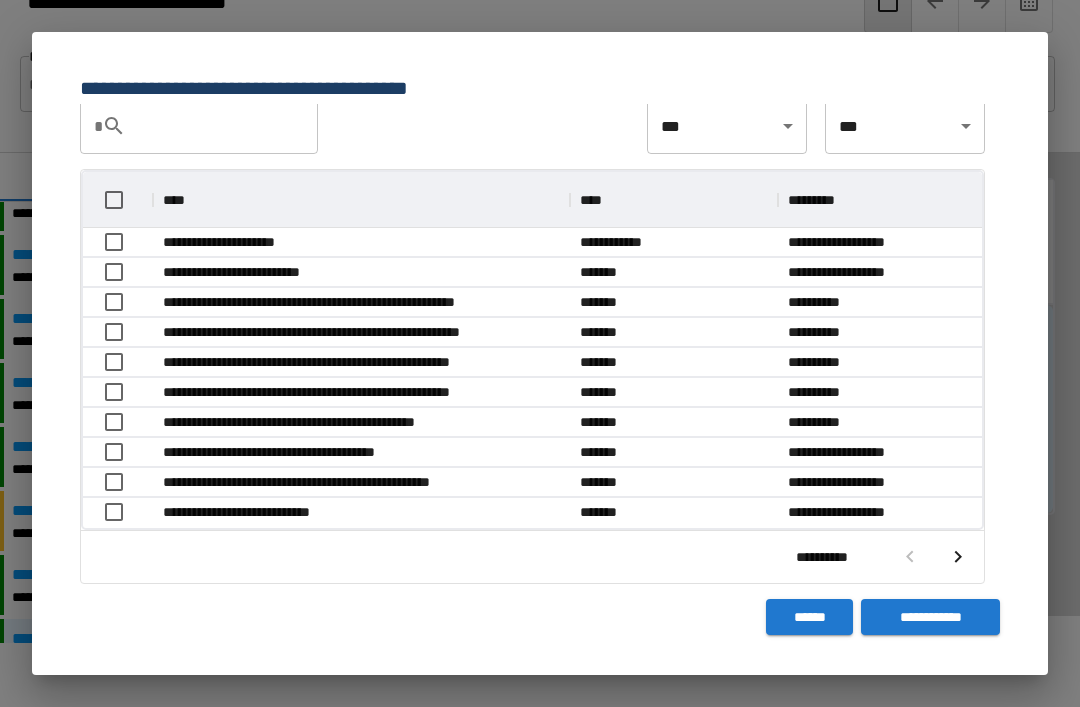 click 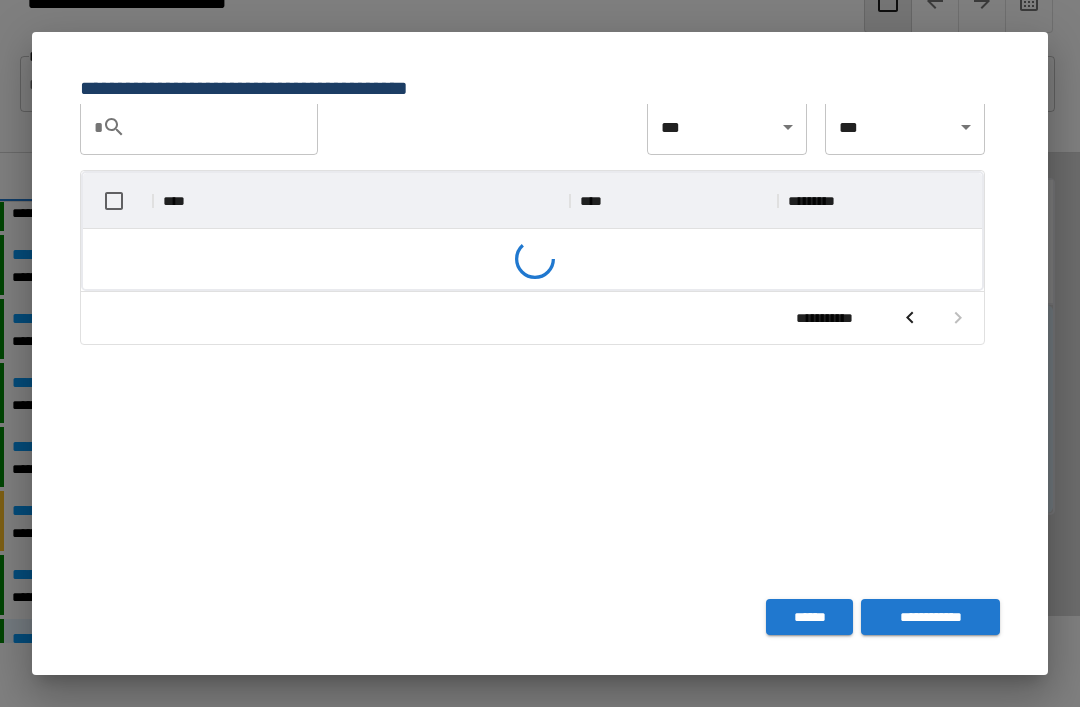 scroll, scrollTop: 116, scrollLeft: 899, axis: both 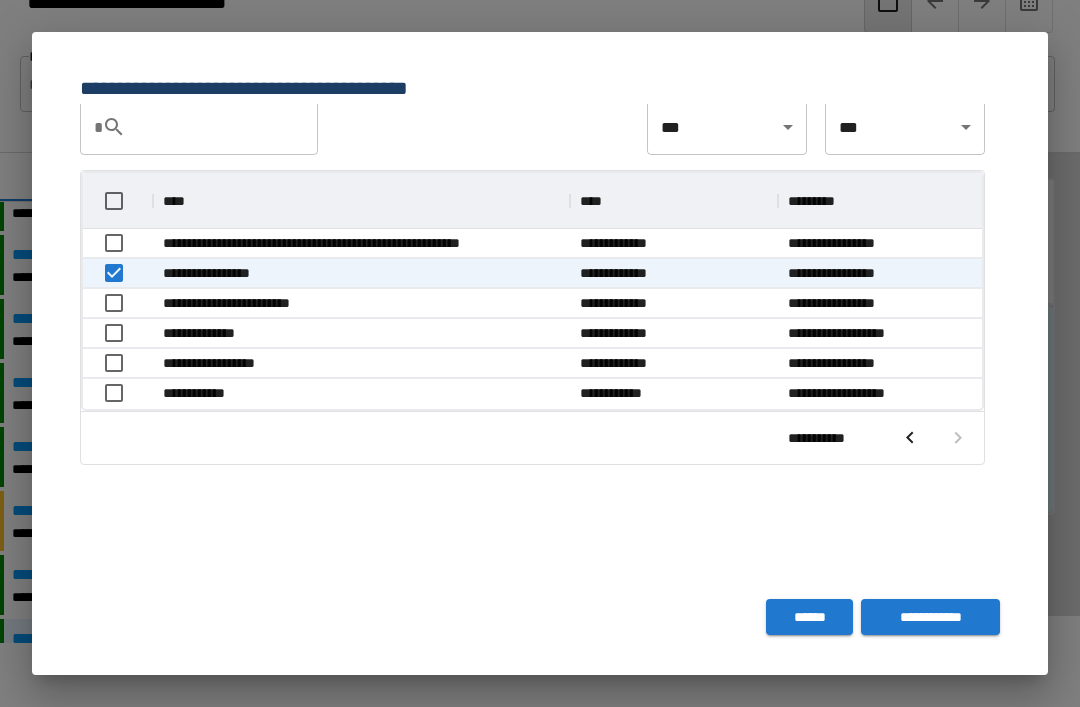 click on "**********" at bounding box center (930, 617) 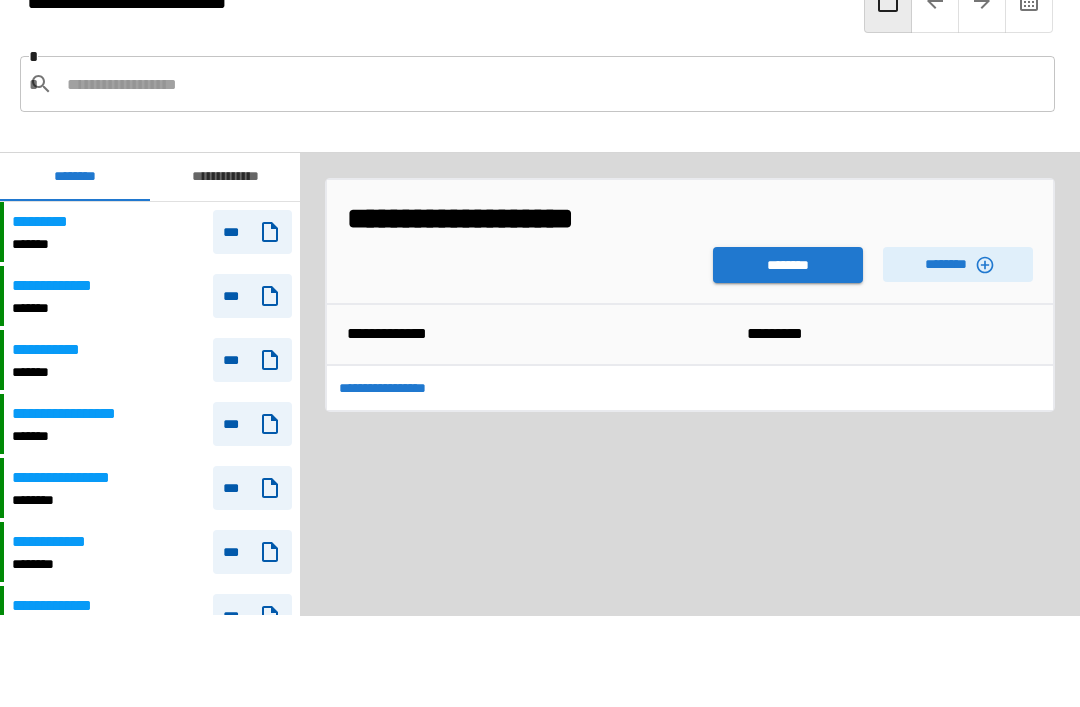 scroll, scrollTop: 300, scrollLeft: 0, axis: vertical 